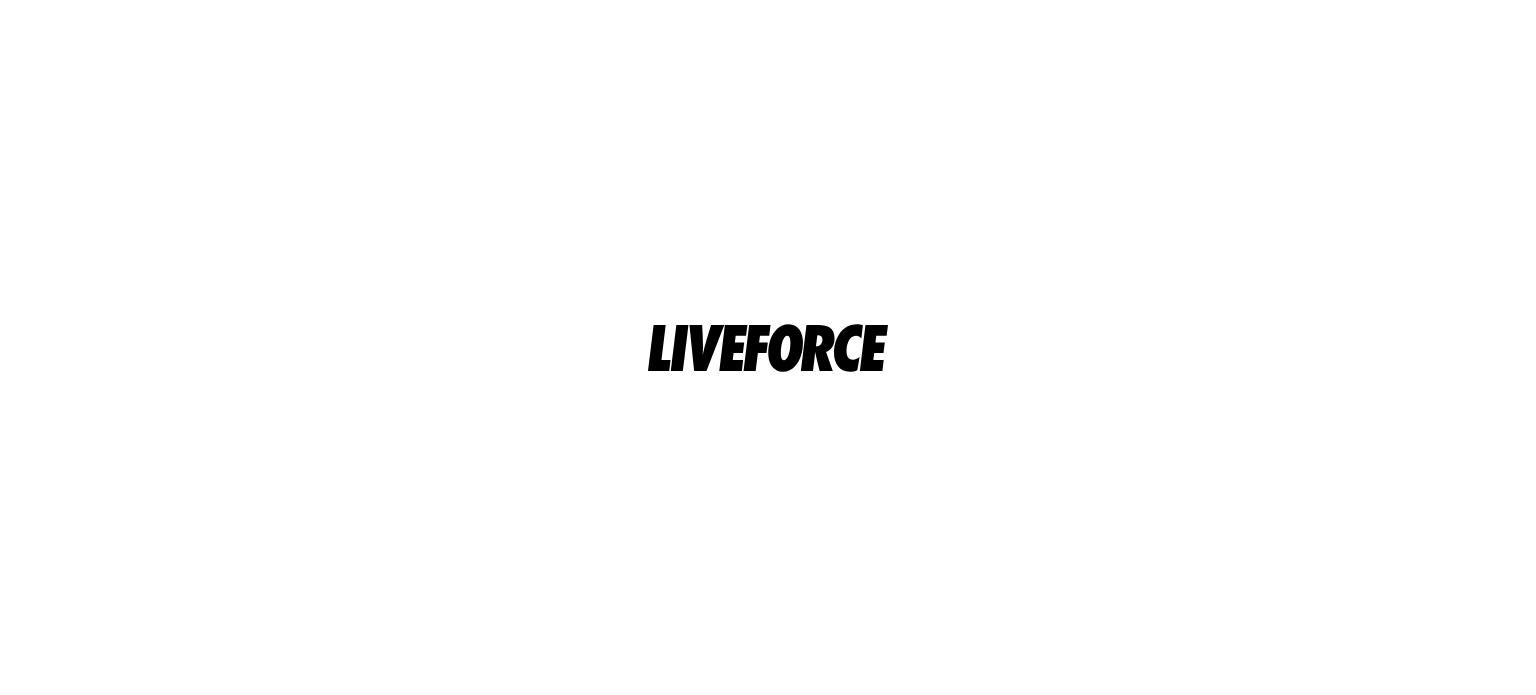 scroll, scrollTop: 0, scrollLeft: 0, axis: both 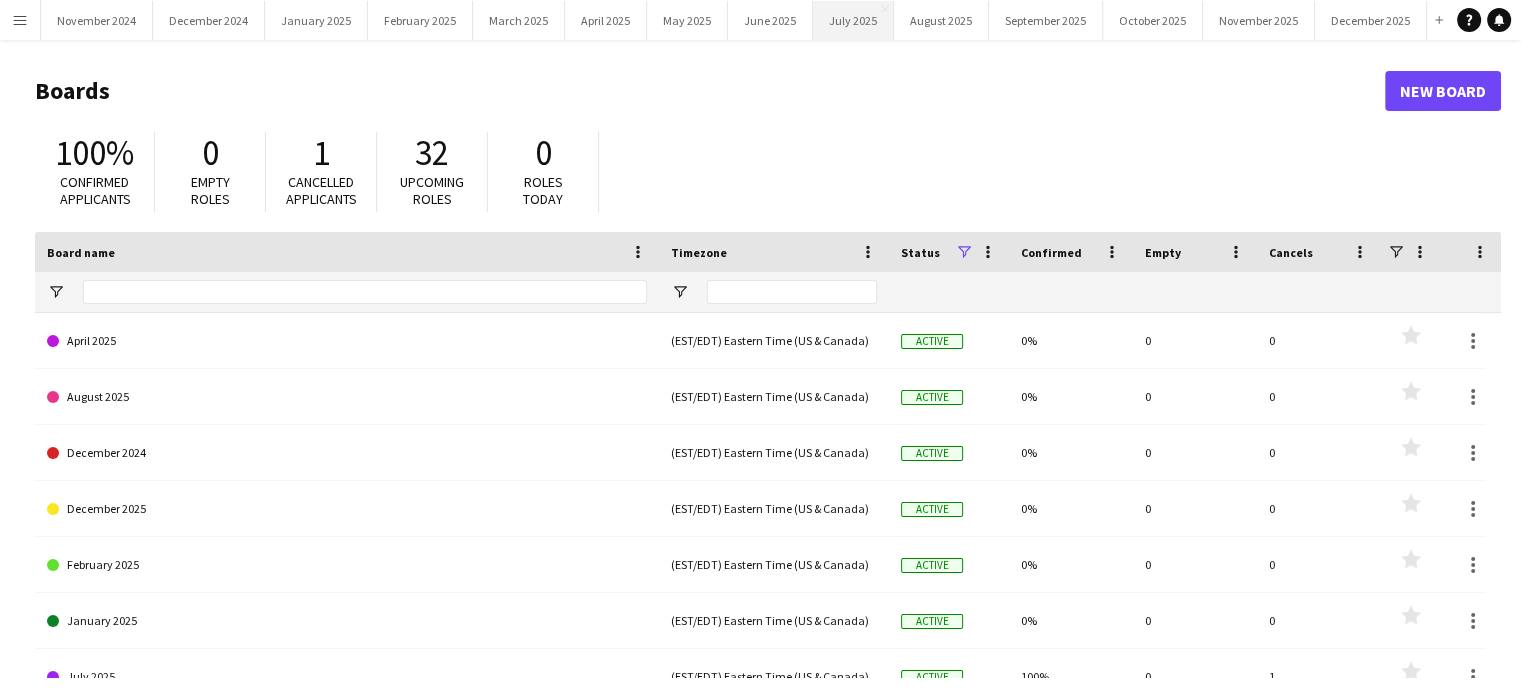 click on "[MONTH] [YEAR]
Close" at bounding box center [853, 20] 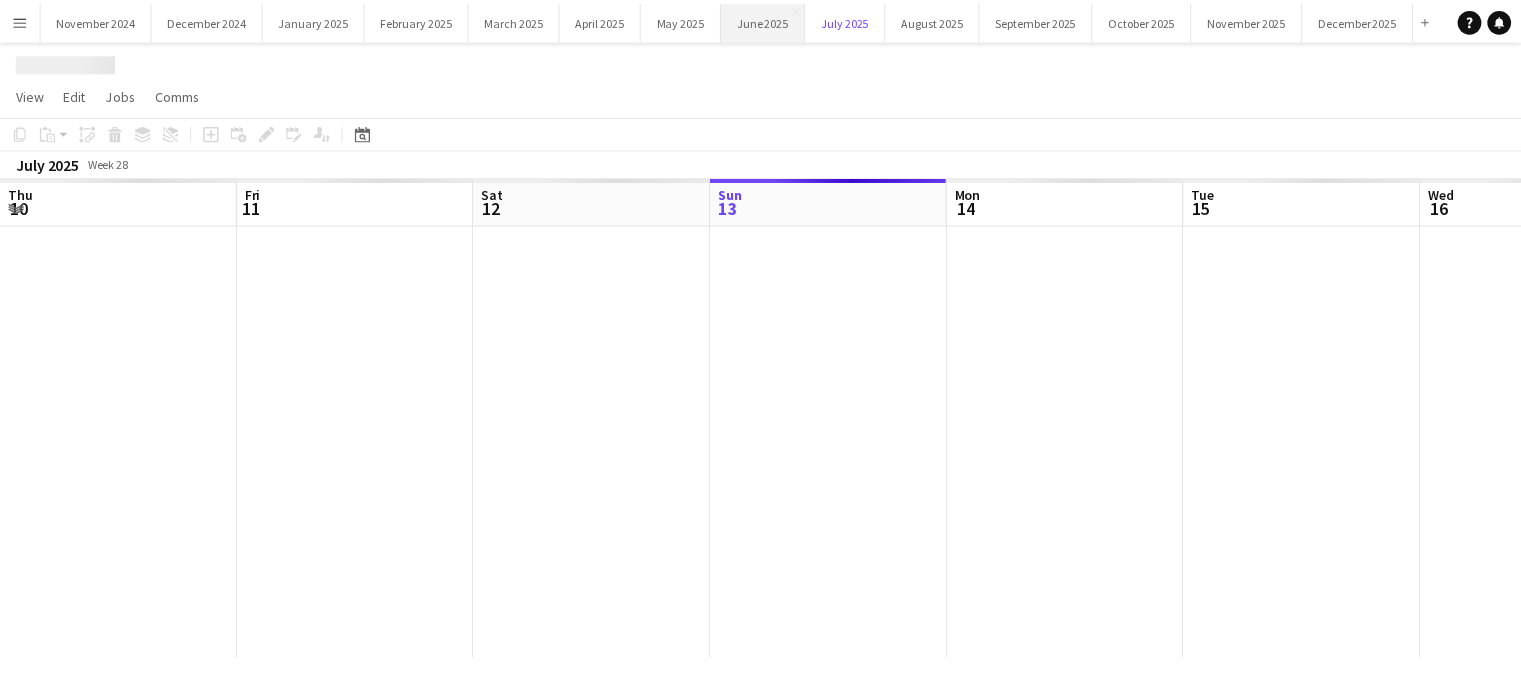 scroll, scrollTop: 0, scrollLeft: 478, axis: horizontal 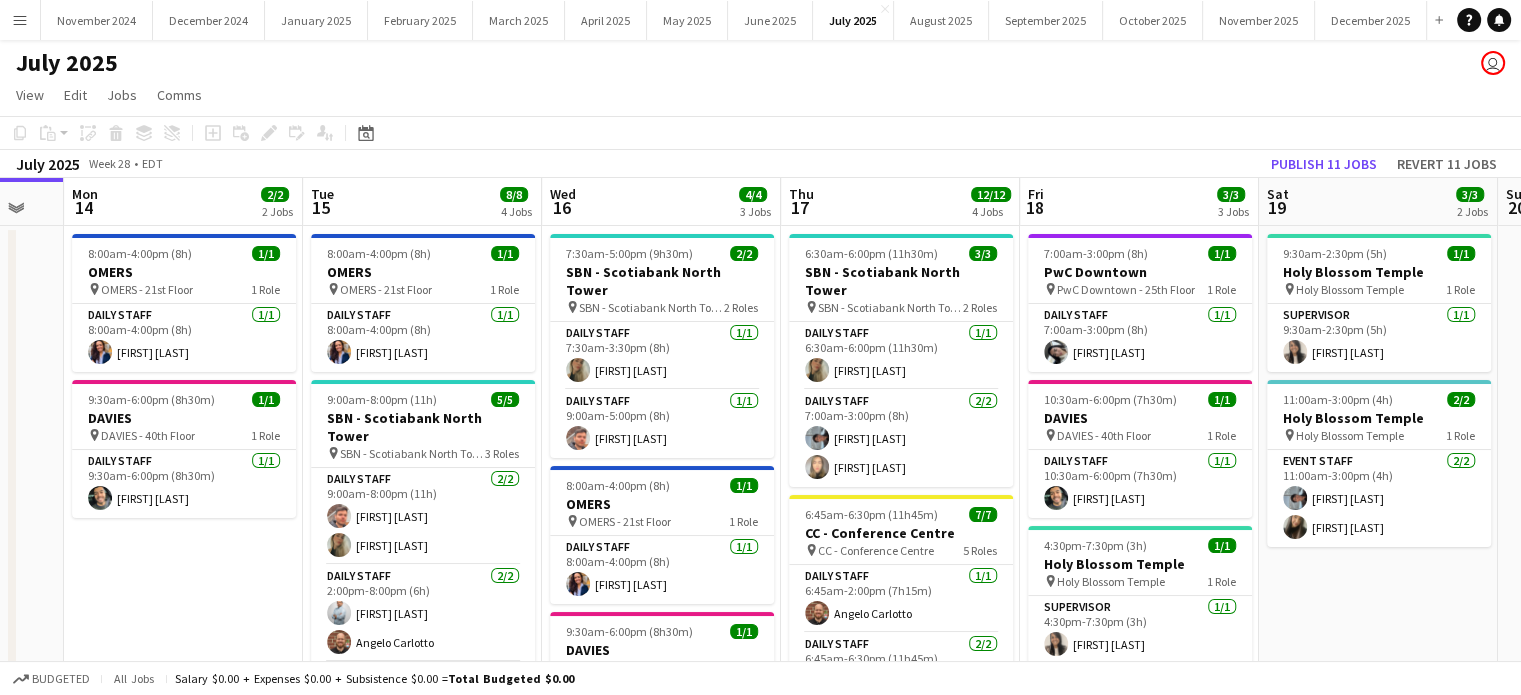 drag, startPoint x: 641, startPoint y: 553, endPoint x: 214, endPoint y: 556, distance: 427.01053 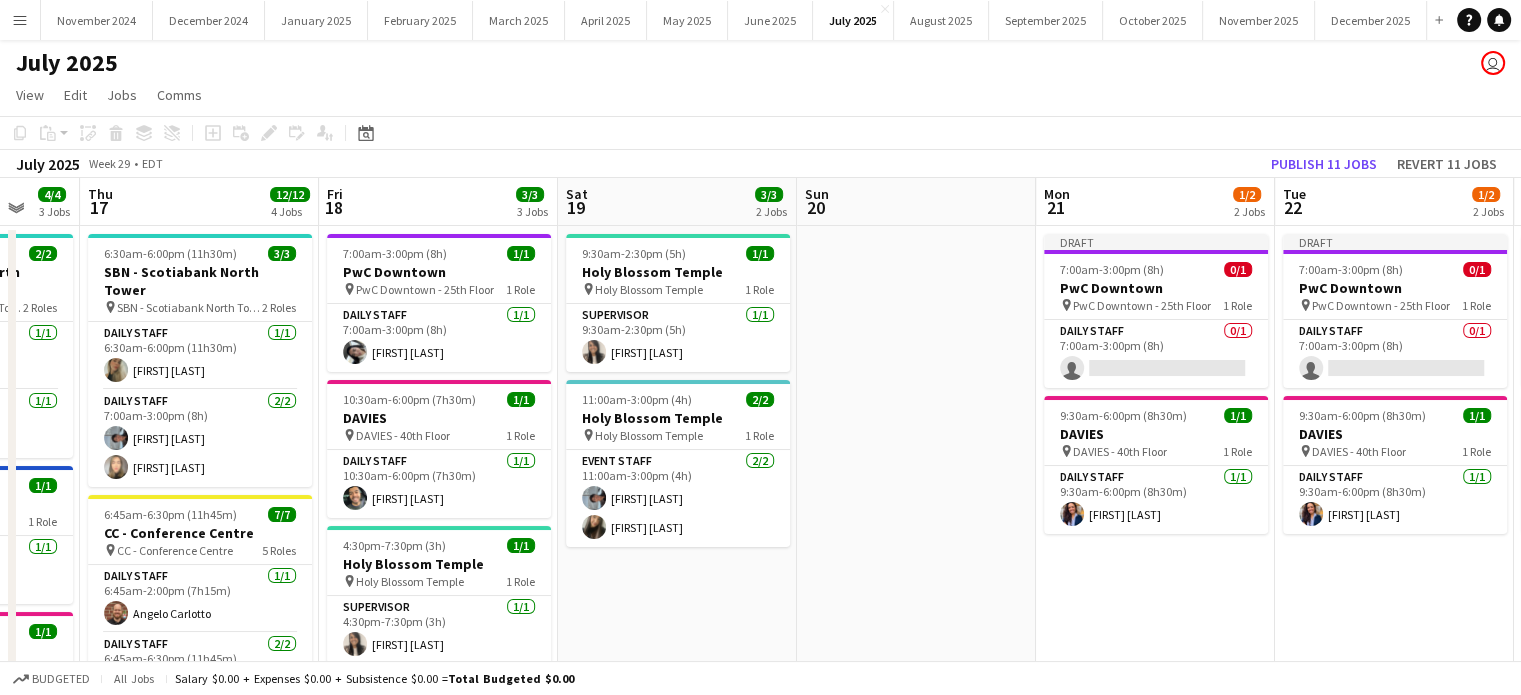 drag, startPoint x: 1384, startPoint y: 588, endPoint x: 696, endPoint y: 611, distance: 688.38434 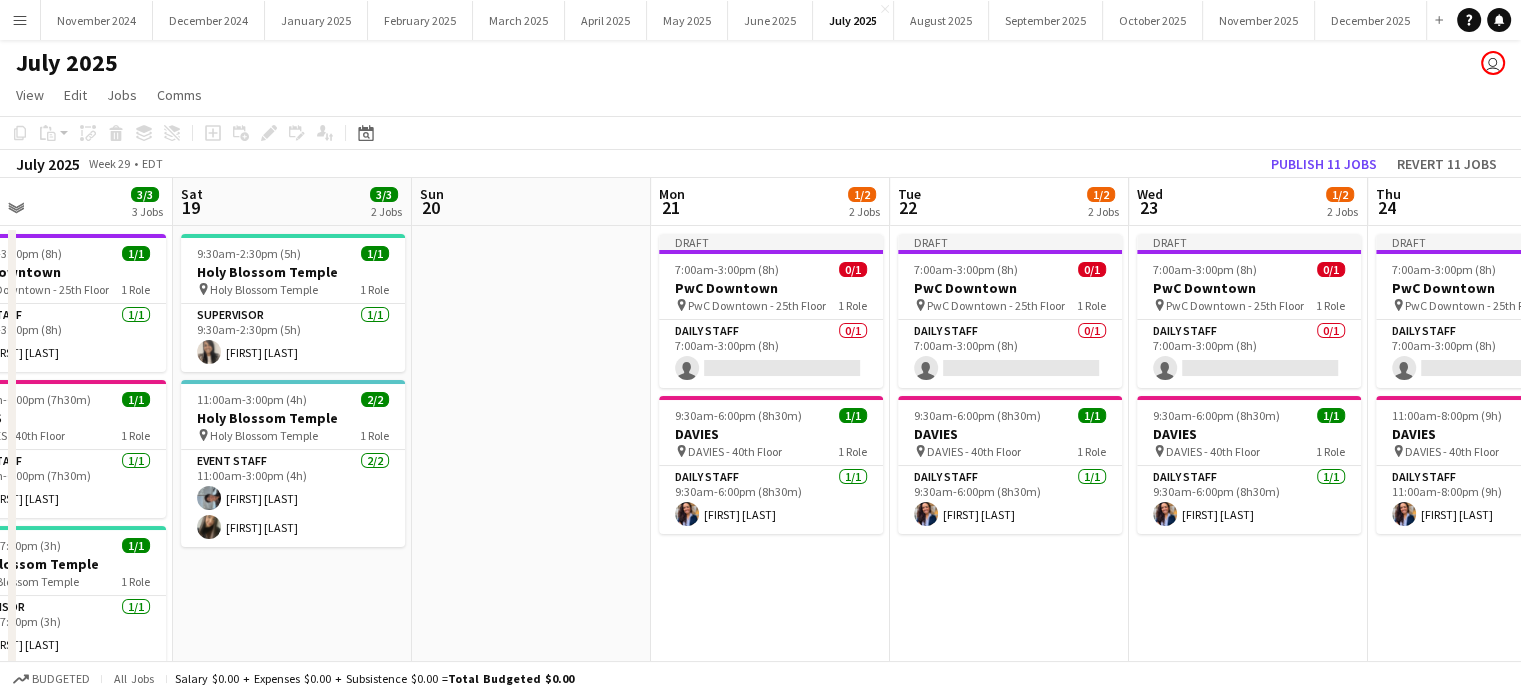 scroll, scrollTop: 0, scrollLeft: 610, axis: horizontal 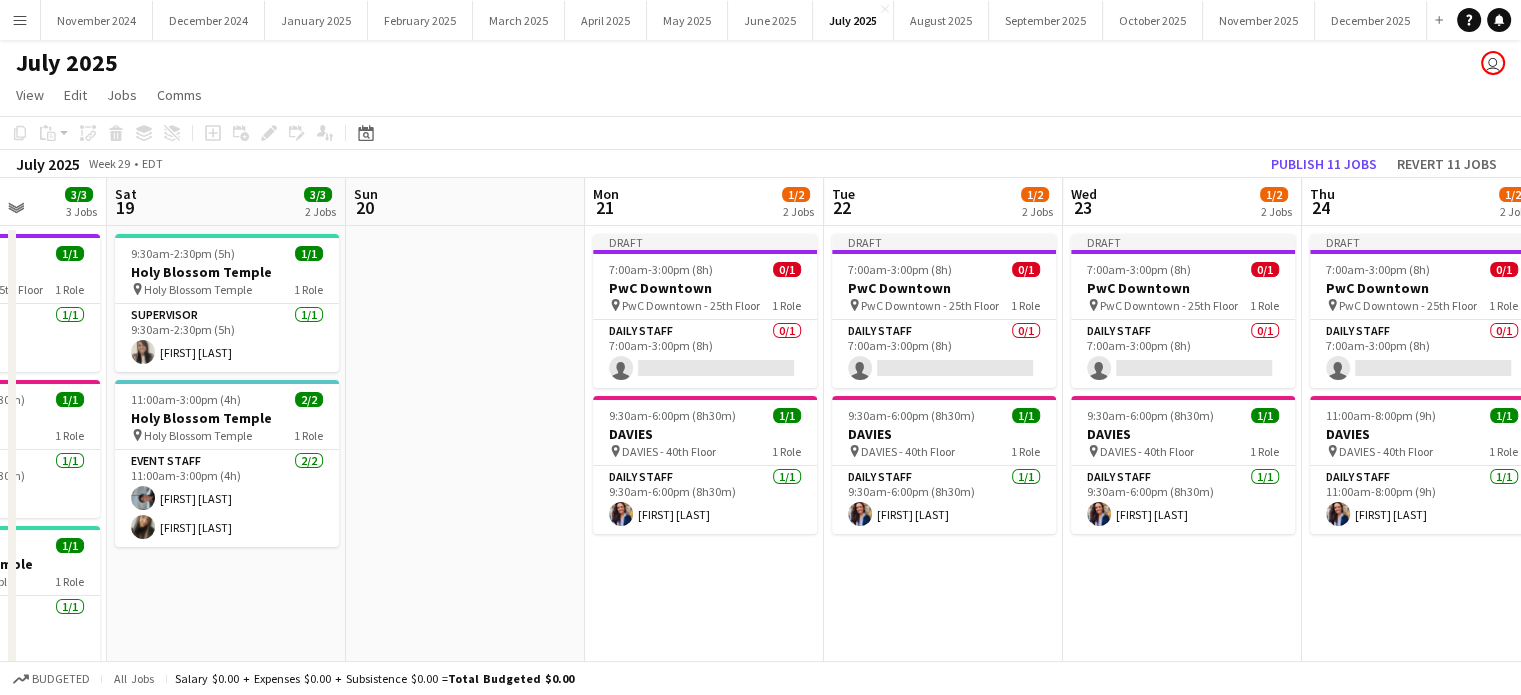 drag, startPoint x: 1226, startPoint y: 578, endPoint x: 775, endPoint y: 583, distance: 451.0277 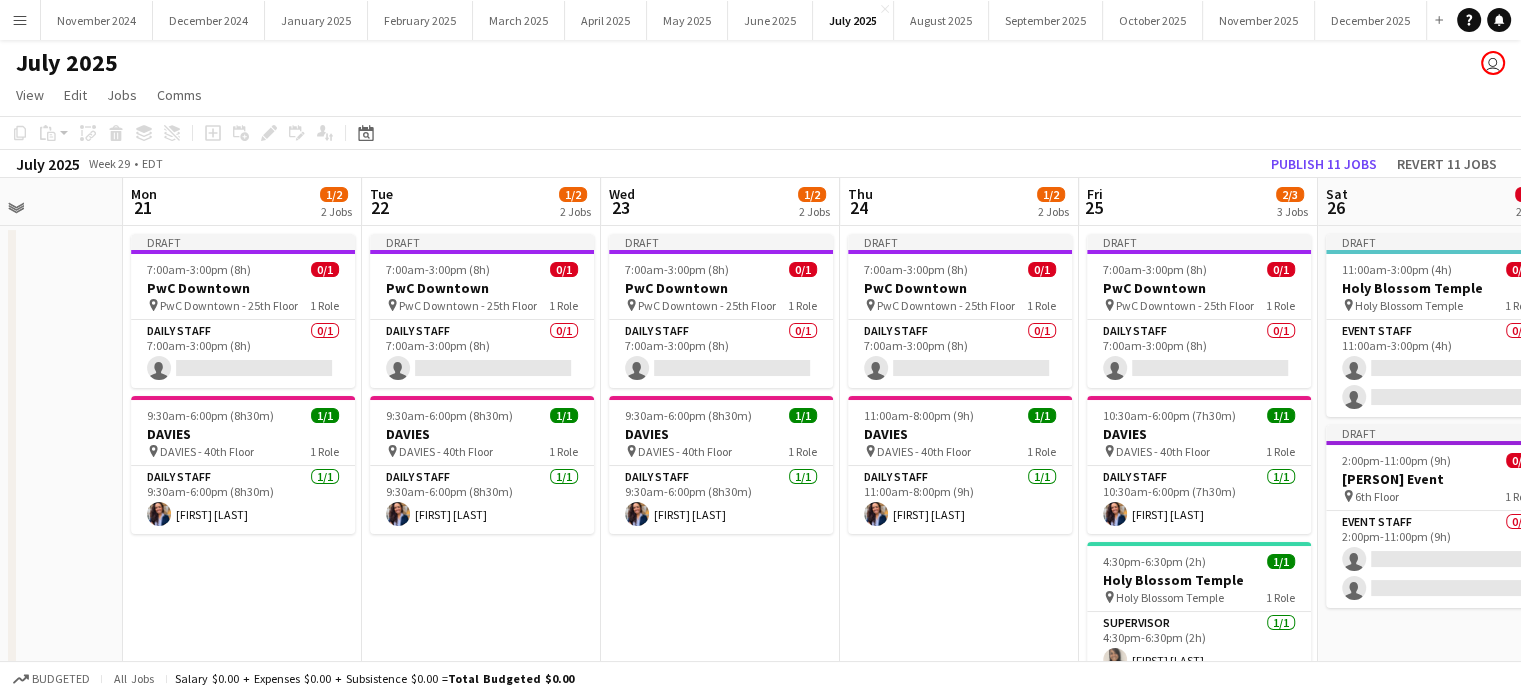 scroll, scrollTop: 0, scrollLeft: 597, axis: horizontal 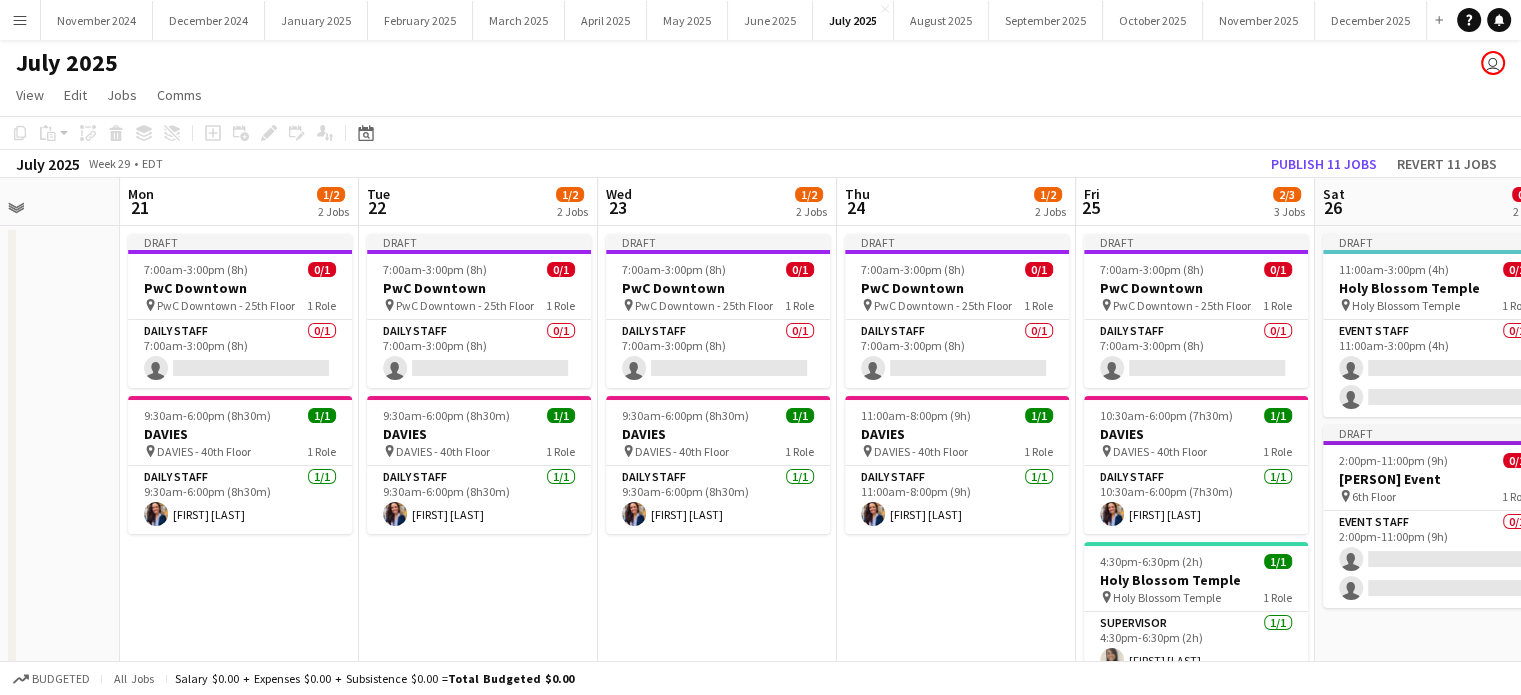 drag, startPoint x: 1271, startPoint y: 588, endPoint x: 806, endPoint y: 611, distance: 465.56848 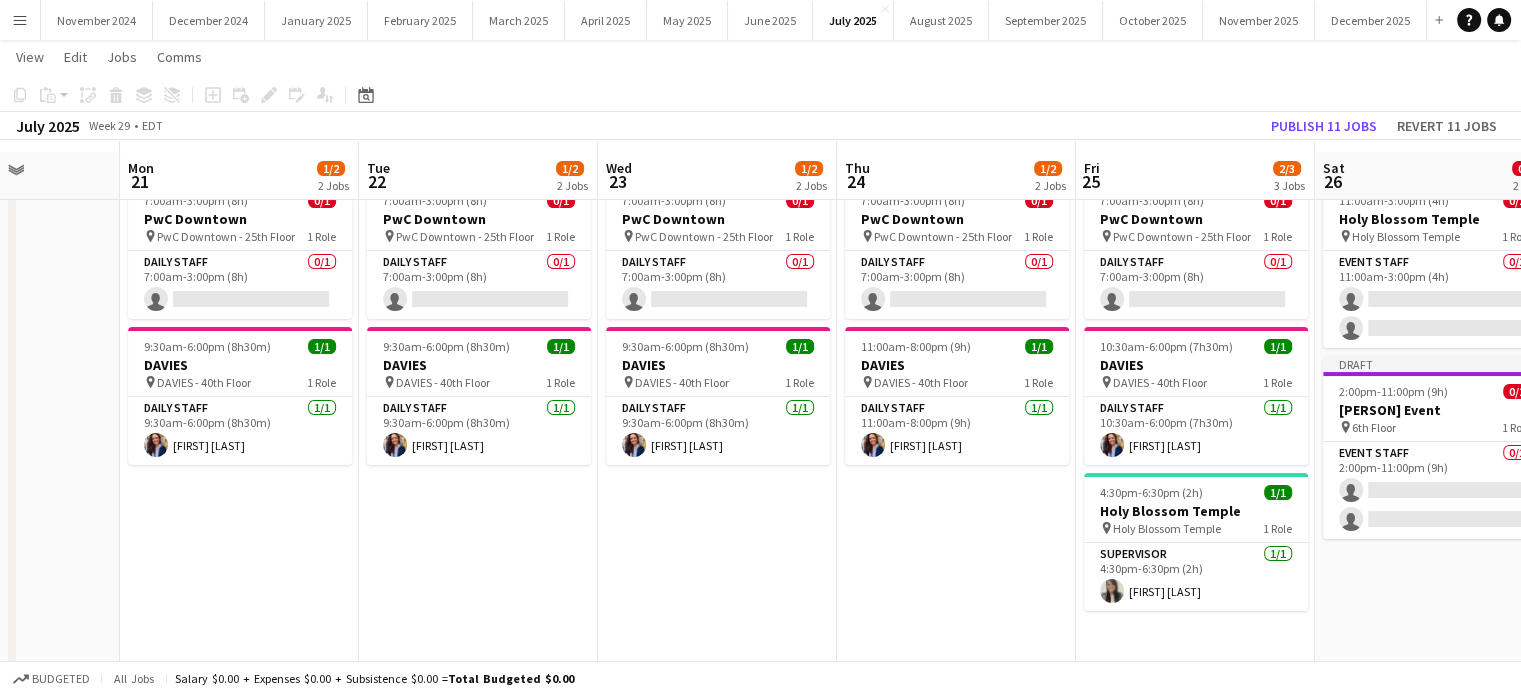 scroll, scrollTop: 100, scrollLeft: 0, axis: vertical 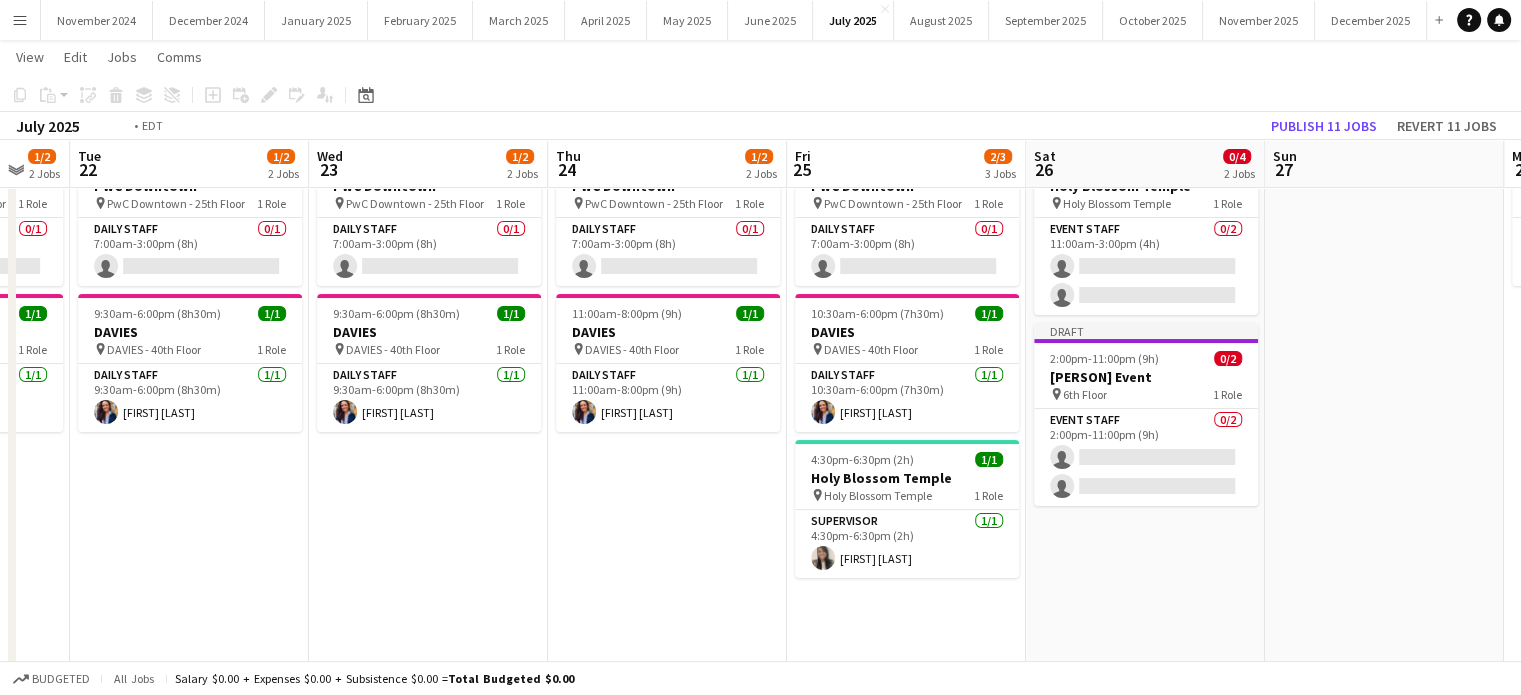 drag, startPoint x: 994, startPoint y: 565, endPoint x: 203, endPoint y: 552, distance: 791.1068 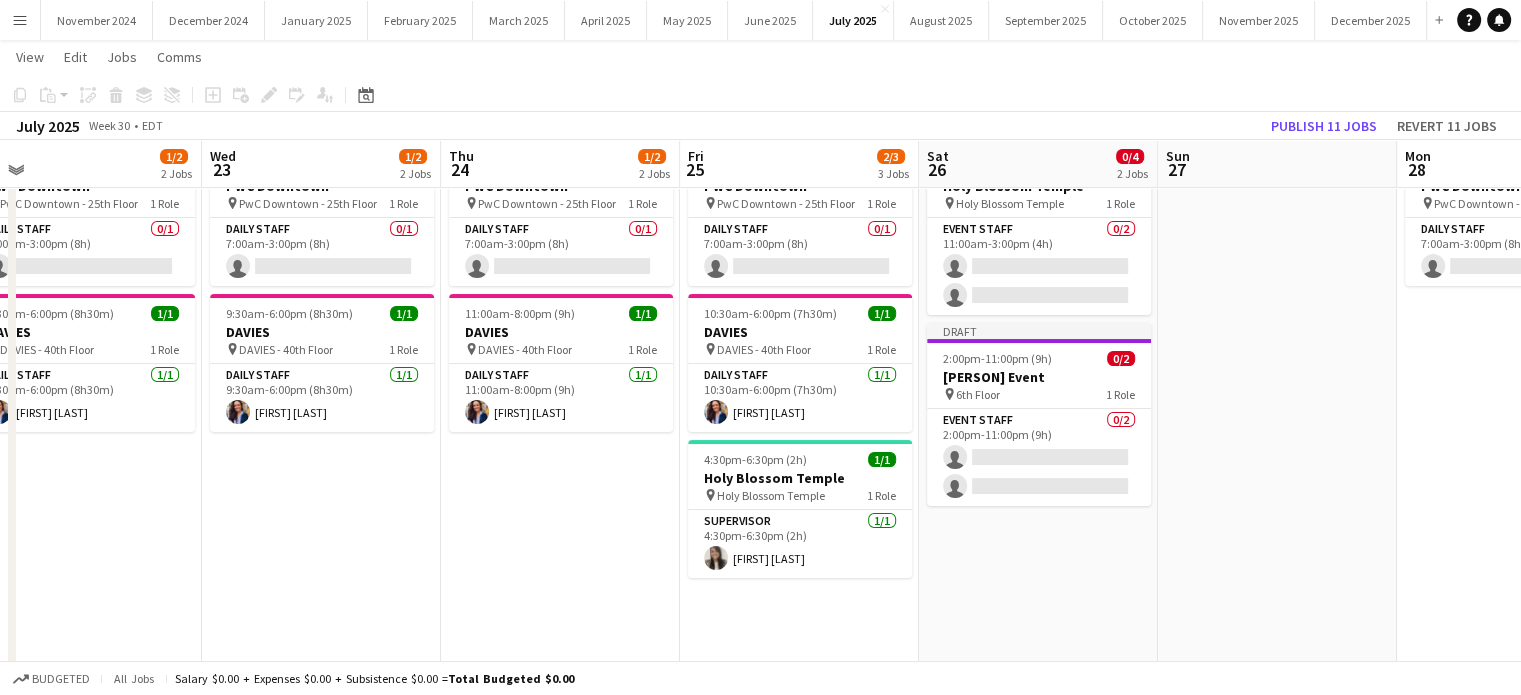 scroll, scrollTop: 0, scrollLeft: 445, axis: horizontal 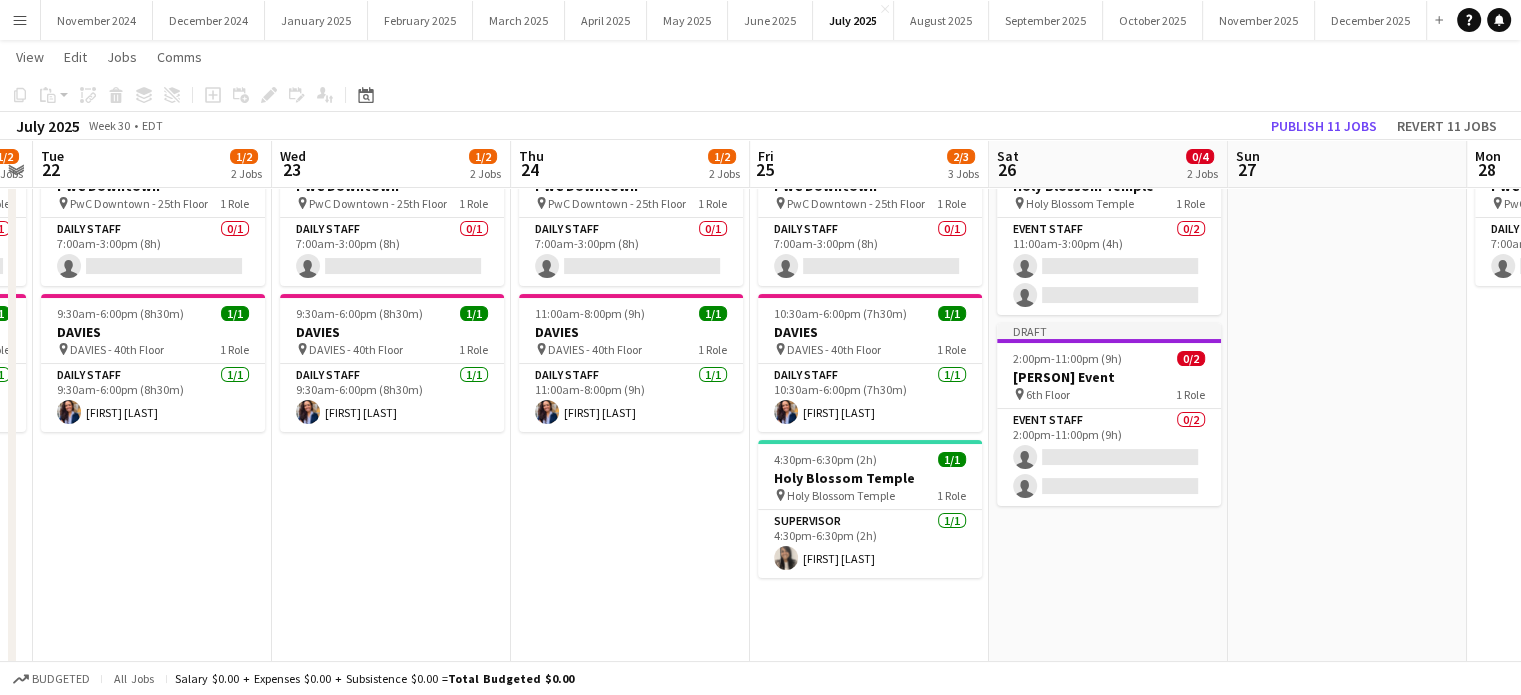 drag, startPoint x: 1055, startPoint y: 543, endPoint x: 1532, endPoint y: 518, distance: 477.6547 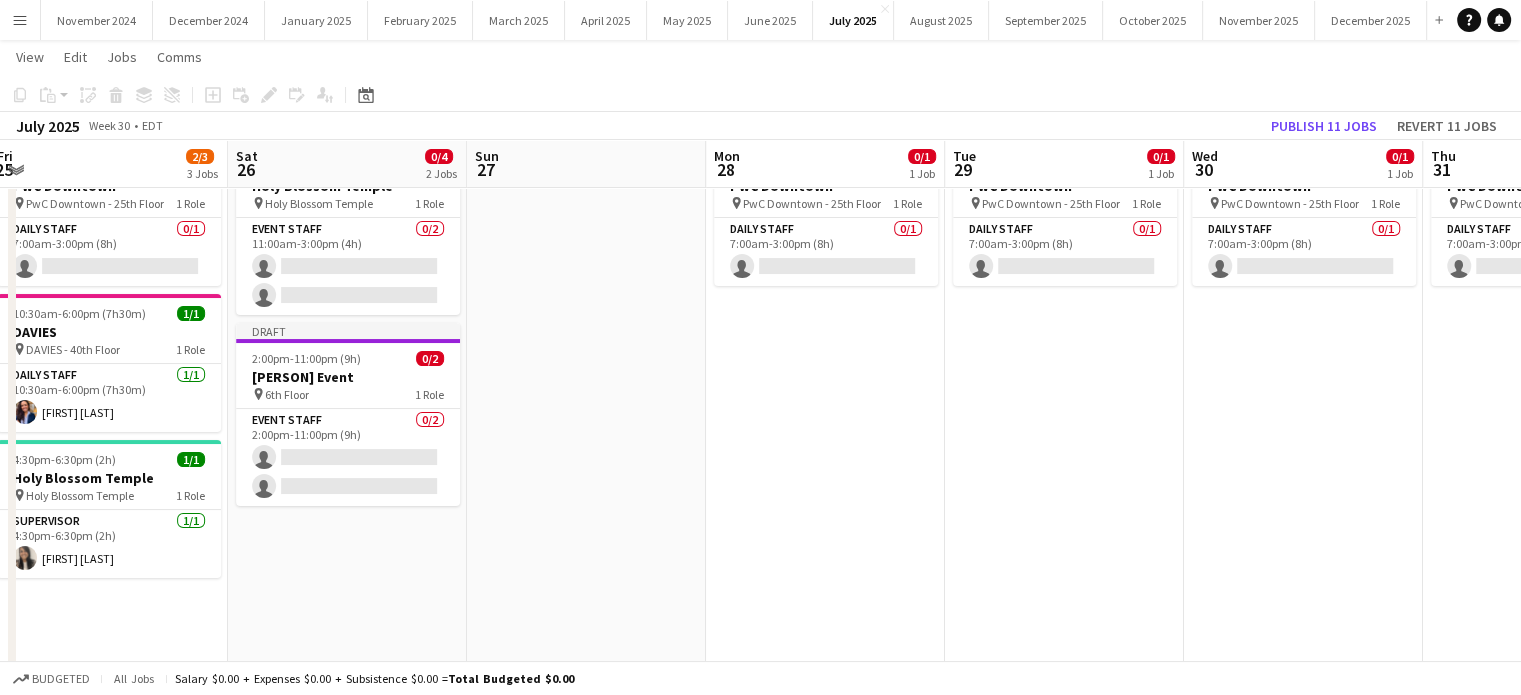 scroll, scrollTop: 0, scrollLeft: 781, axis: horizontal 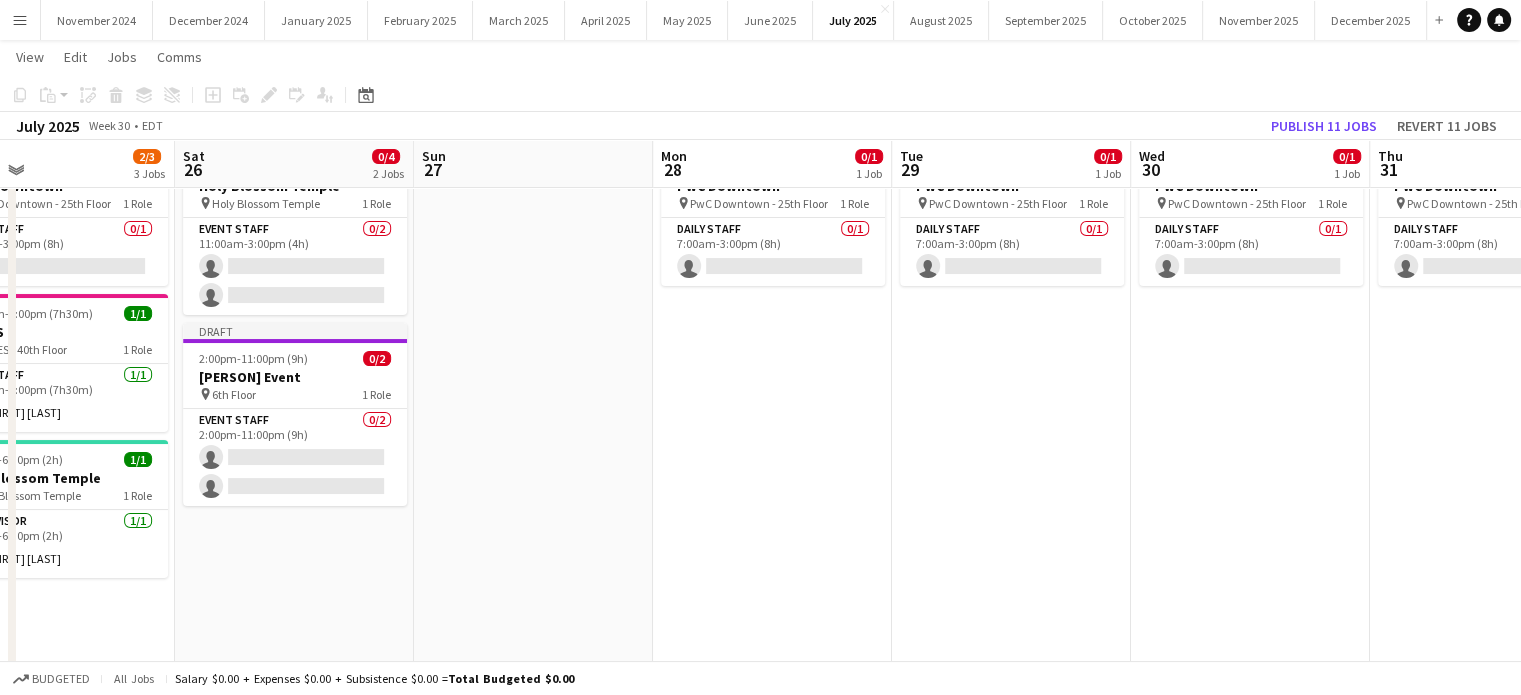 drag, startPoint x: 1336, startPoint y: 379, endPoint x: 528, endPoint y: 426, distance: 809.3658 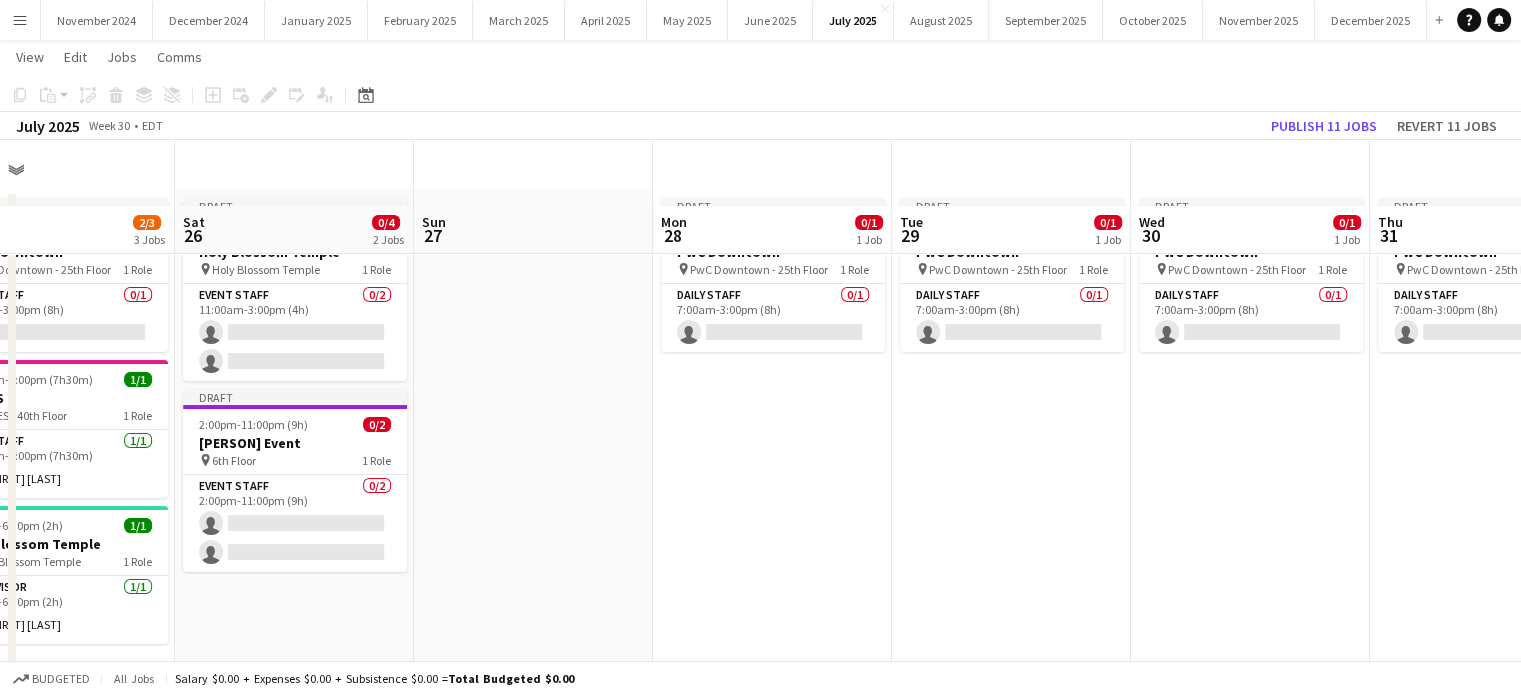 scroll, scrollTop: 0, scrollLeft: 0, axis: both 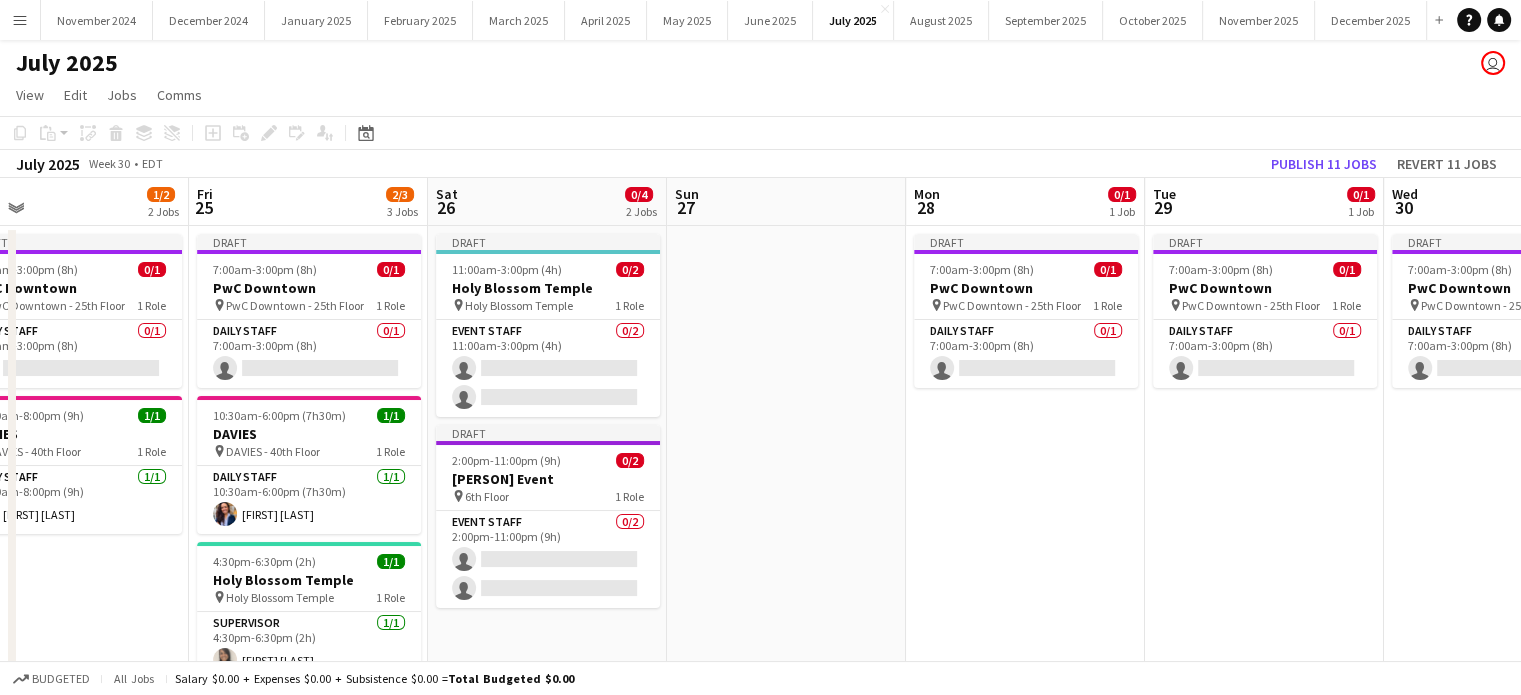 drag, startPoint x: 1036, startPoint y: 519, endPoint x: 804, endPoint y: 520, distance: 232.00215 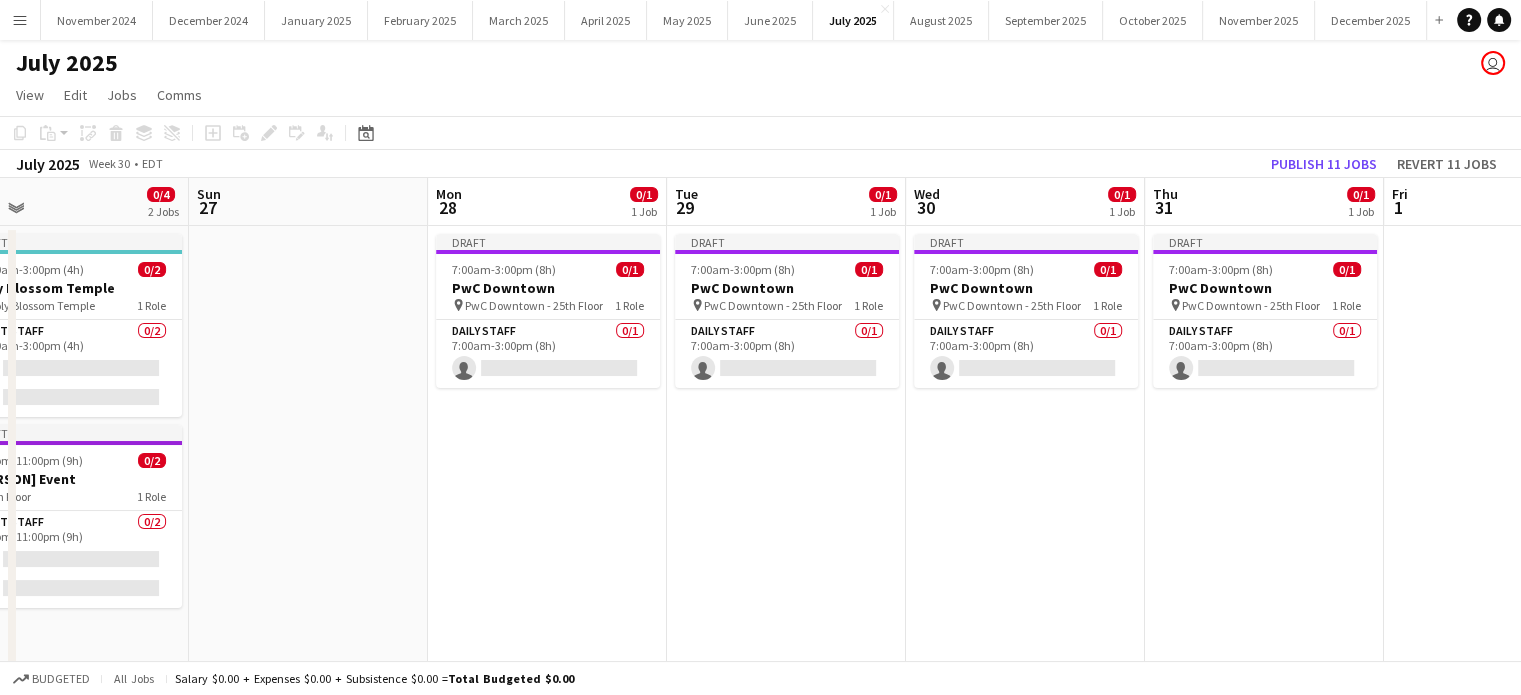 scroll, scrollTop: 0, scrollLeft: 536, axis: horizontal 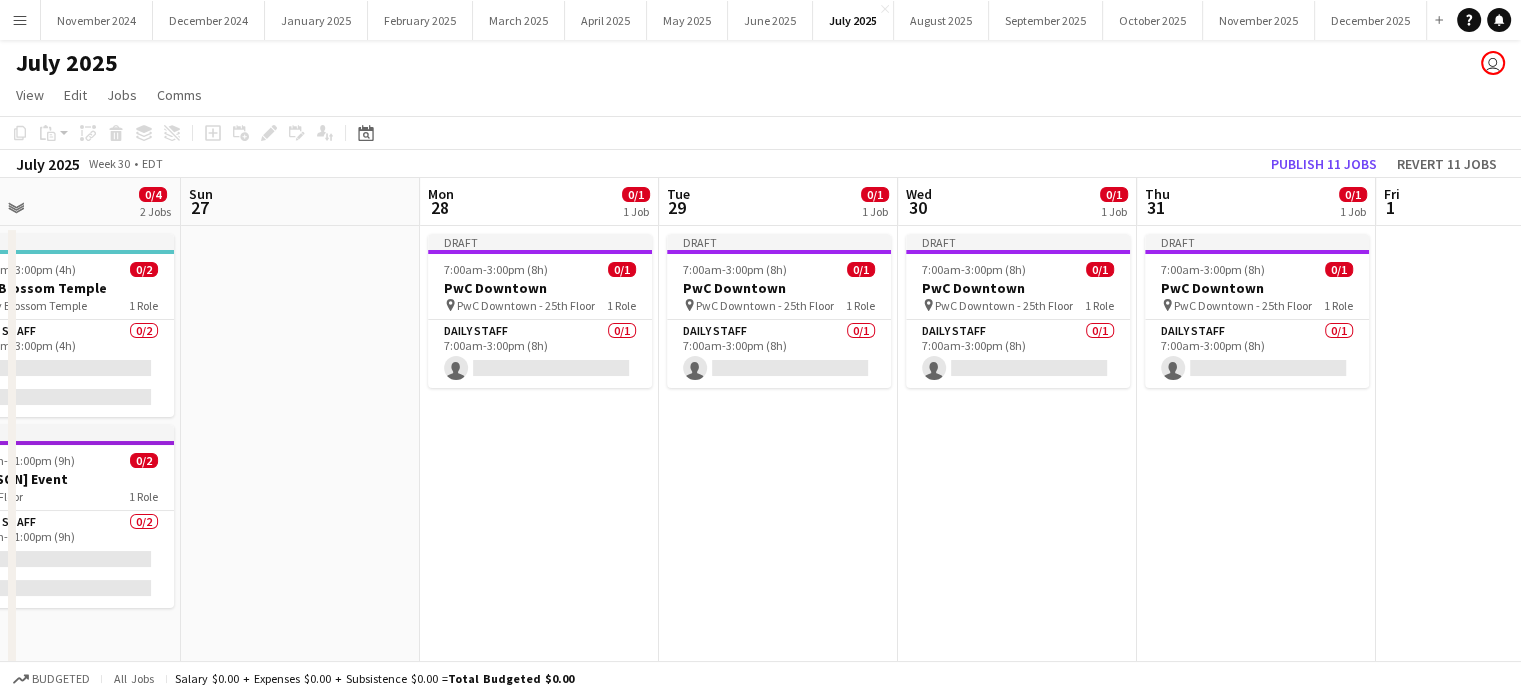 click on "Draft   7:00am-3:00pm (8h)    0/1   PwC Downtown
pin
PwC Downtown - 25th Floor   1 Role   Daily Staff   0/1   7:00am-3:00pm (8h)
single-neutral-actions" at bounding box center (778, 824) 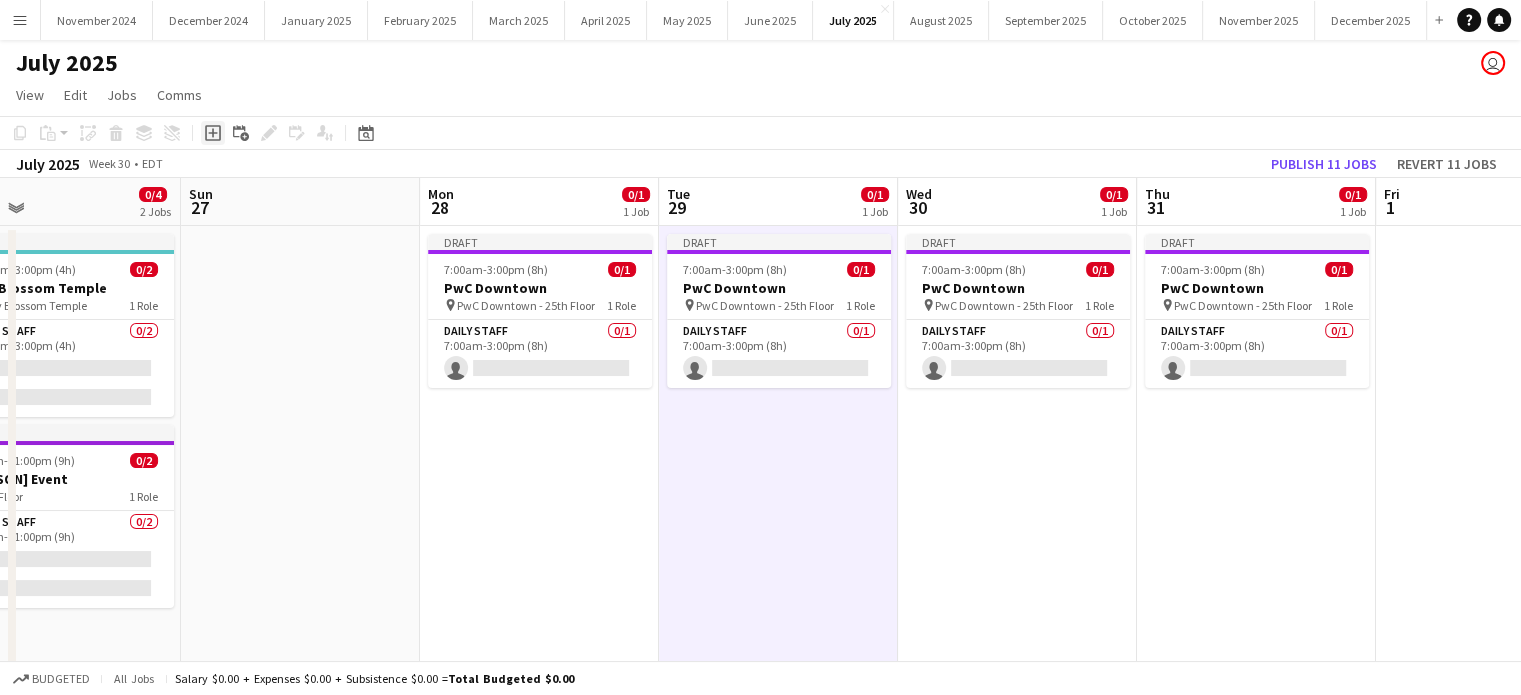 click on "Add job" 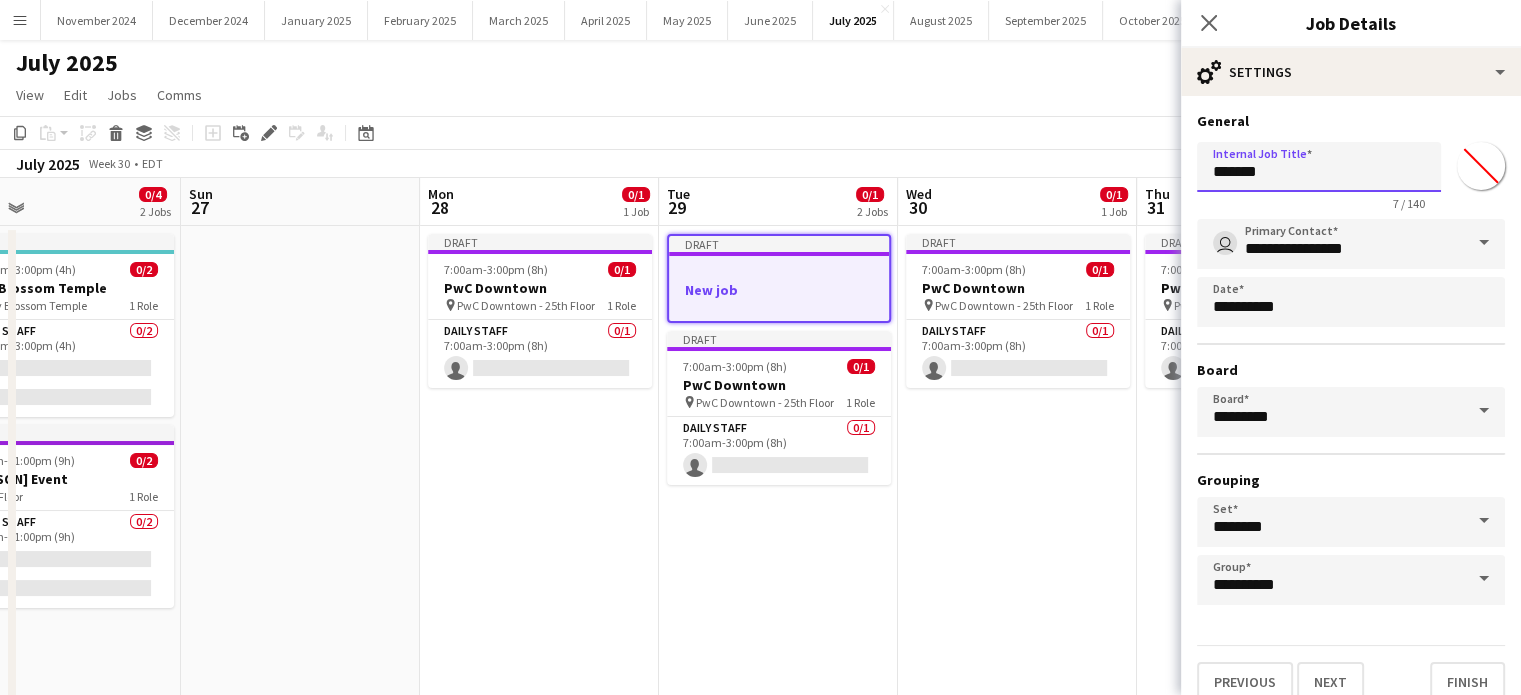 drag, startPoint x: 1292, startPoint y: 173, endPoint x: 1031, endPoint y: 171, distance: 261.00766 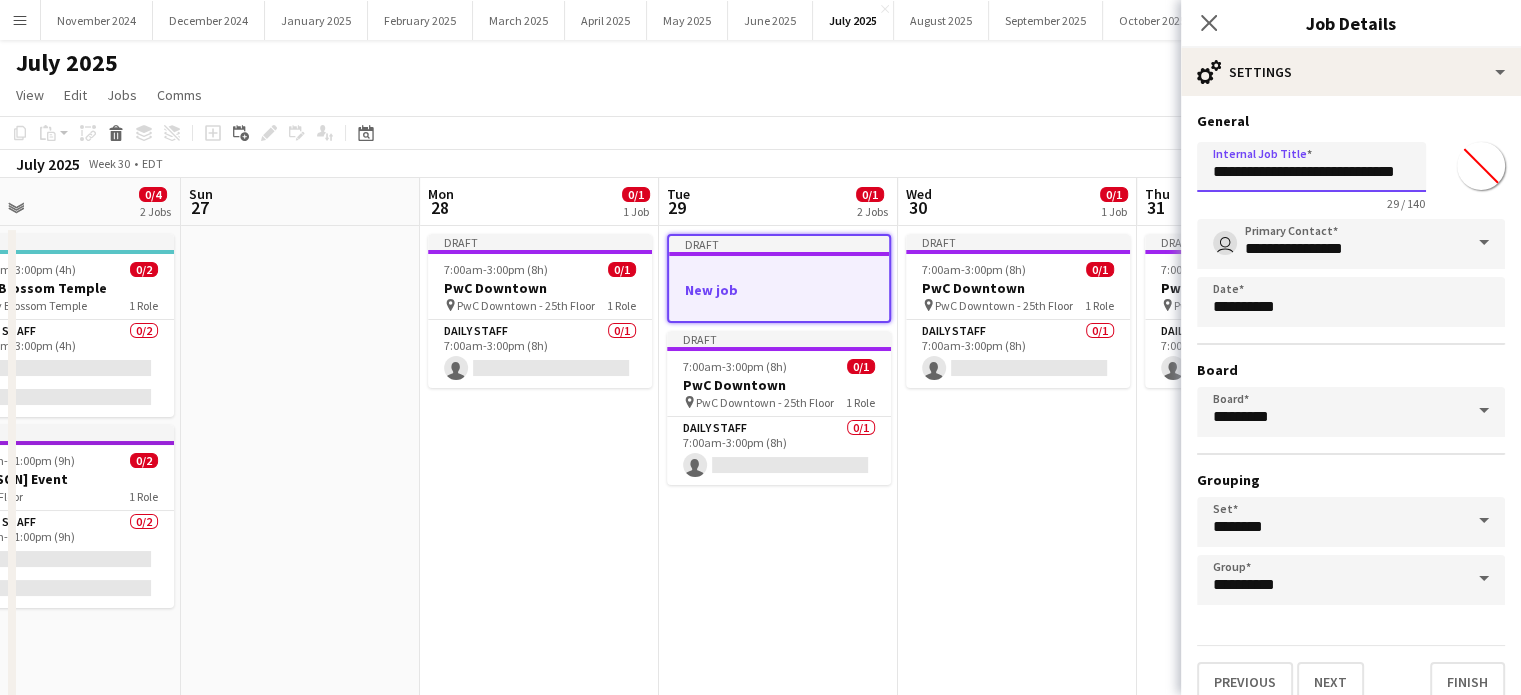 scroll, scrollTop: 0, scrollLeft: 4, axis: horizontal 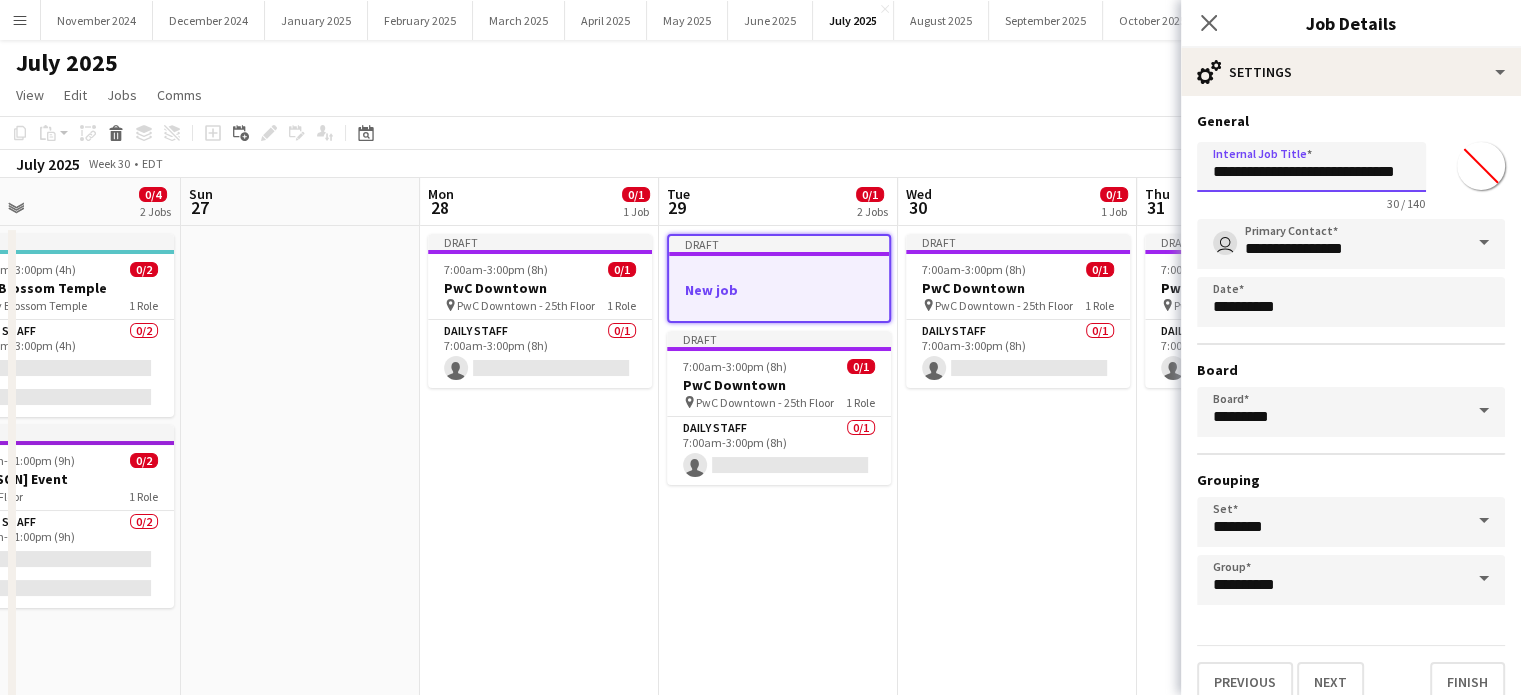 type on "**********" 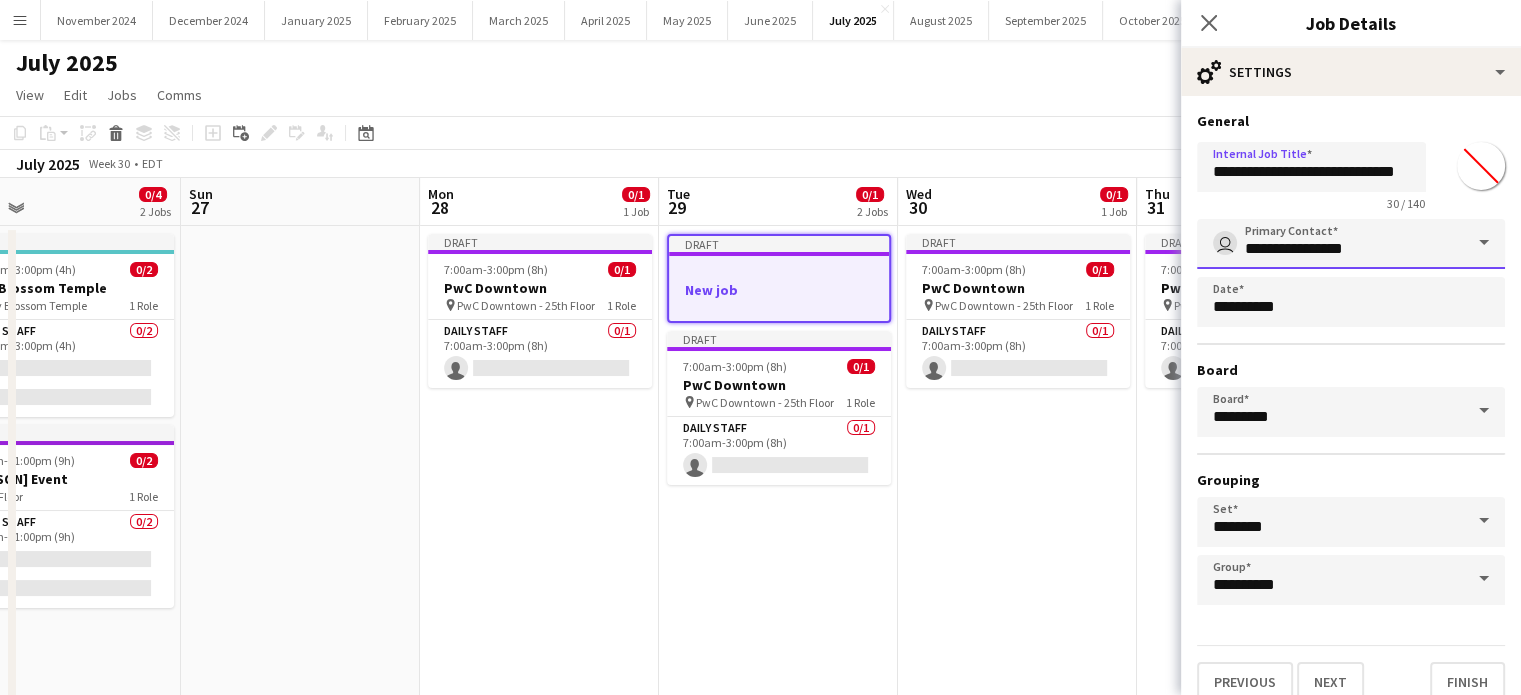click on "**********" at bounding box center (1351, 244) 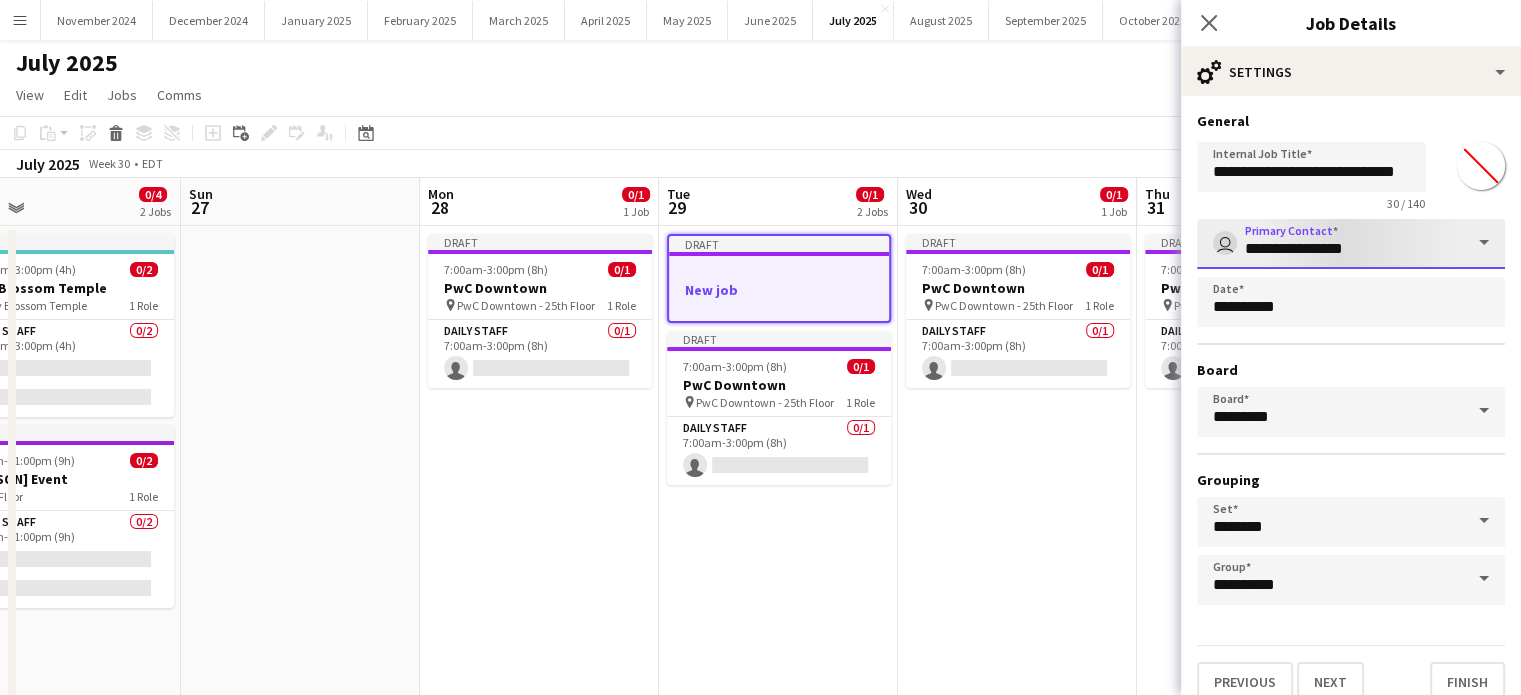 scroll, scrollTop: 0, scrollLeft: 0, axis: both 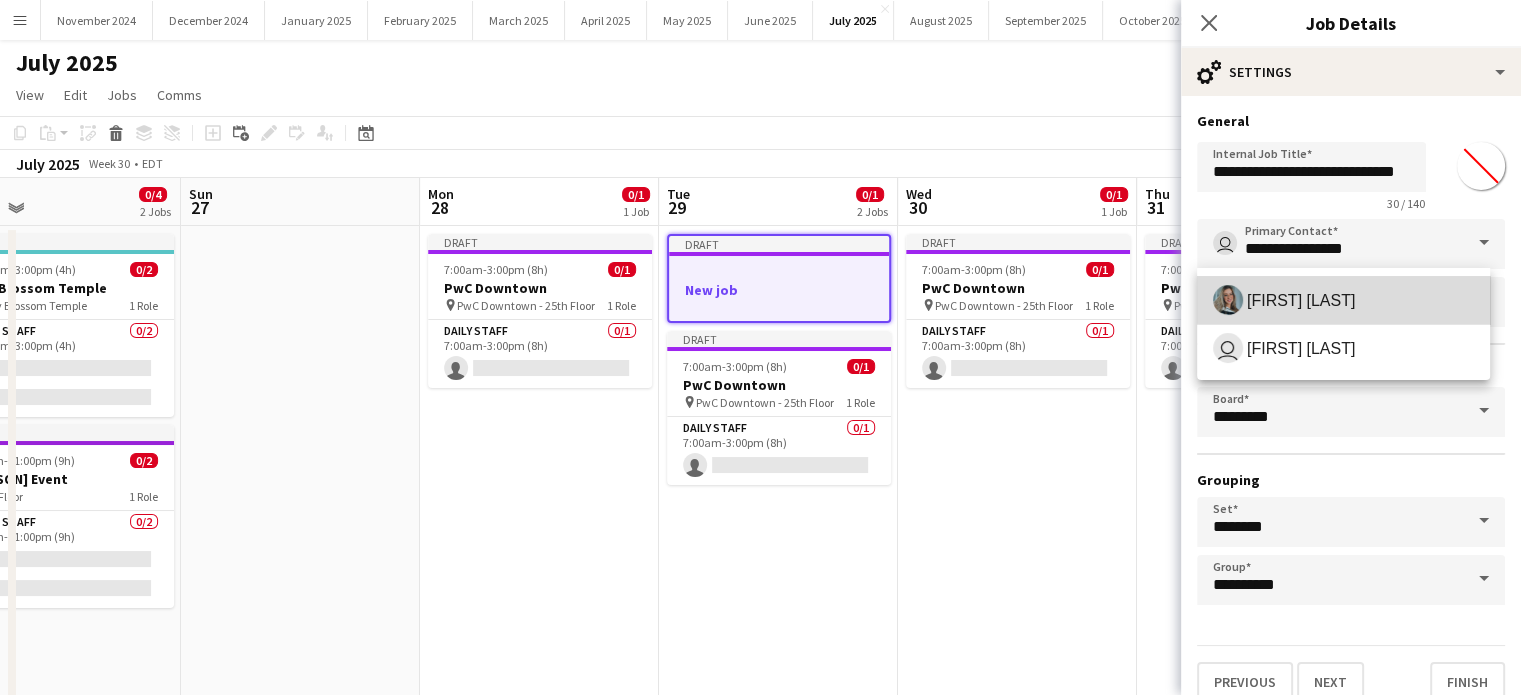 click on "[FIRST] [LAST]" at bounding box center [1301, 300] 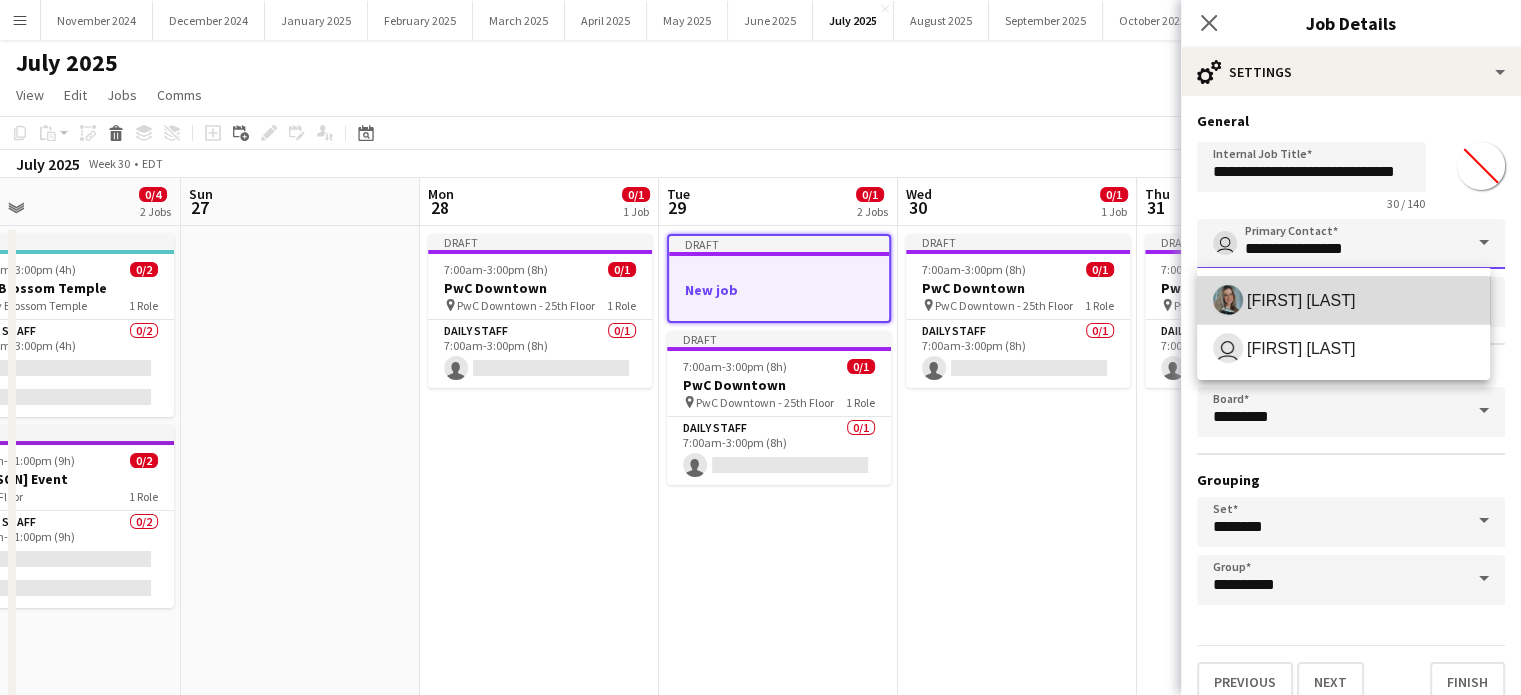 type on "**********" 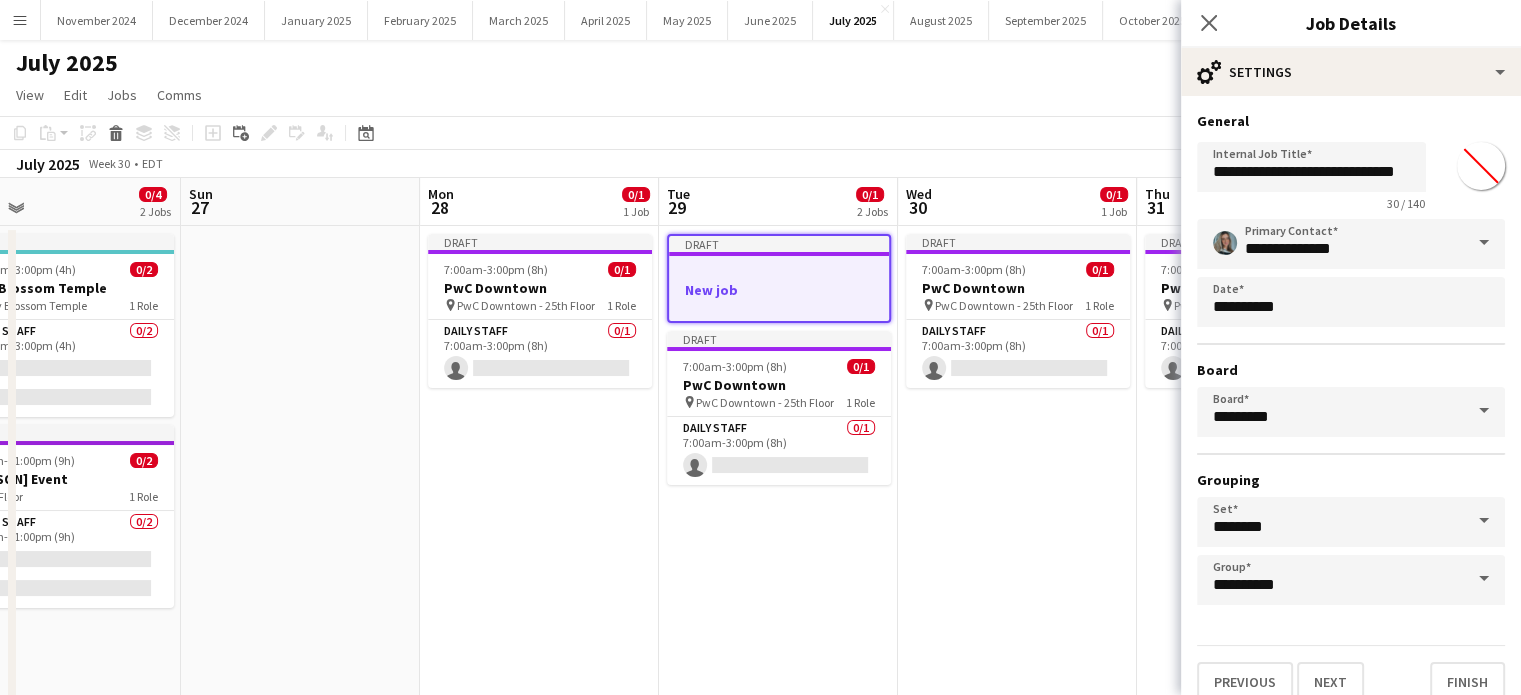 drag, startPoint x: 1451, startPoint y: 173, endPoint x: 1450, endPoint y: 186, distance: 13.038404 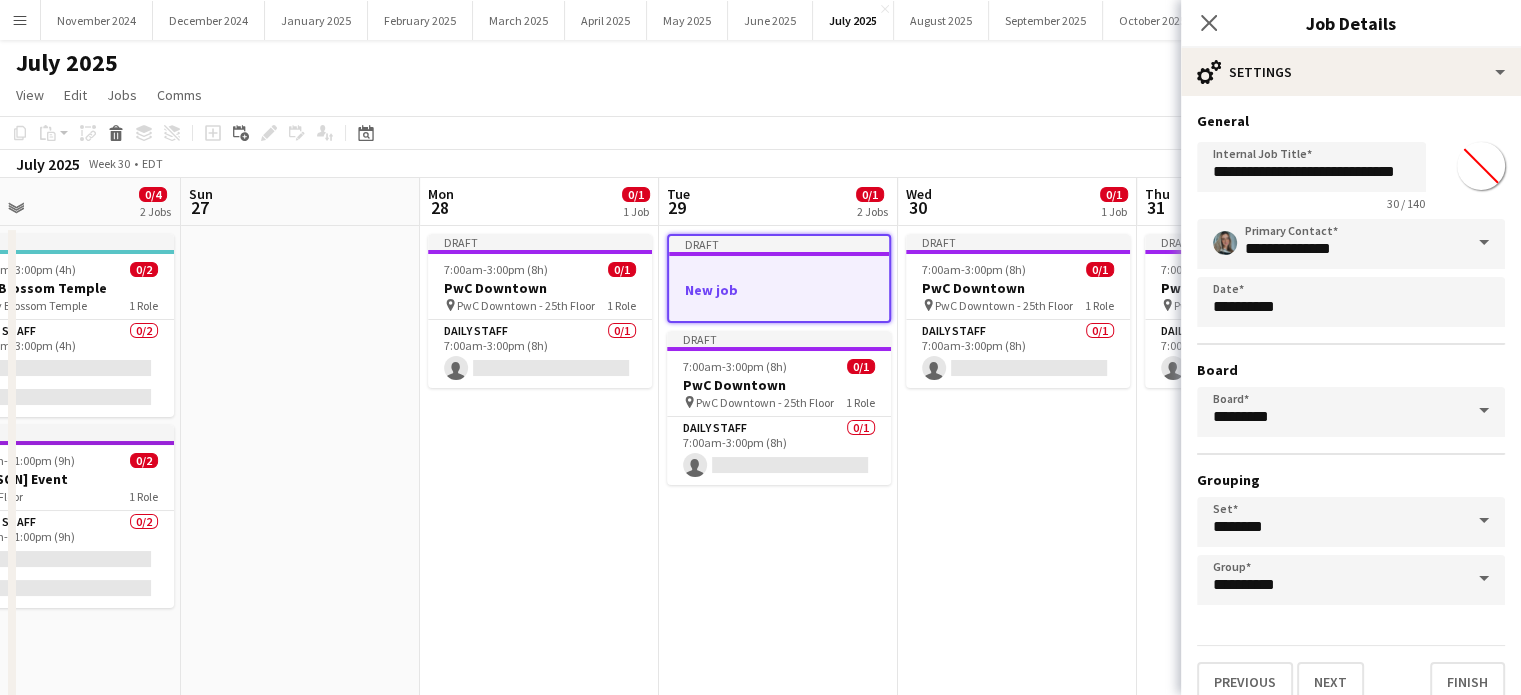 click on "*******" at bounding box center (1481, 166) 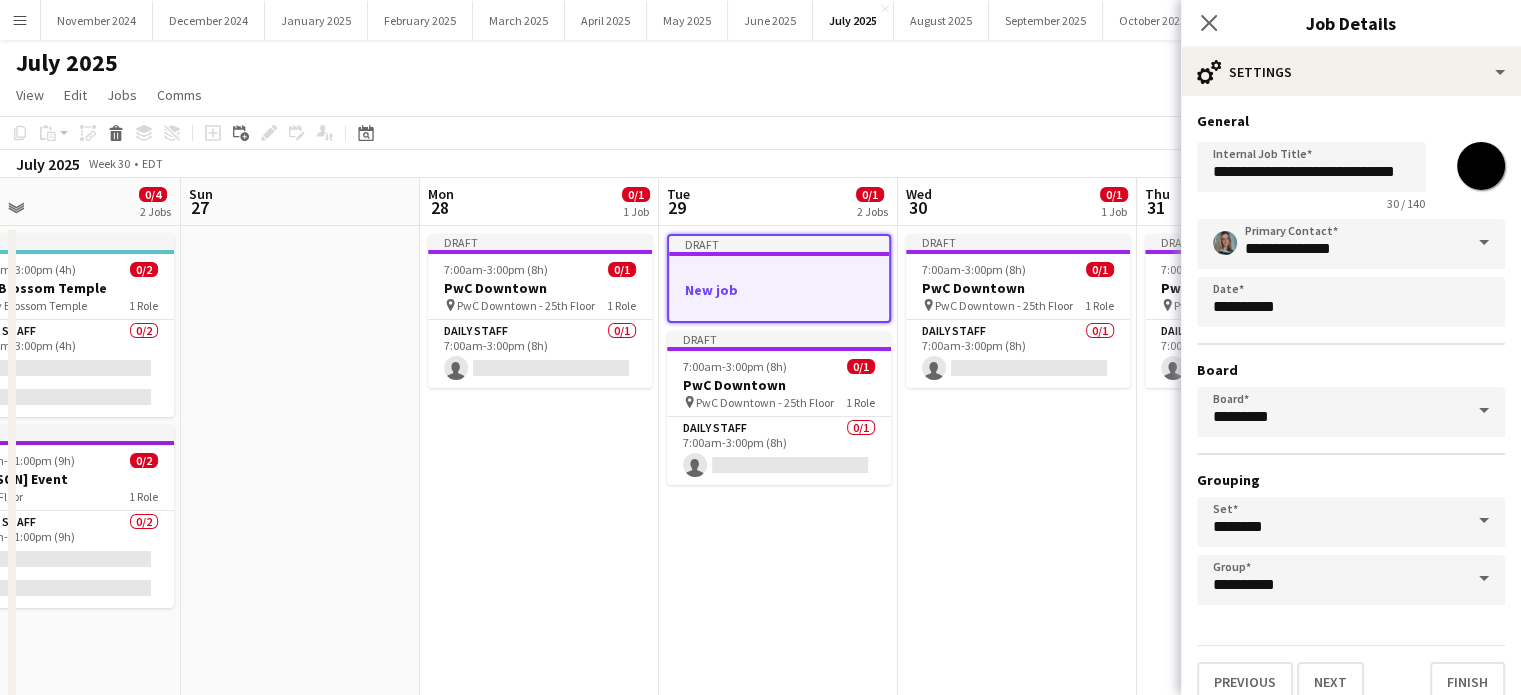type on "*******" 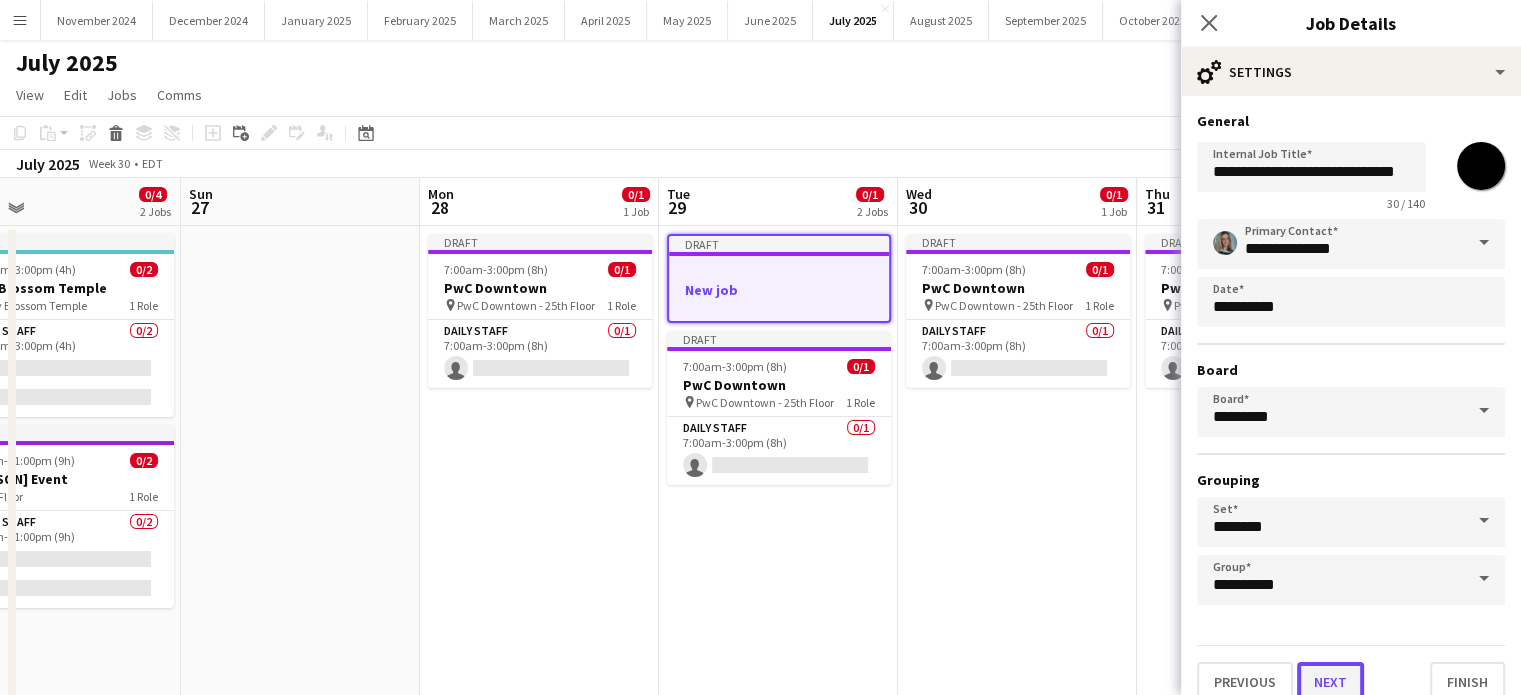 click on "Next" at bounding box center (1330, 682) 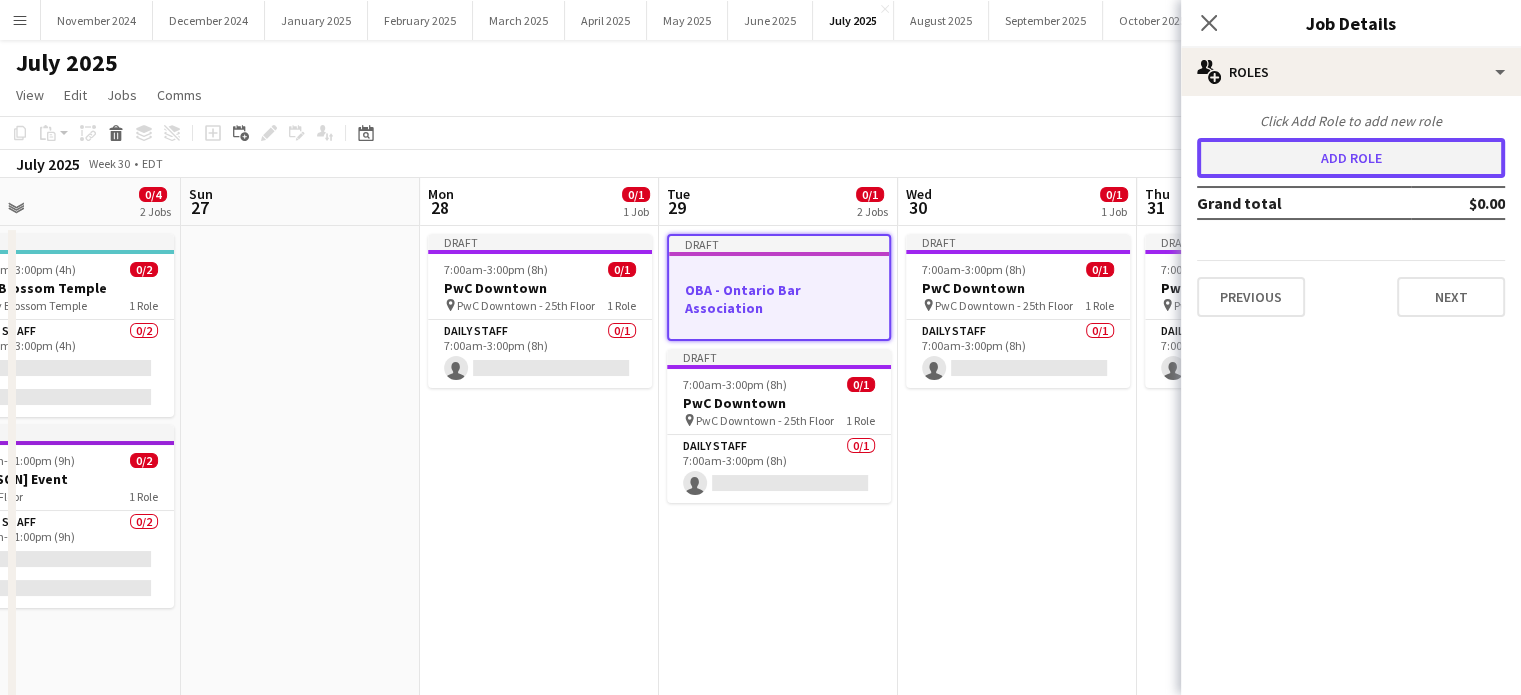 click on "Add role" at bounding box center [1351, 158] 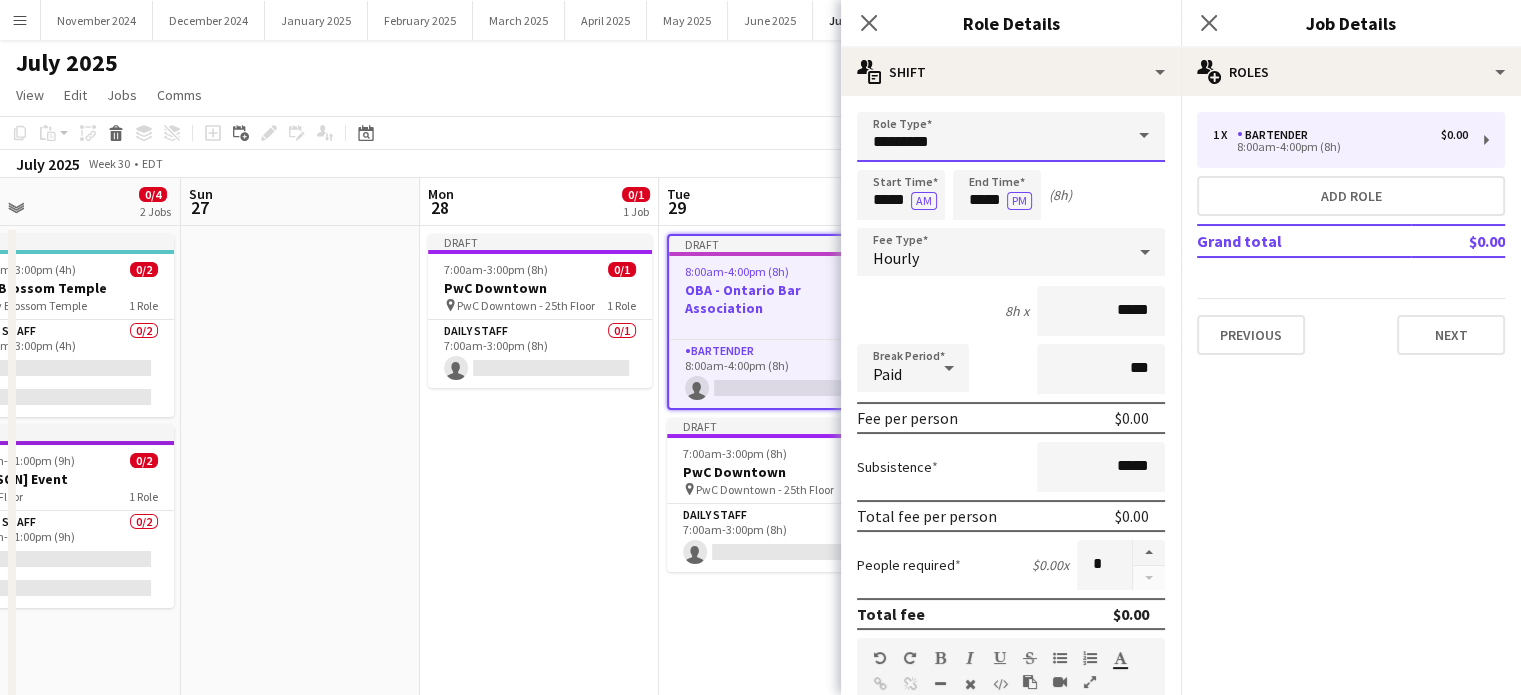 click on "*********" at bounding box center (1011, 137) 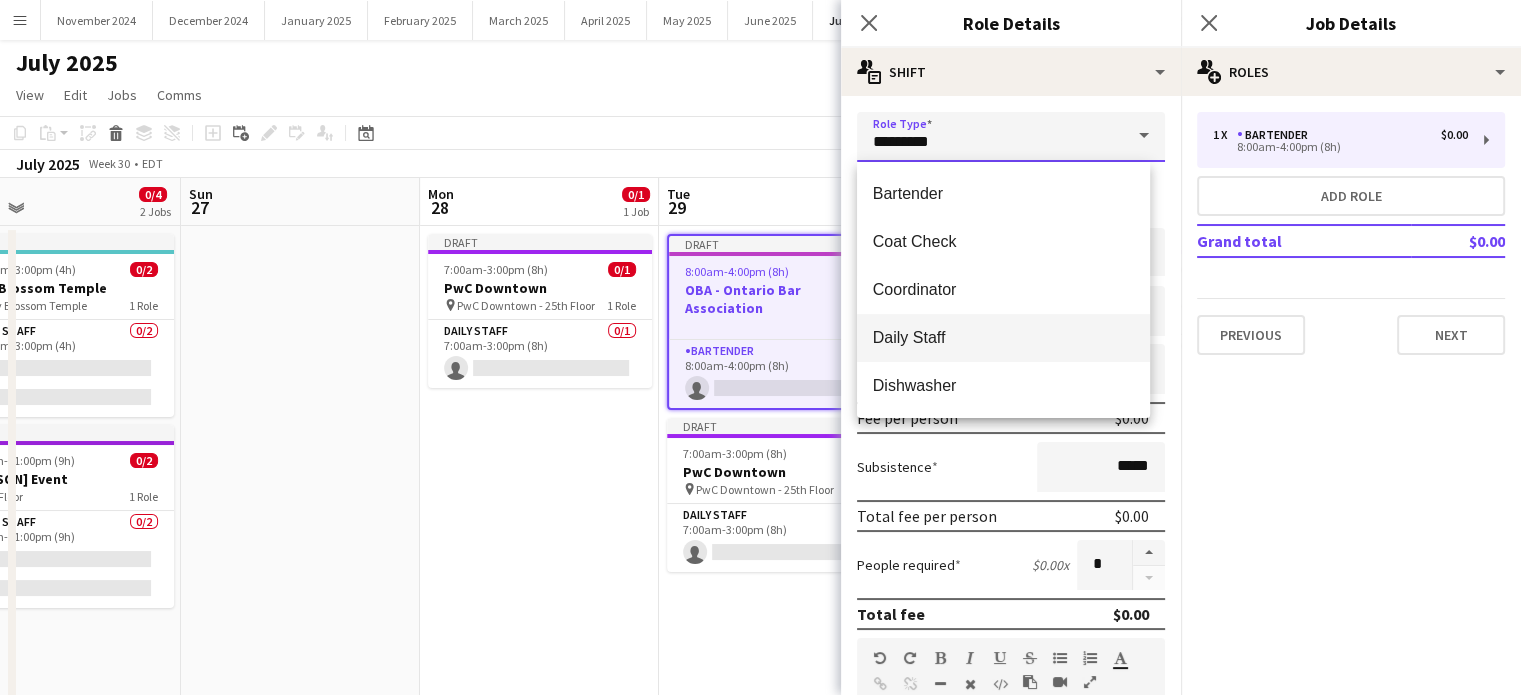 scroll, scrollTop: 200, scrollLeft: 0, axis: vertical 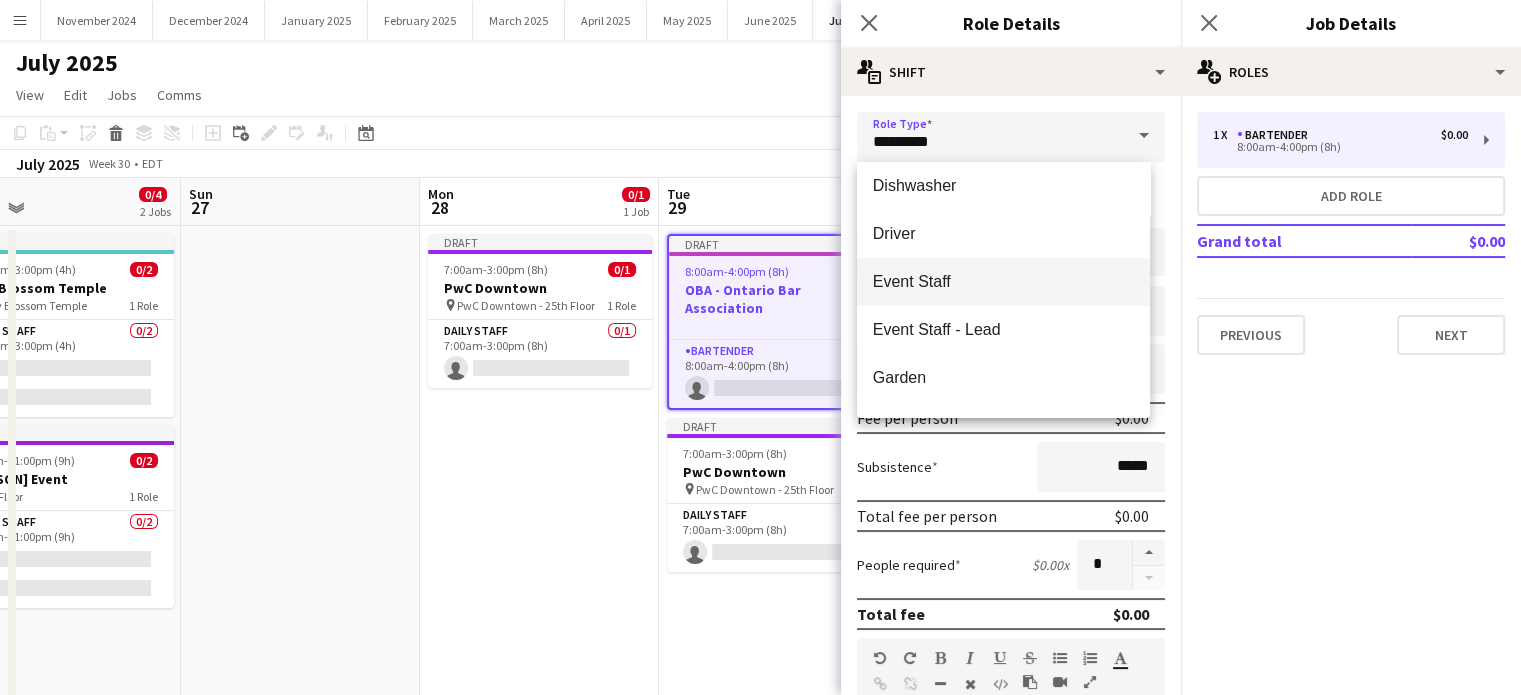 click on "Event Staff" at bounding box center [1003, 281] 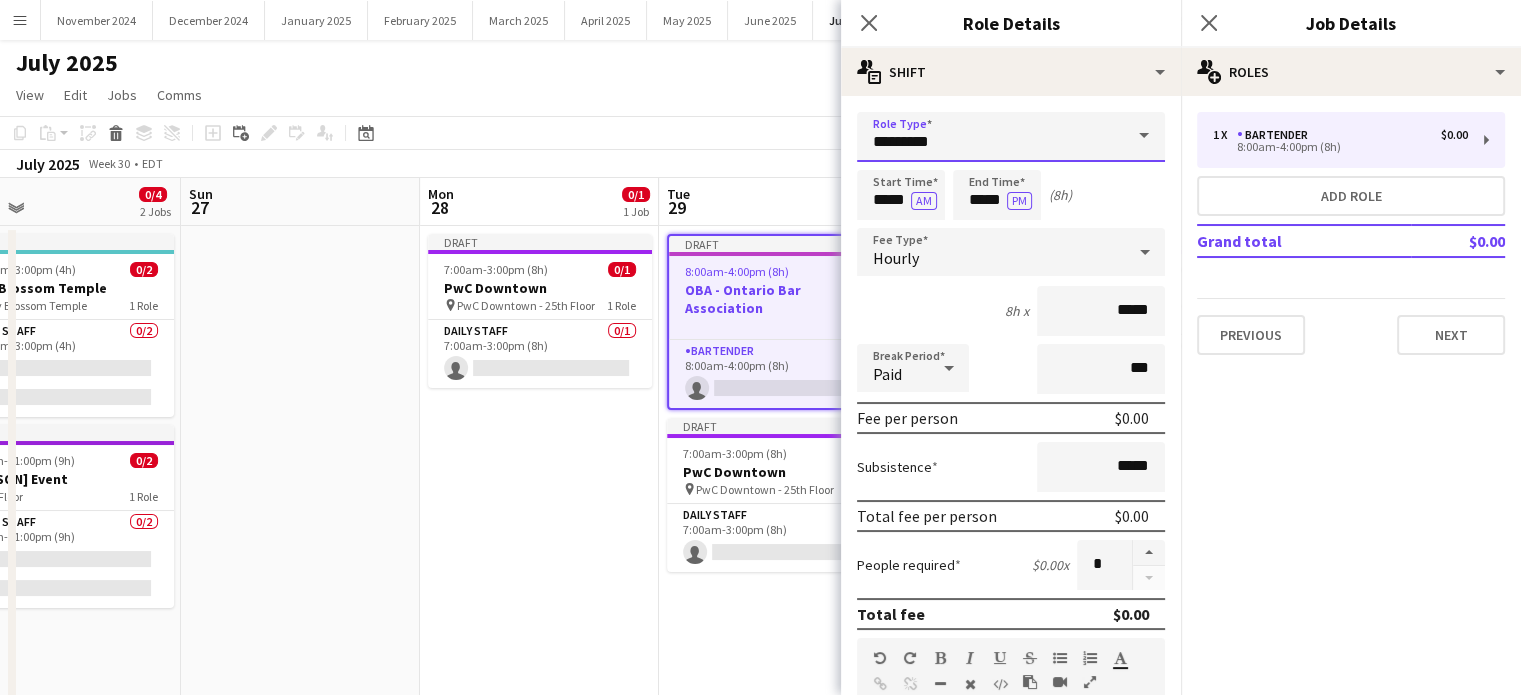 type on "**********" 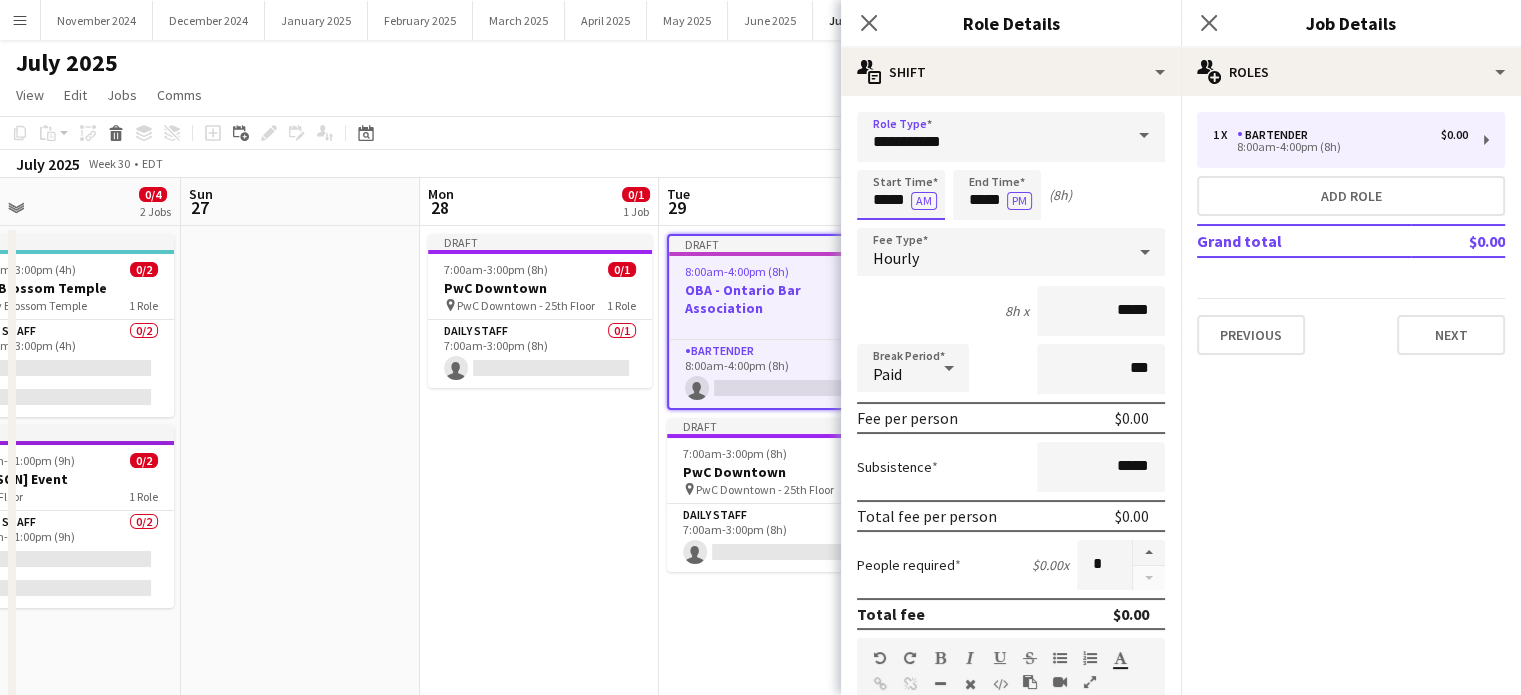 click on "*****" at bounding box center (901, 195) 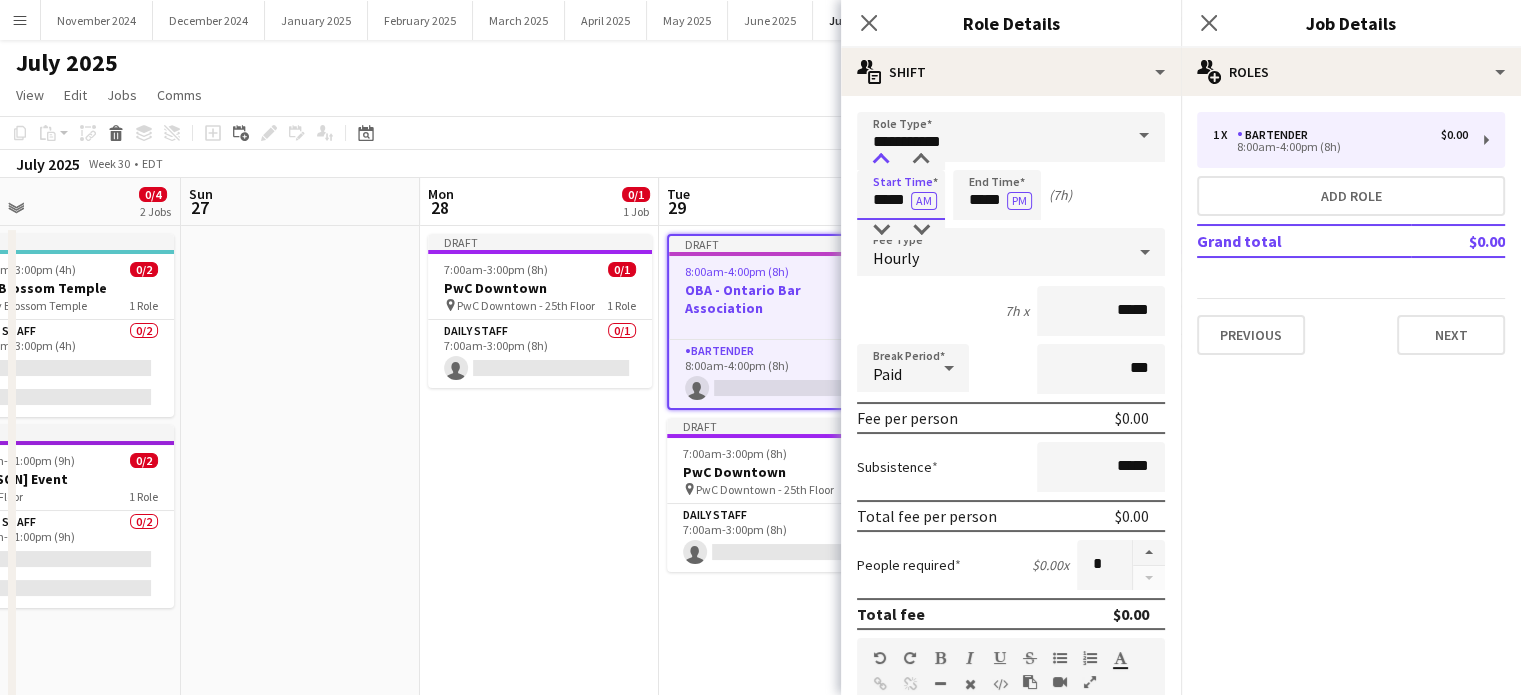 click at bounding box center (881, 160) 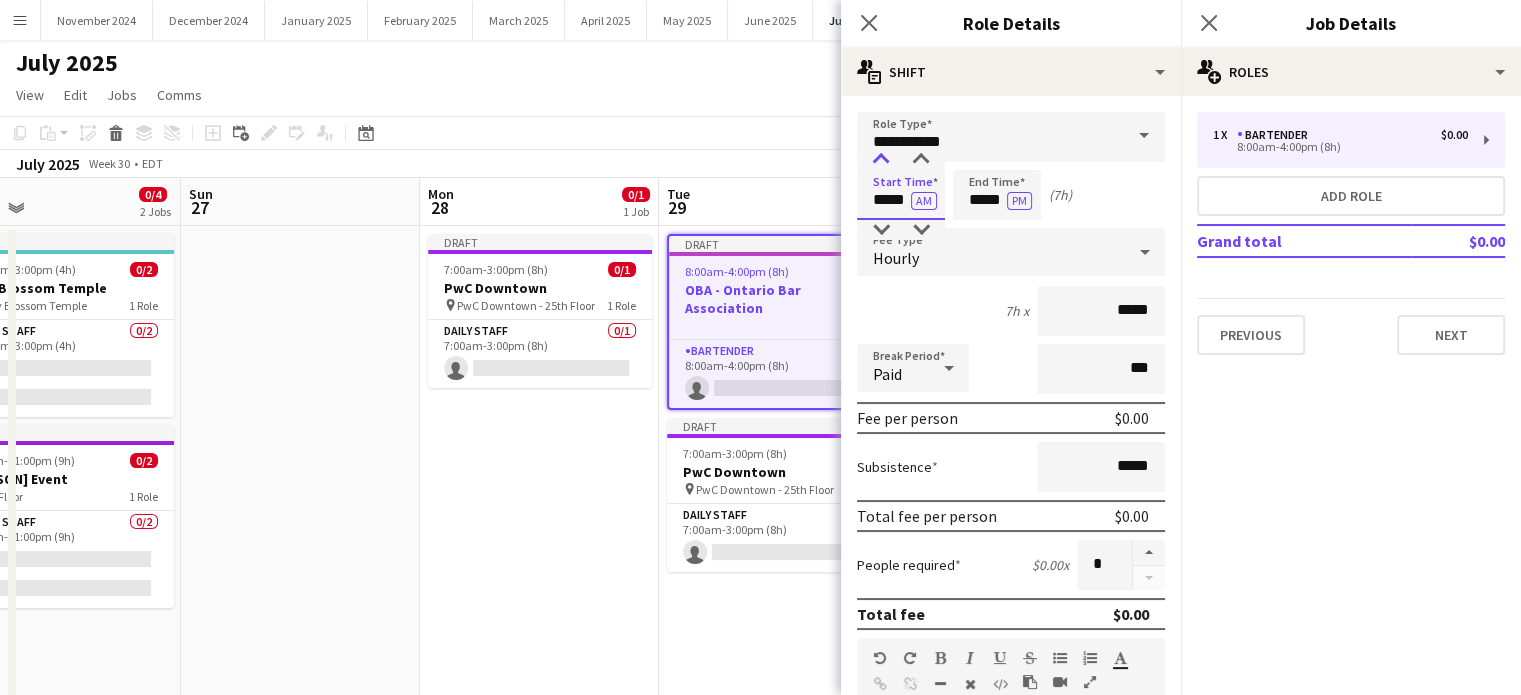 click at bounding box center [881, 160] 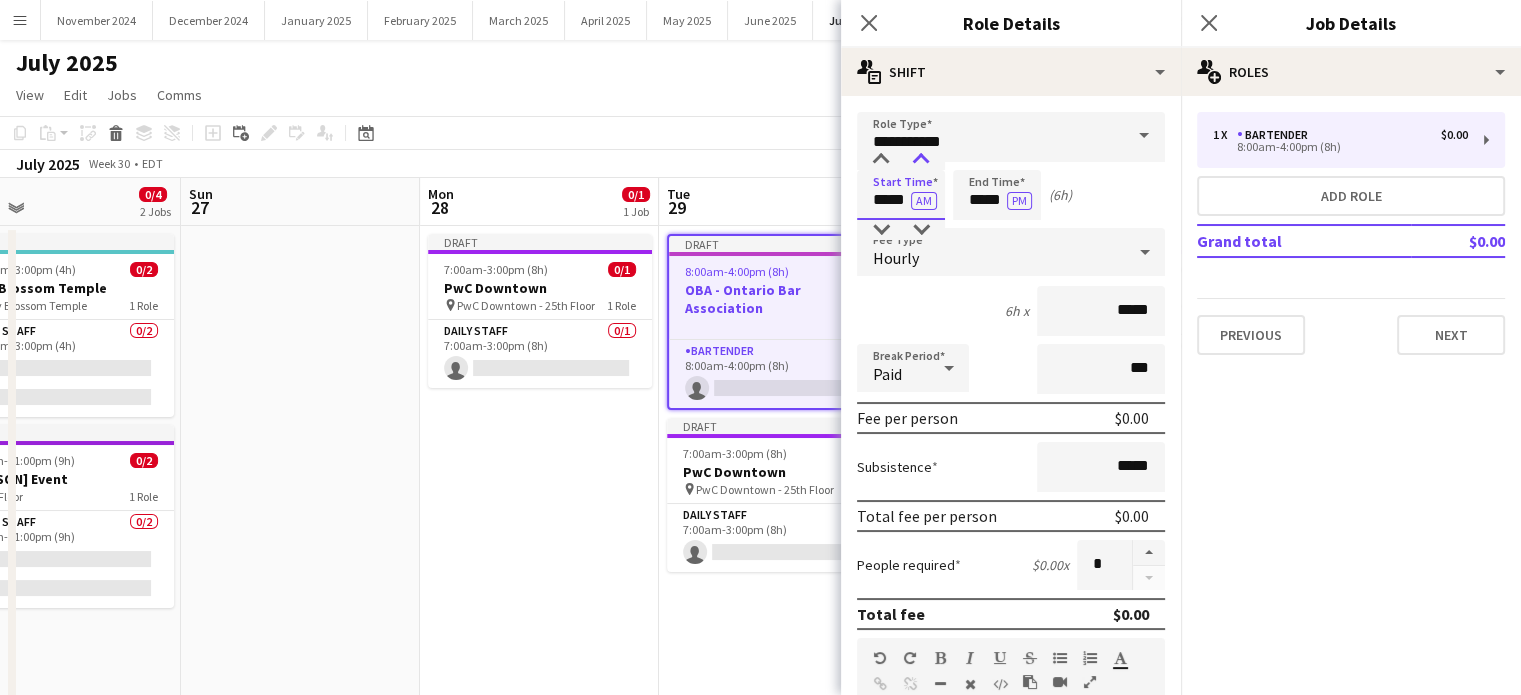 click at bounding box center [921, 160] 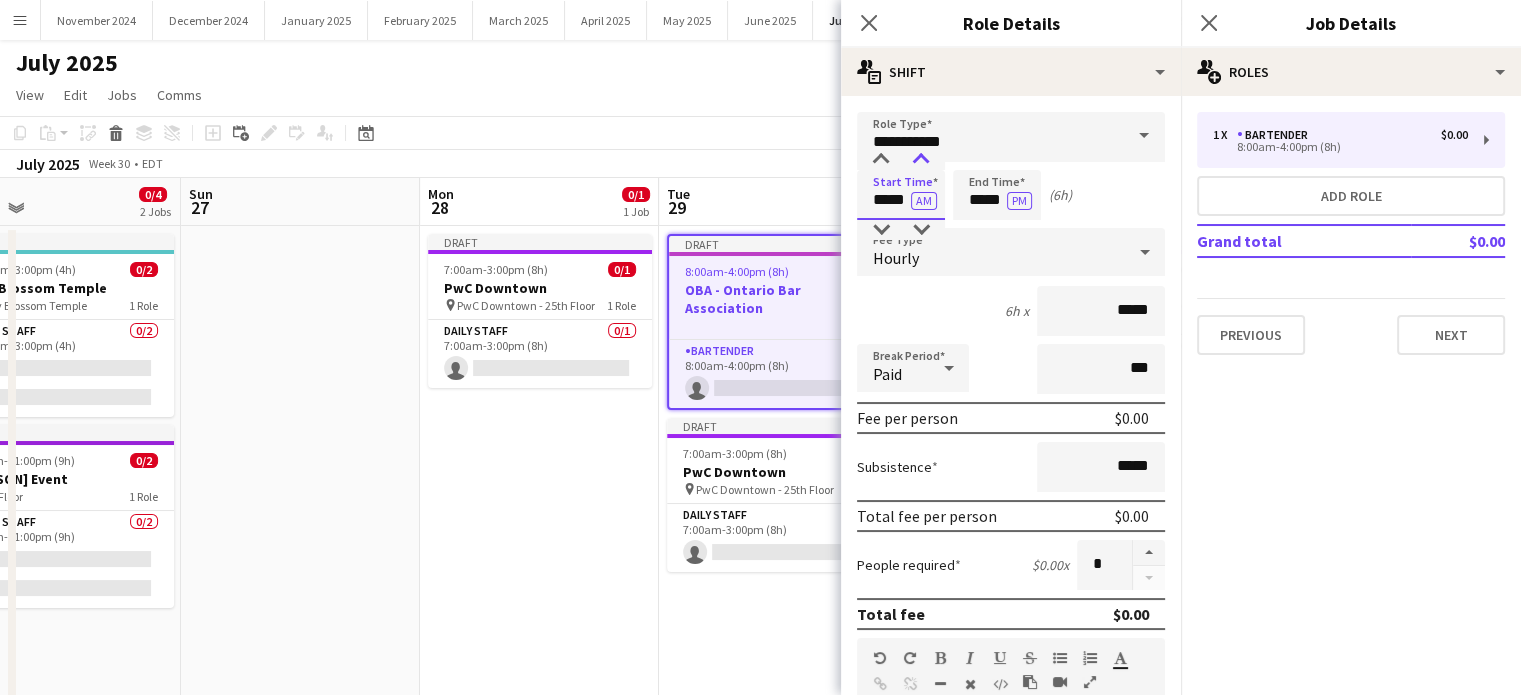 type on "*****" 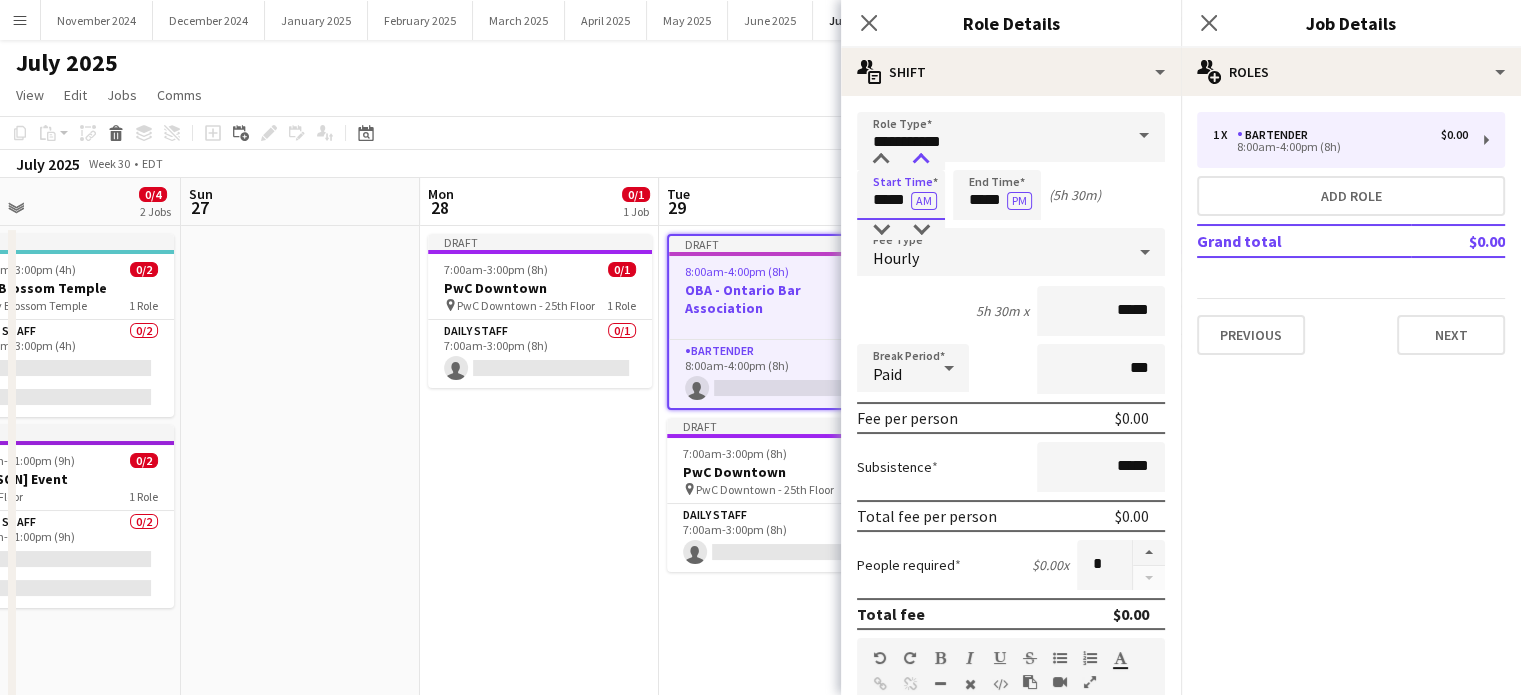 click at bounding box center (921, 160) 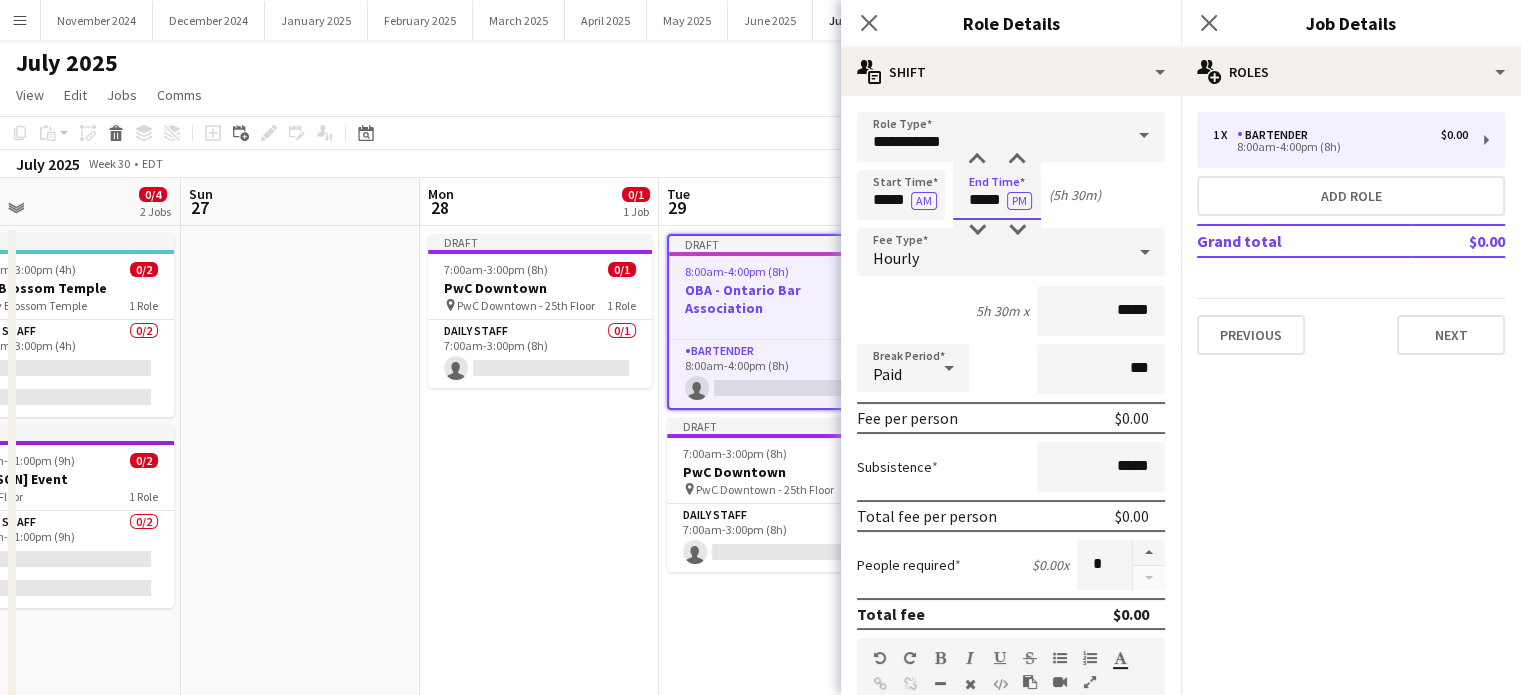 click on "*****" at bounding box center (997, 195) 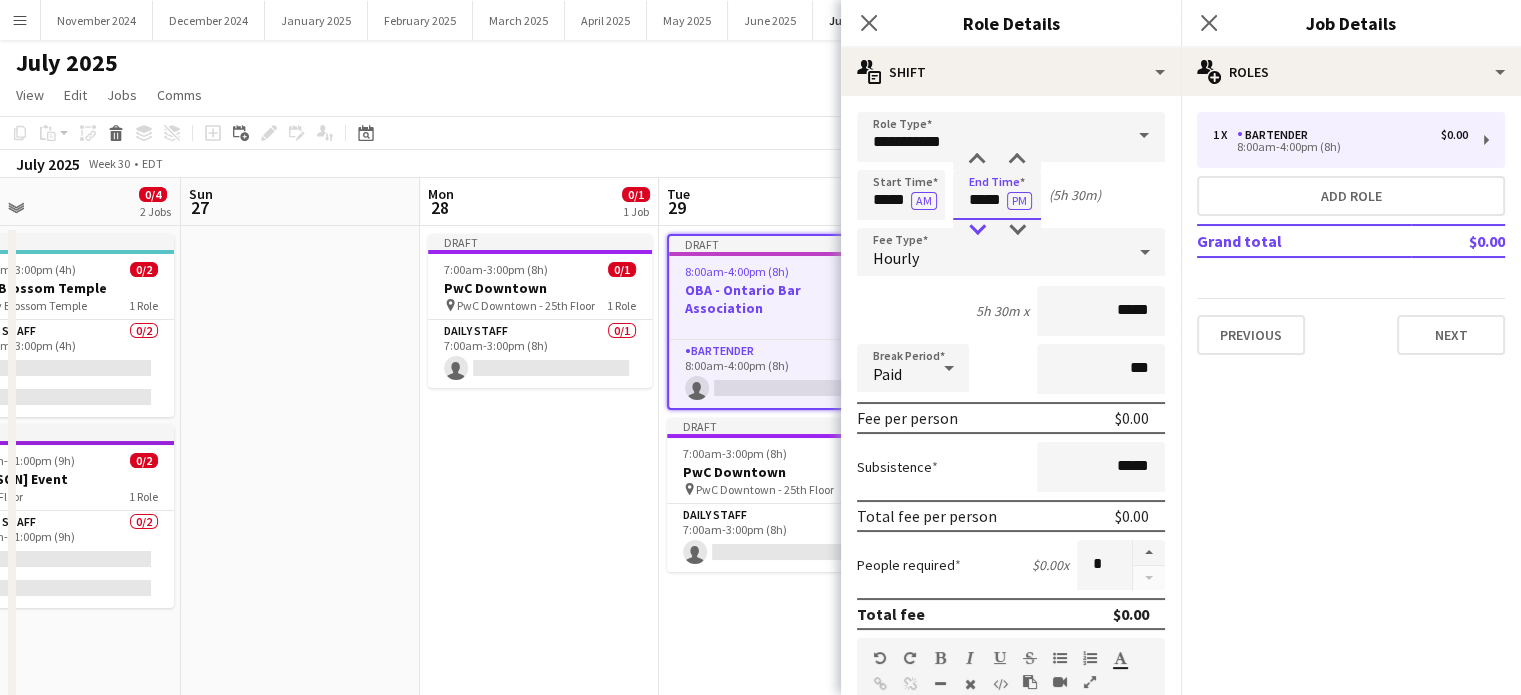 click at bounding box center [977, 230] 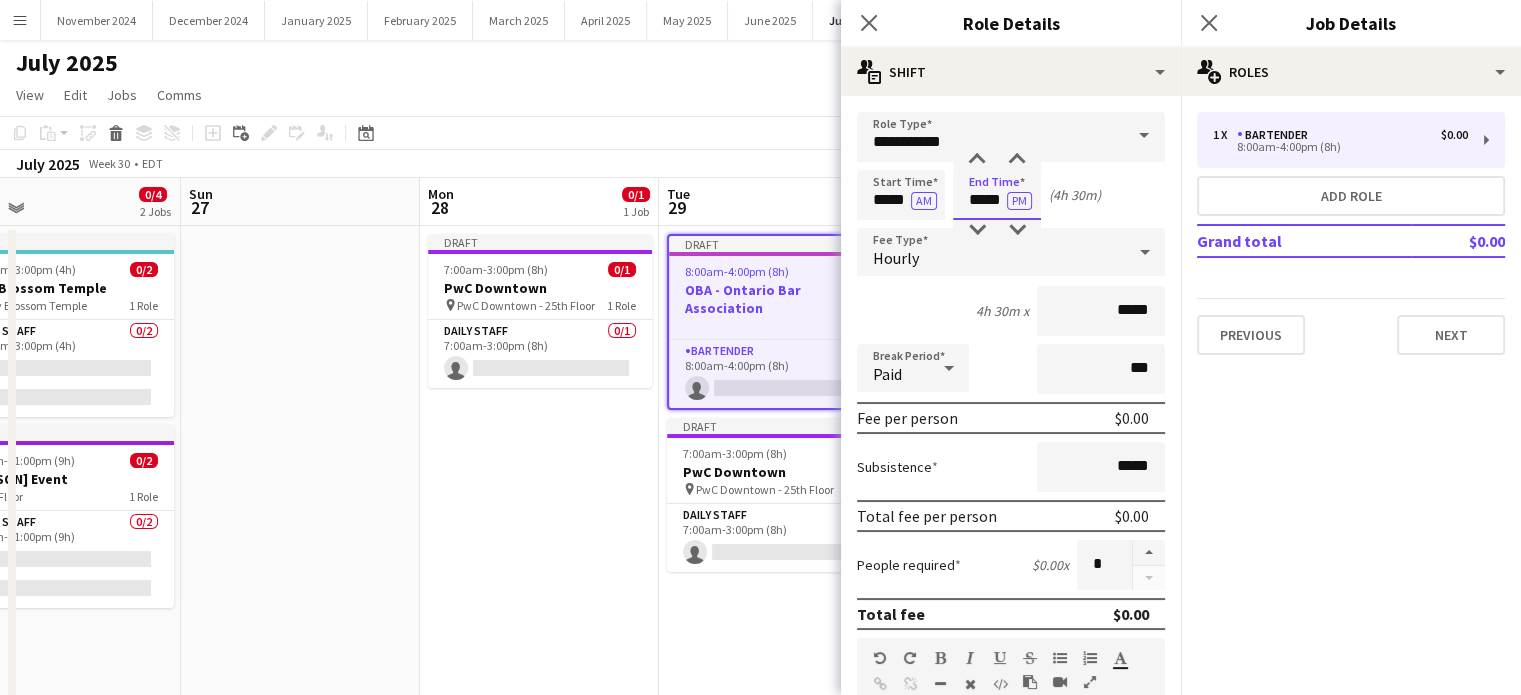 drag, startPoint x: 986, startPoint y: 229, endPoint x: 1000, endPoint y: 196, distance: 35.846897 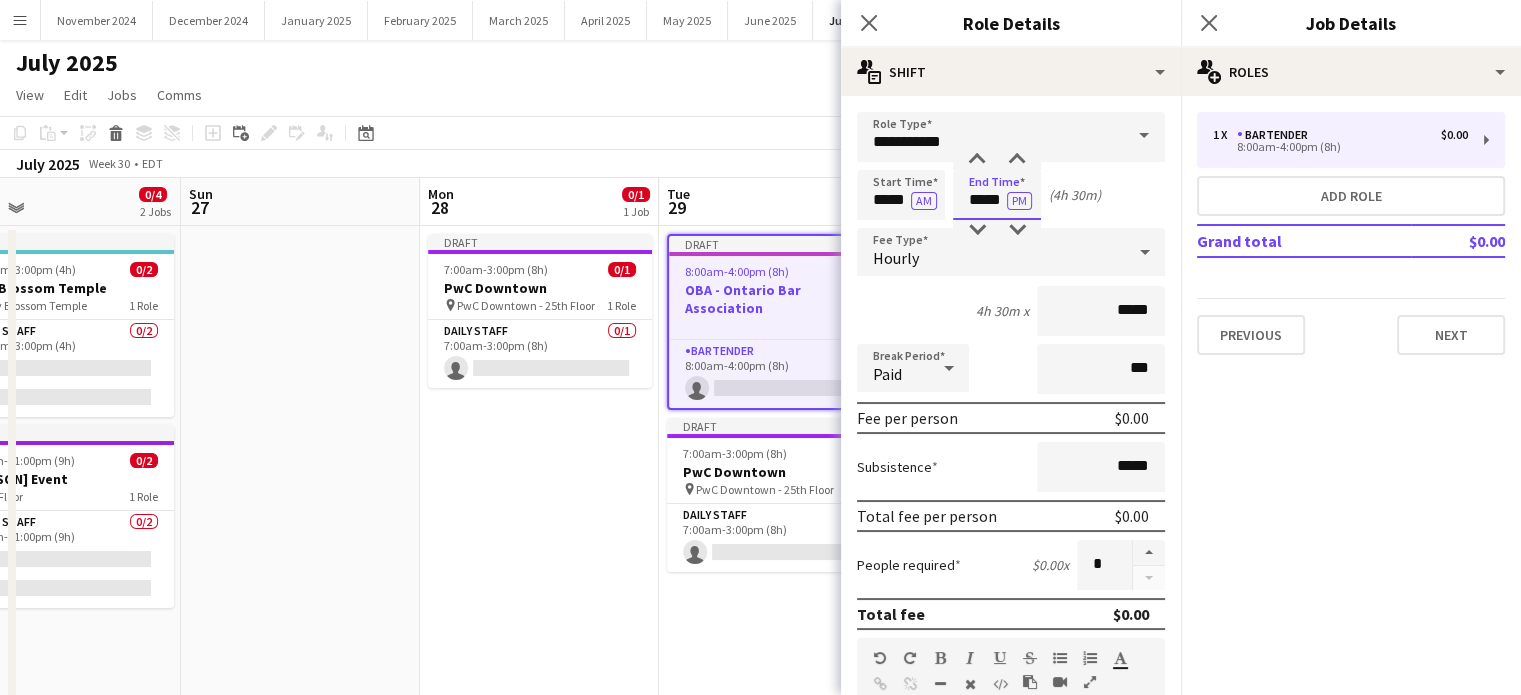 click at bounding box center [977, 230] 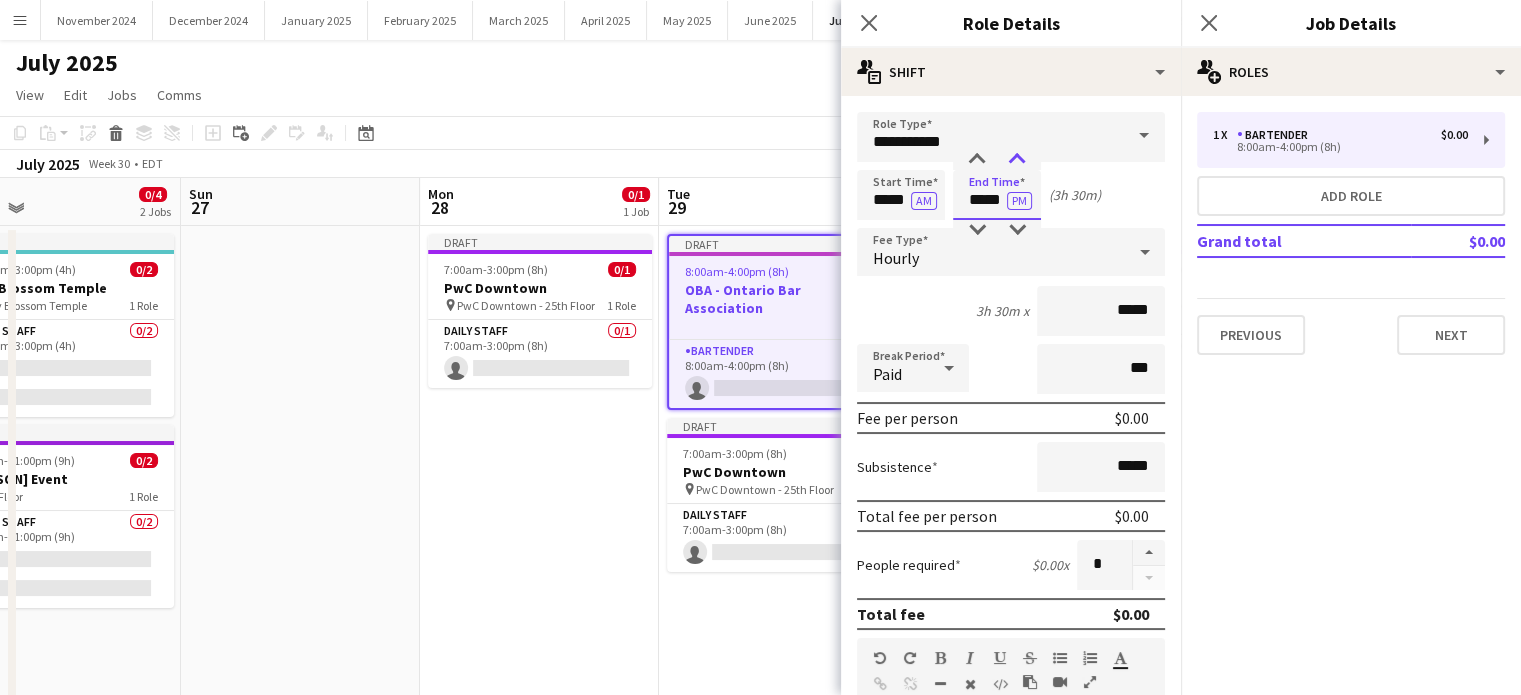 click at bounding box center (1017, 160) 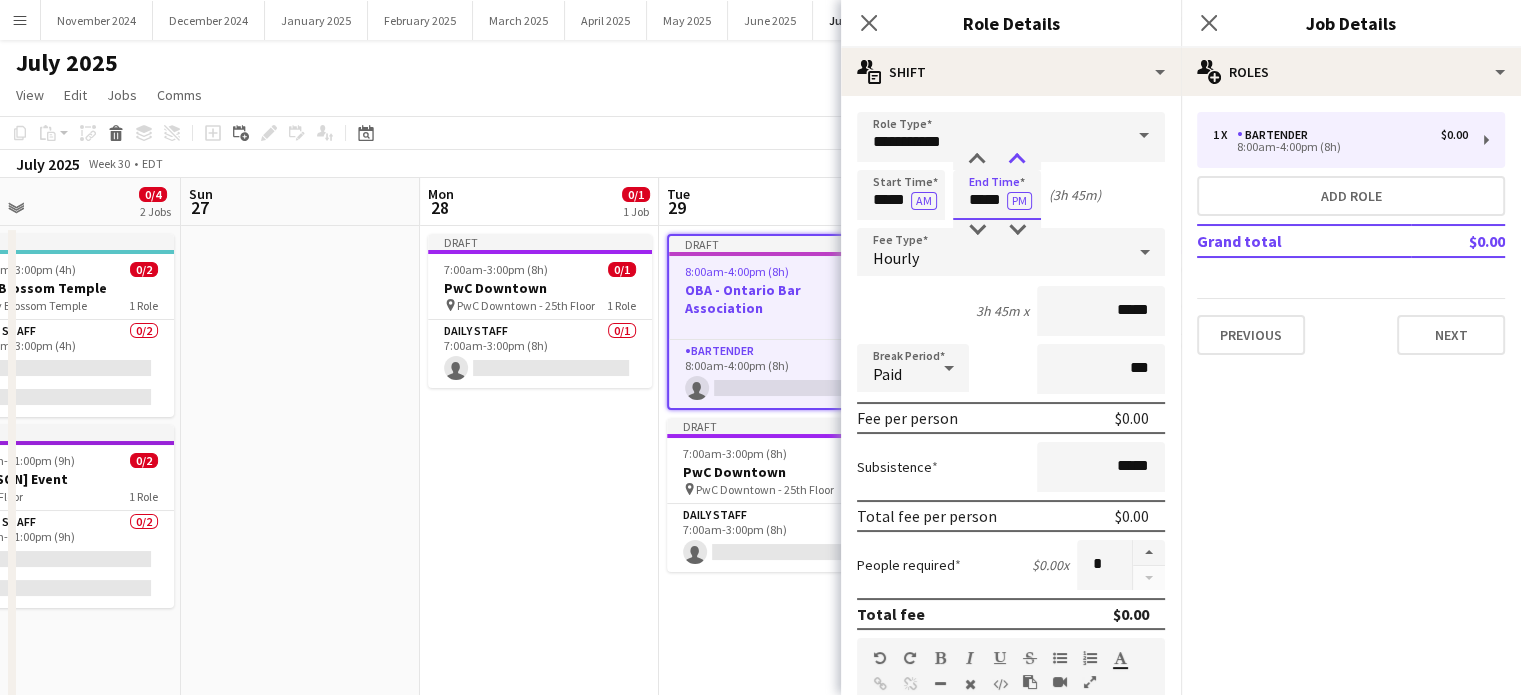 type on "*****" 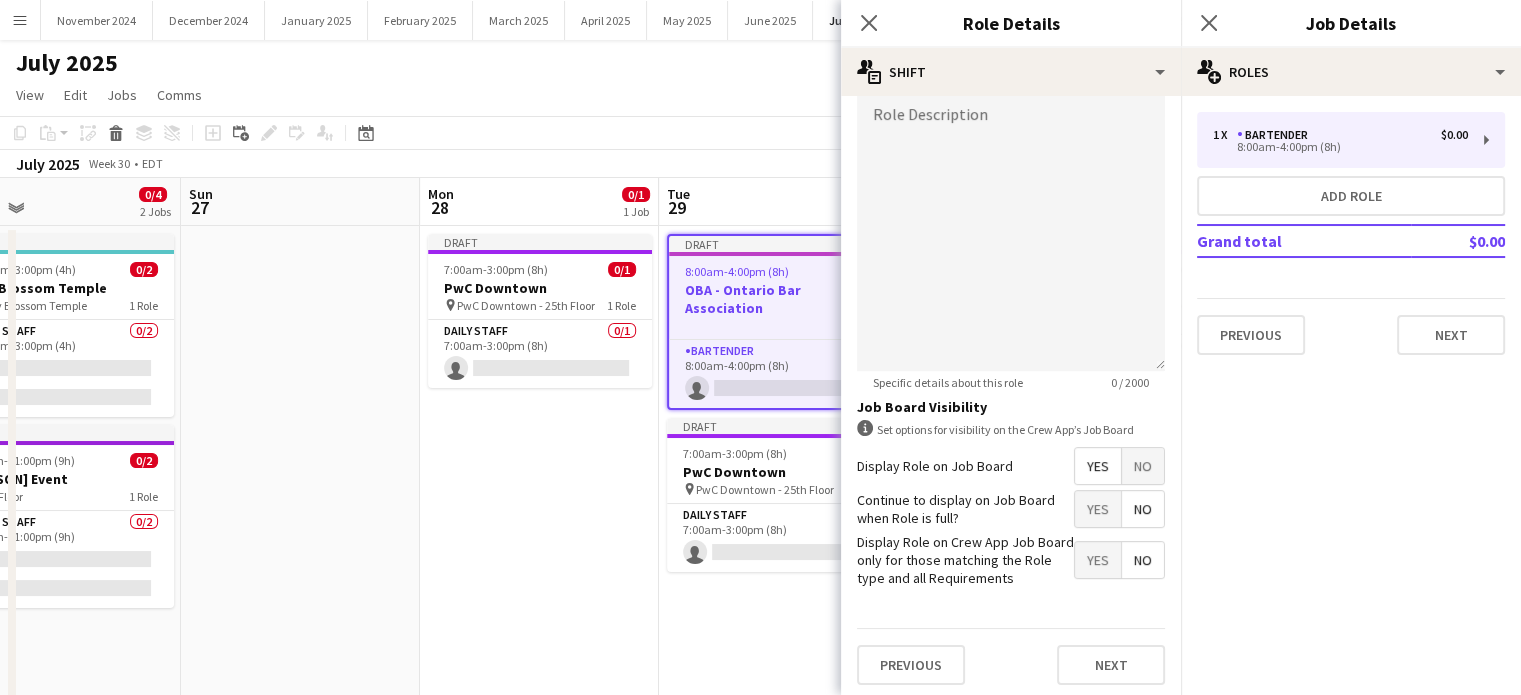 click on "No" at bounding box center [1143, 466] 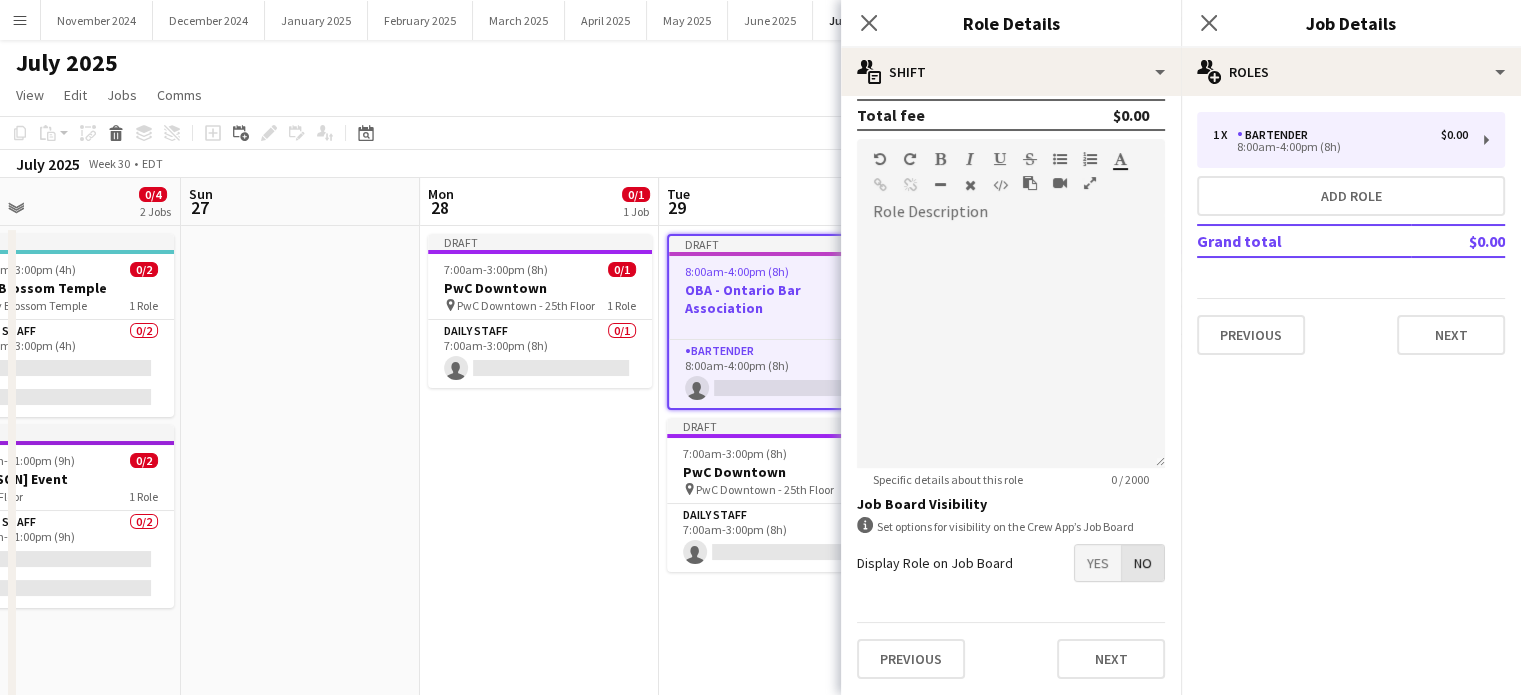 scroll, scrollTop: 495, scrollLeft: 0, axis: vertical 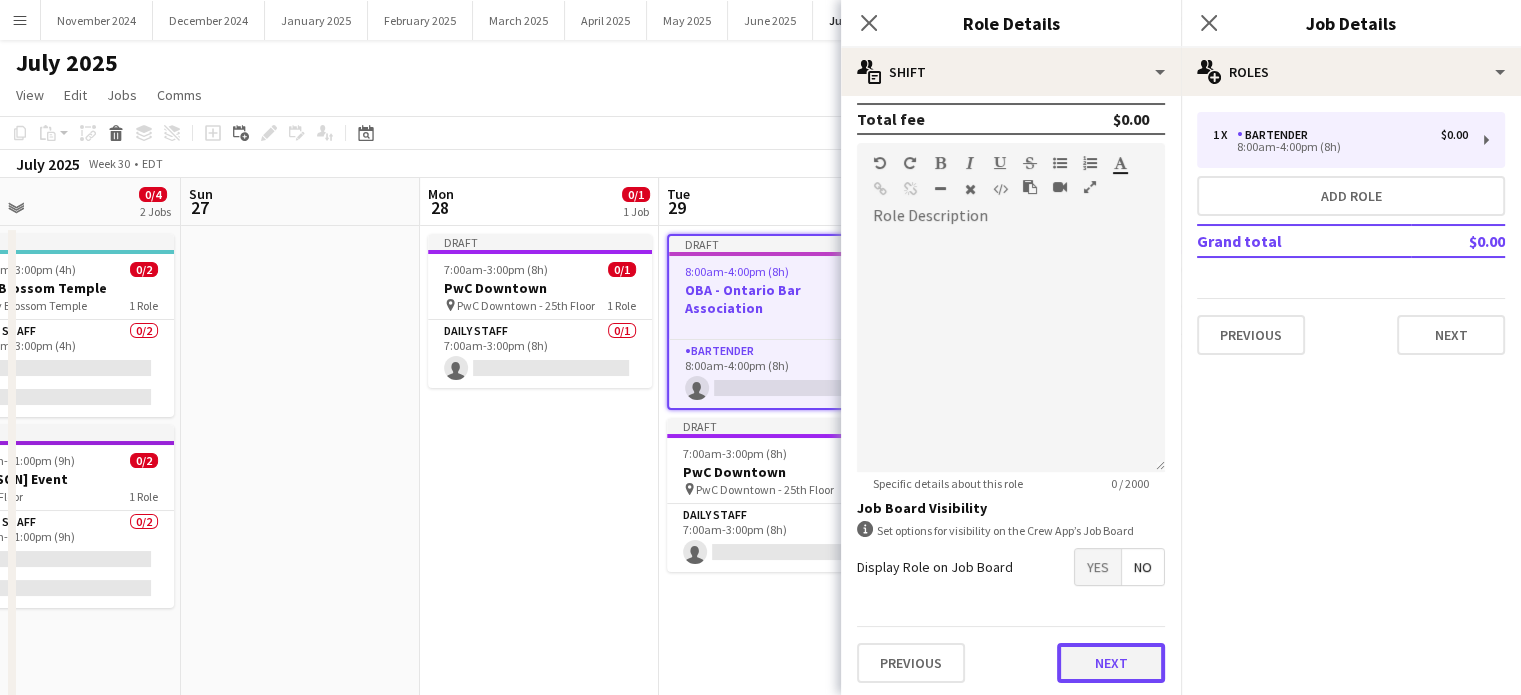 click on "Next" at bounding box center (1111, 663) 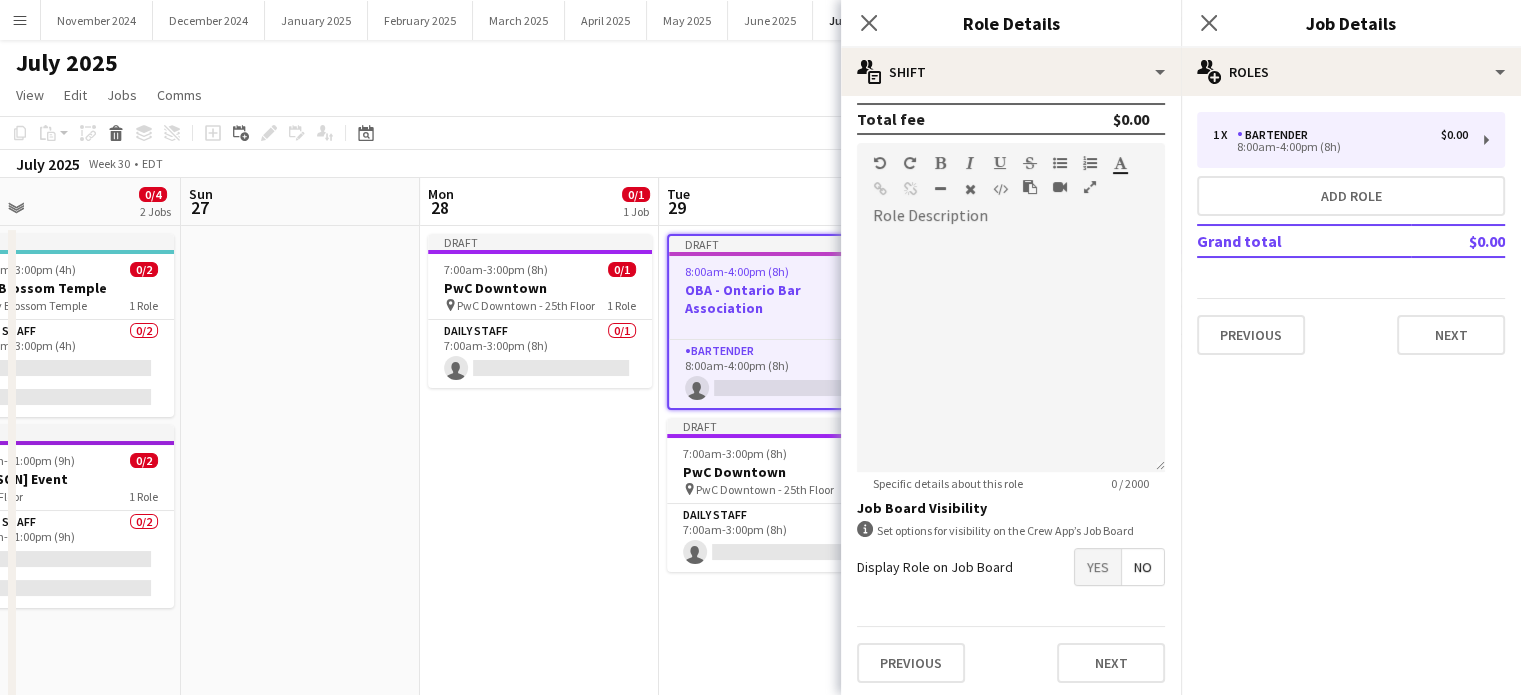 scroll, scrollTop: 0, scrollLeft: 0, axis: both 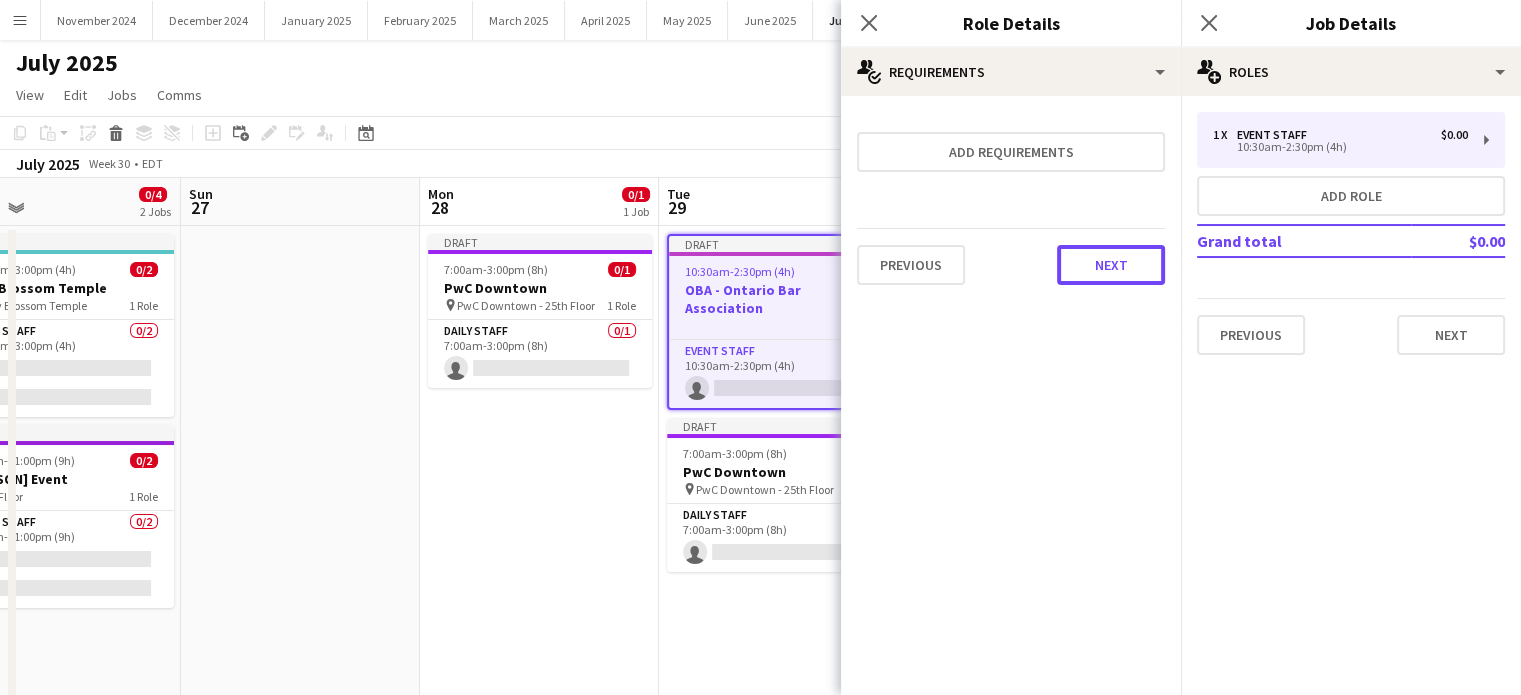 click on "Next" at bounding box center [1111, 265] 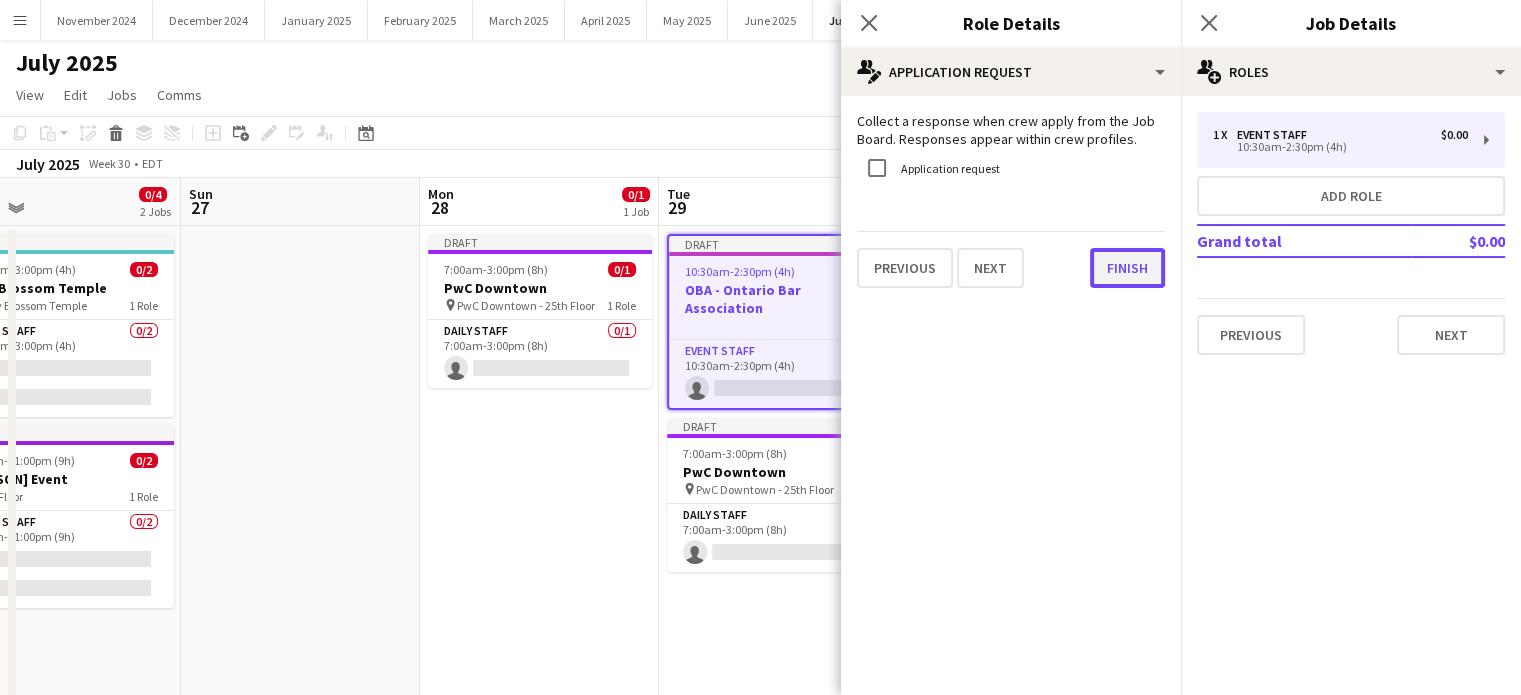 click on "Finish" at bounding box center [1127, 268] 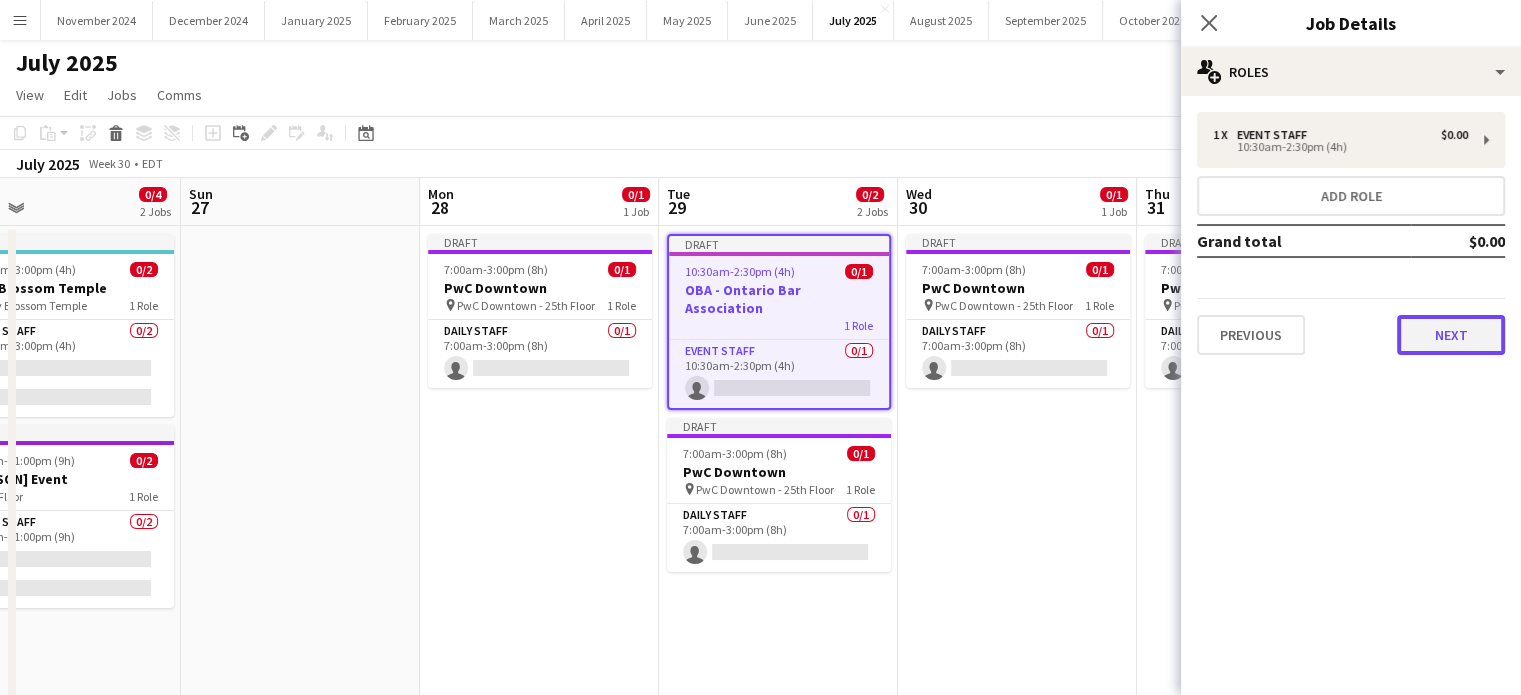 click on "Next" at bounding box center [1451, 335] 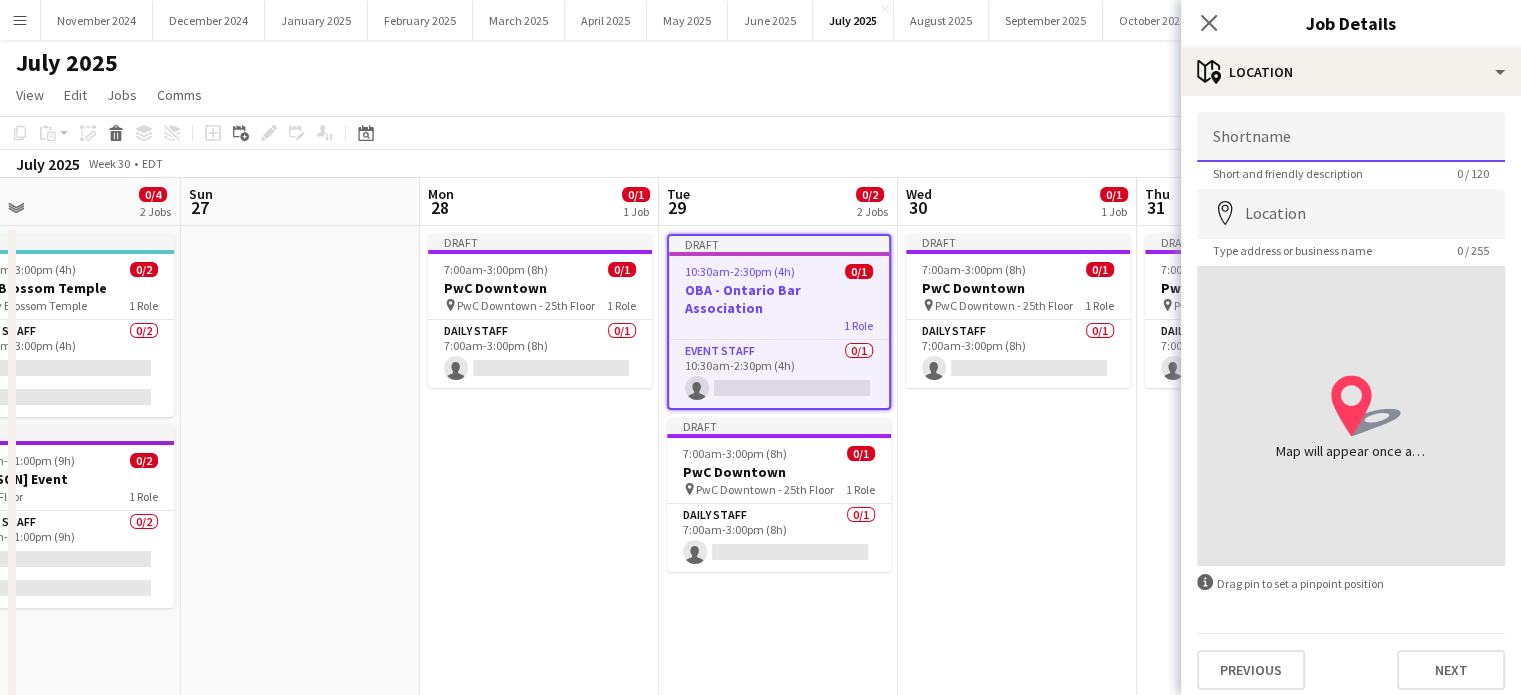 click on "Shortname" at bounding box center (1351, 137) 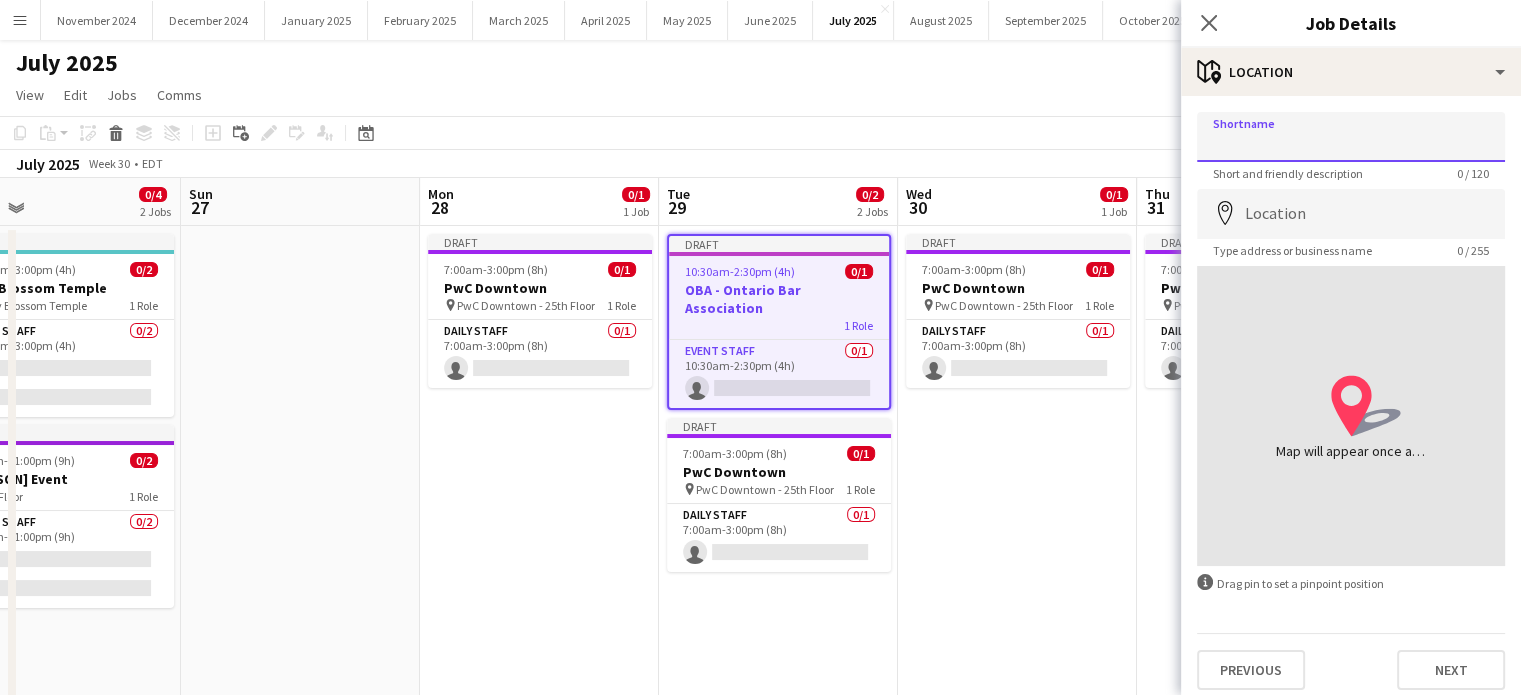 type on "**********" 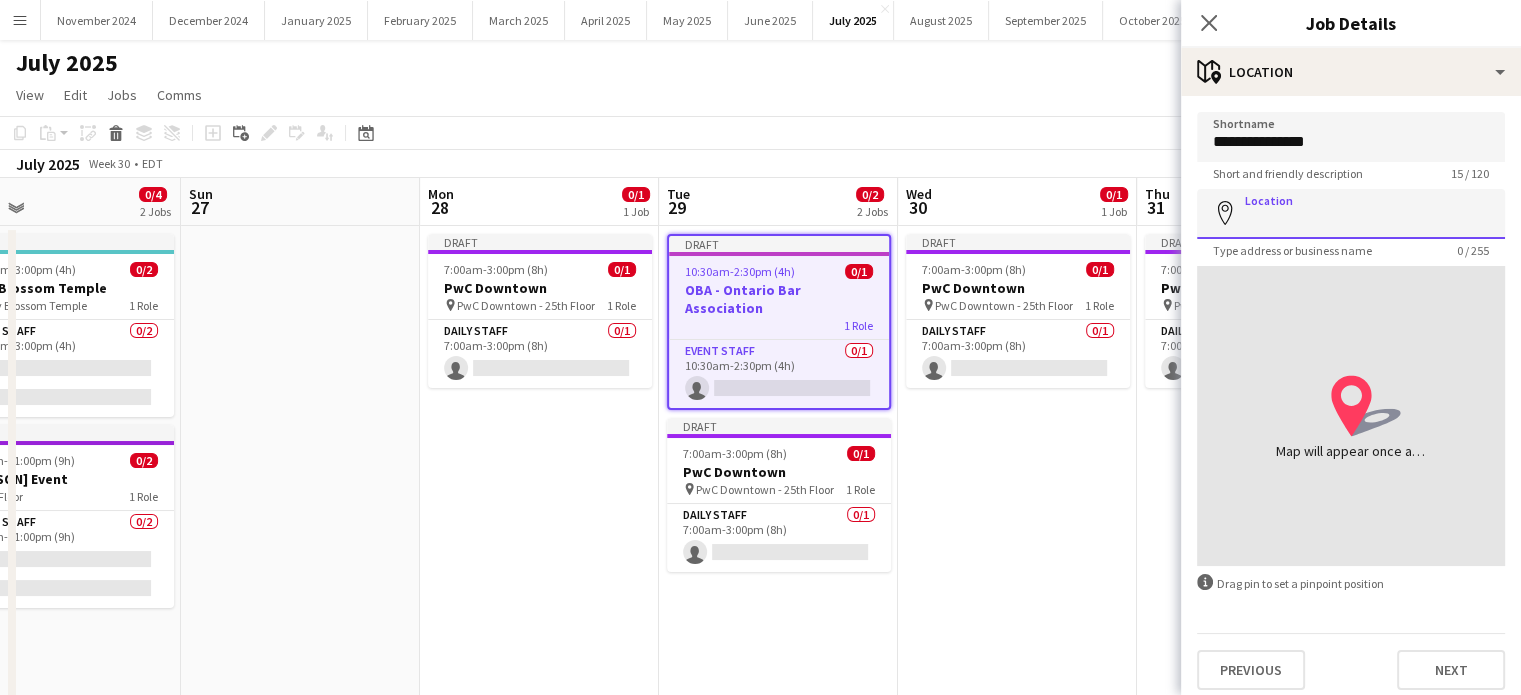 click on "Location" at bounding box center [1351, 214] 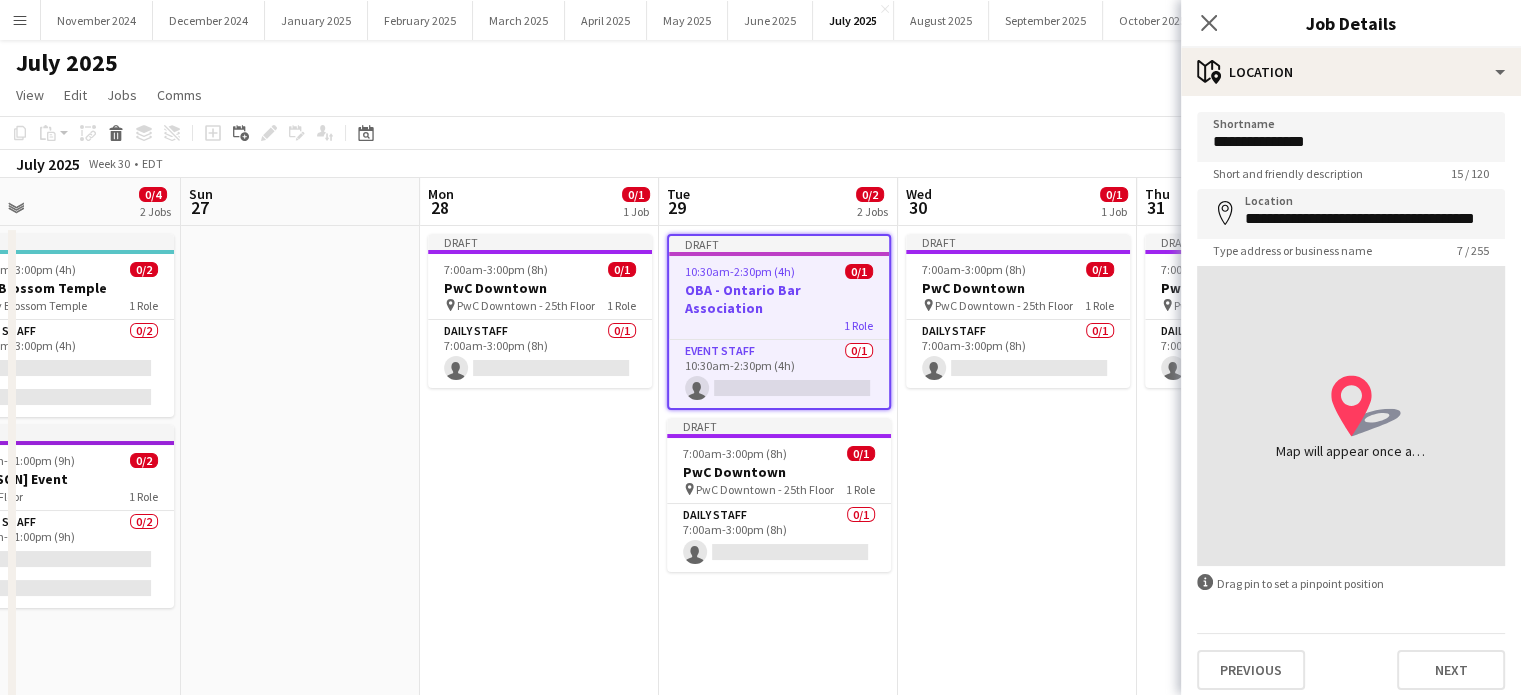type on "**********" 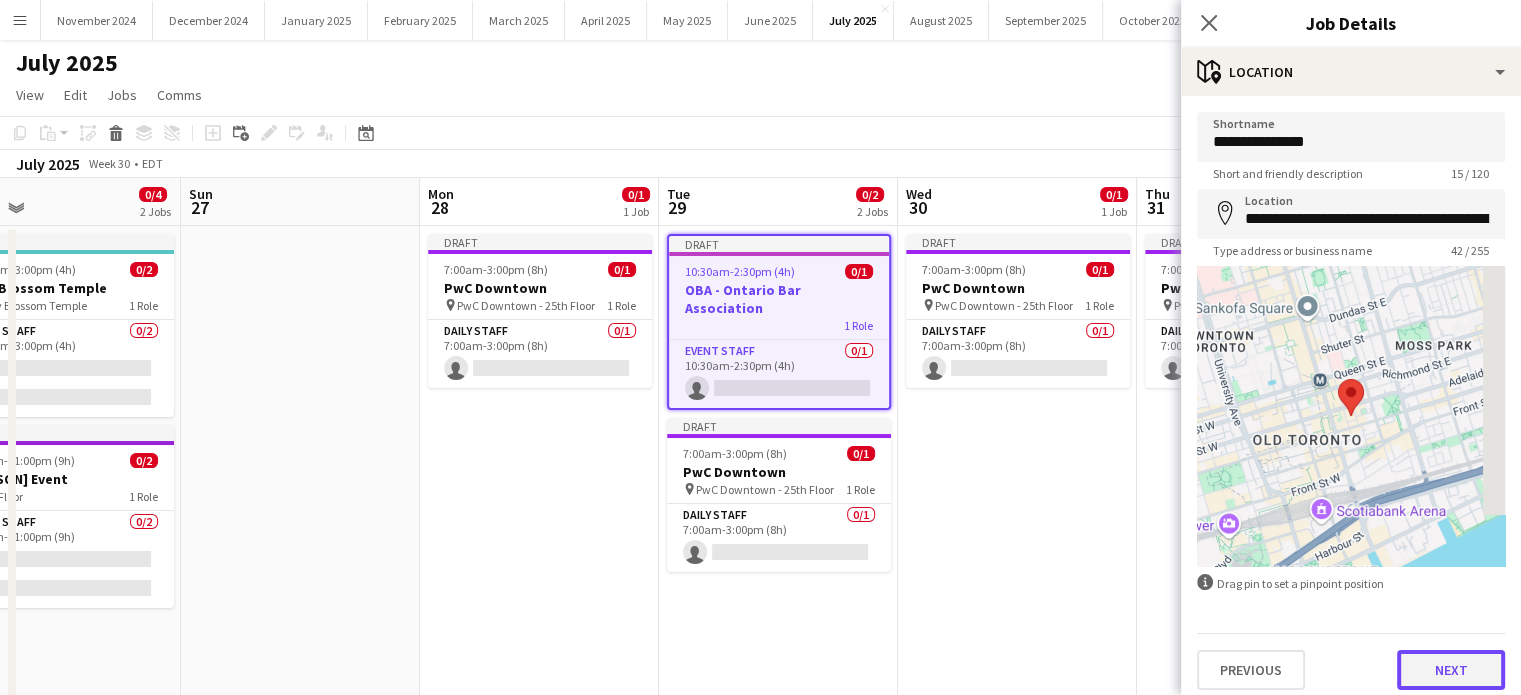 click on "Next" at bounding box center [1451, 670] 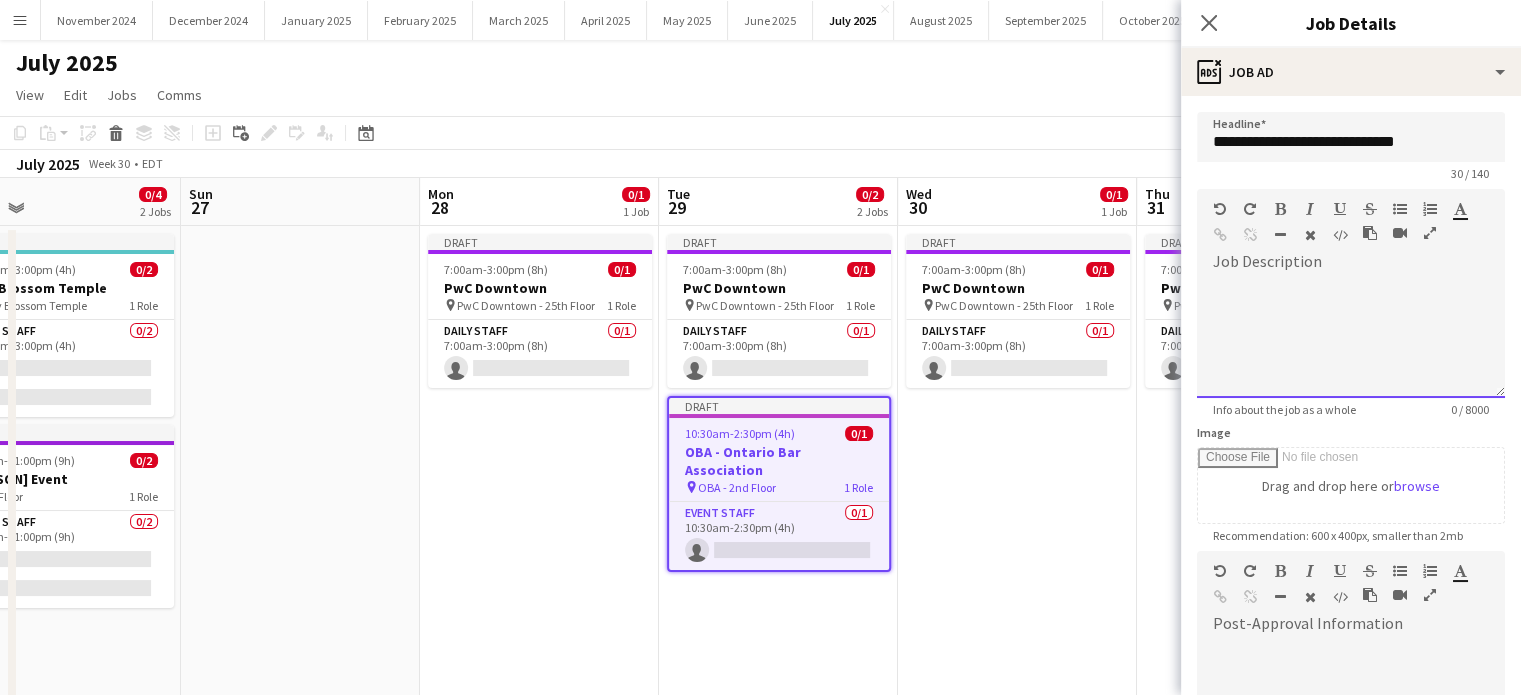 click at bounding box center [1351, 338] 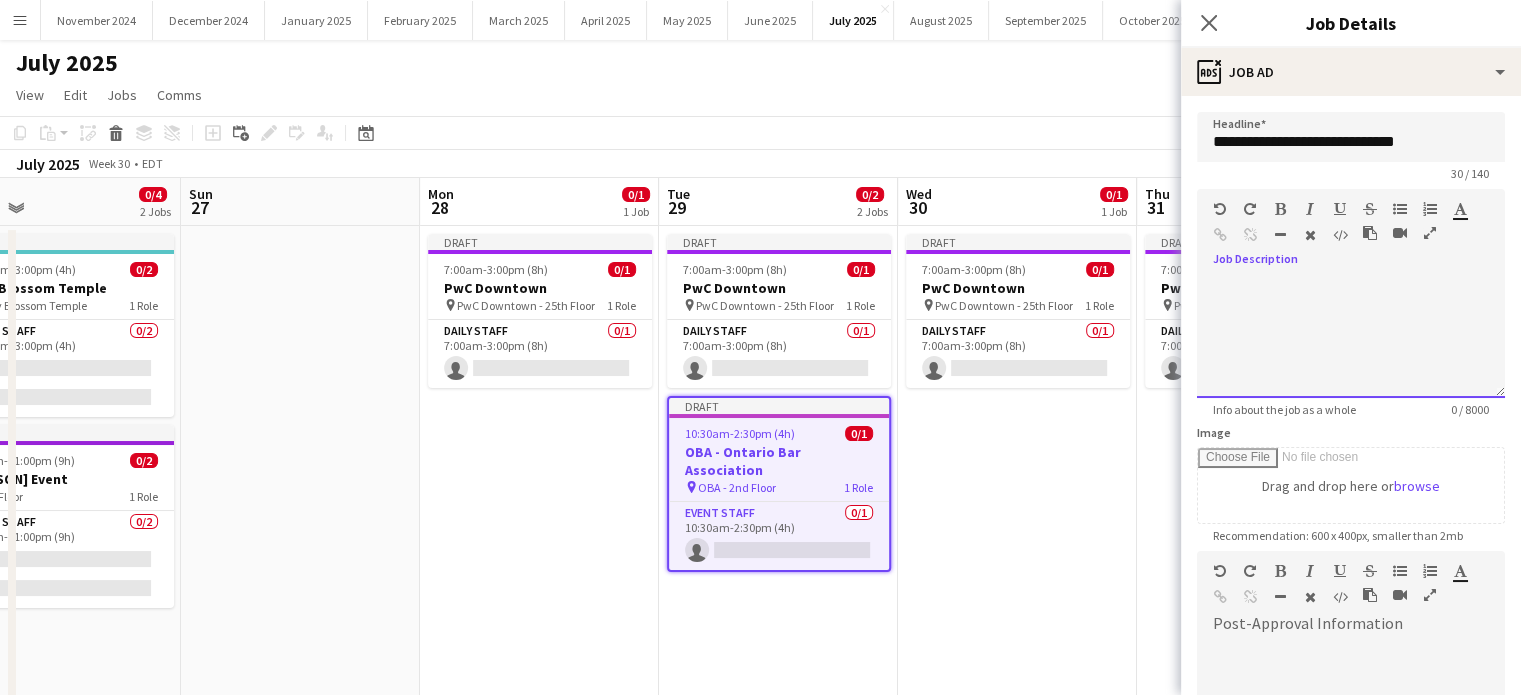 type 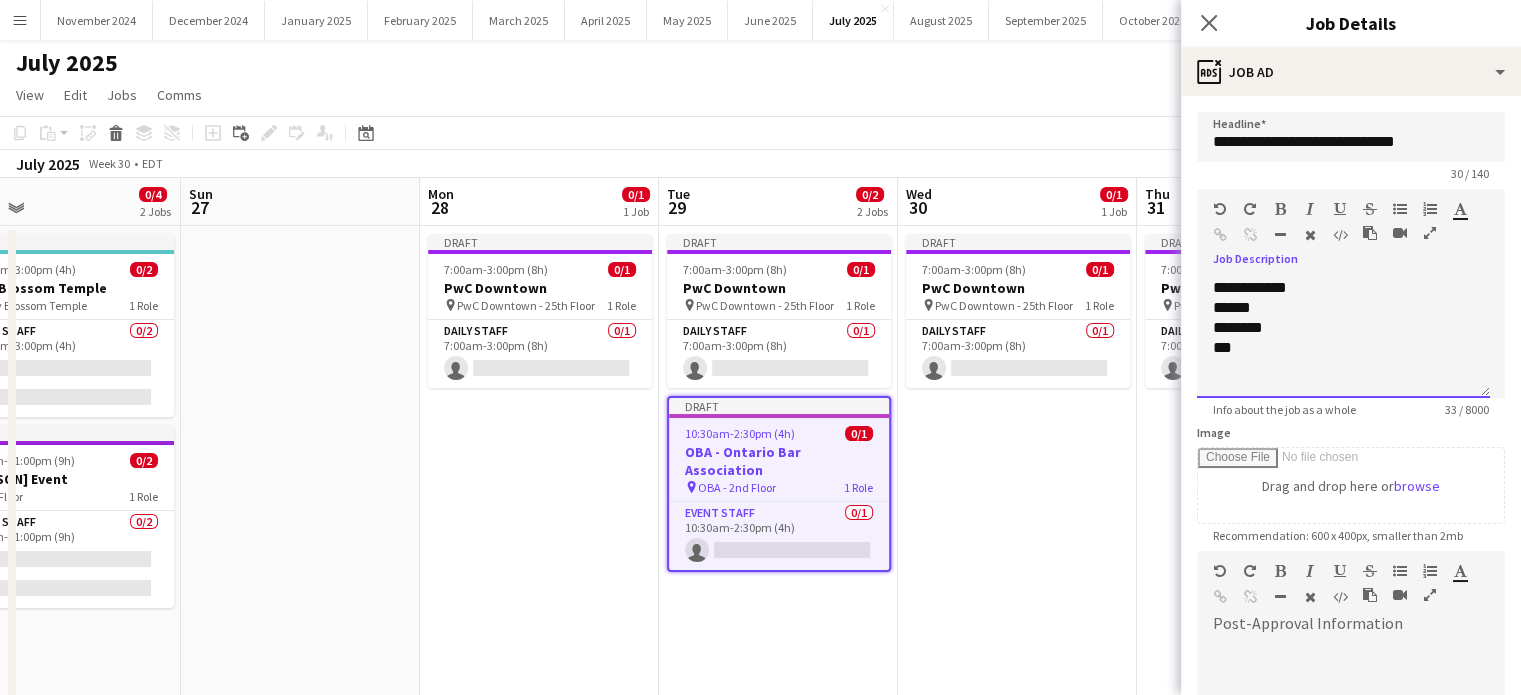 click on "********" at bounding box center (1343, 328) 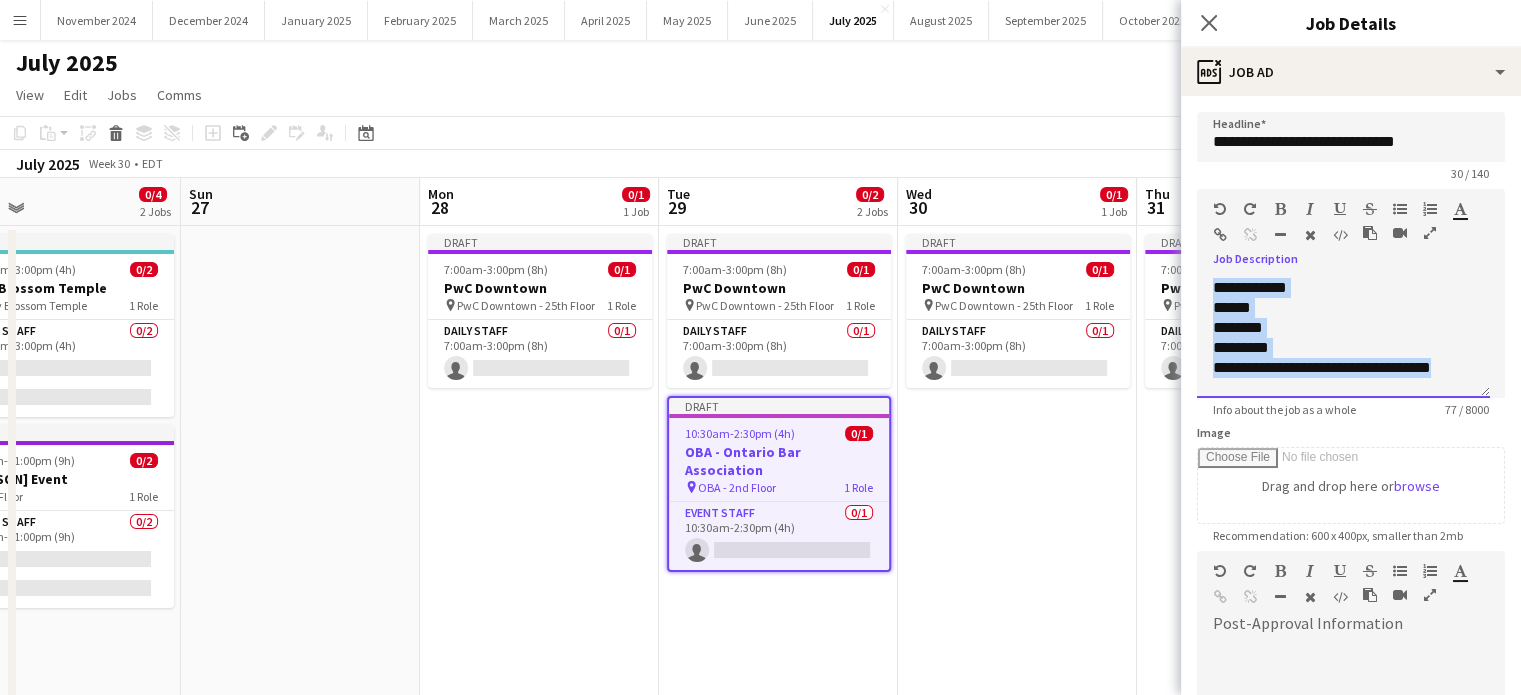 drag, startPoint x: 1204, startPoint y: 287, endPoint x: 1497, endPoint y: 383, distance: 308.3261 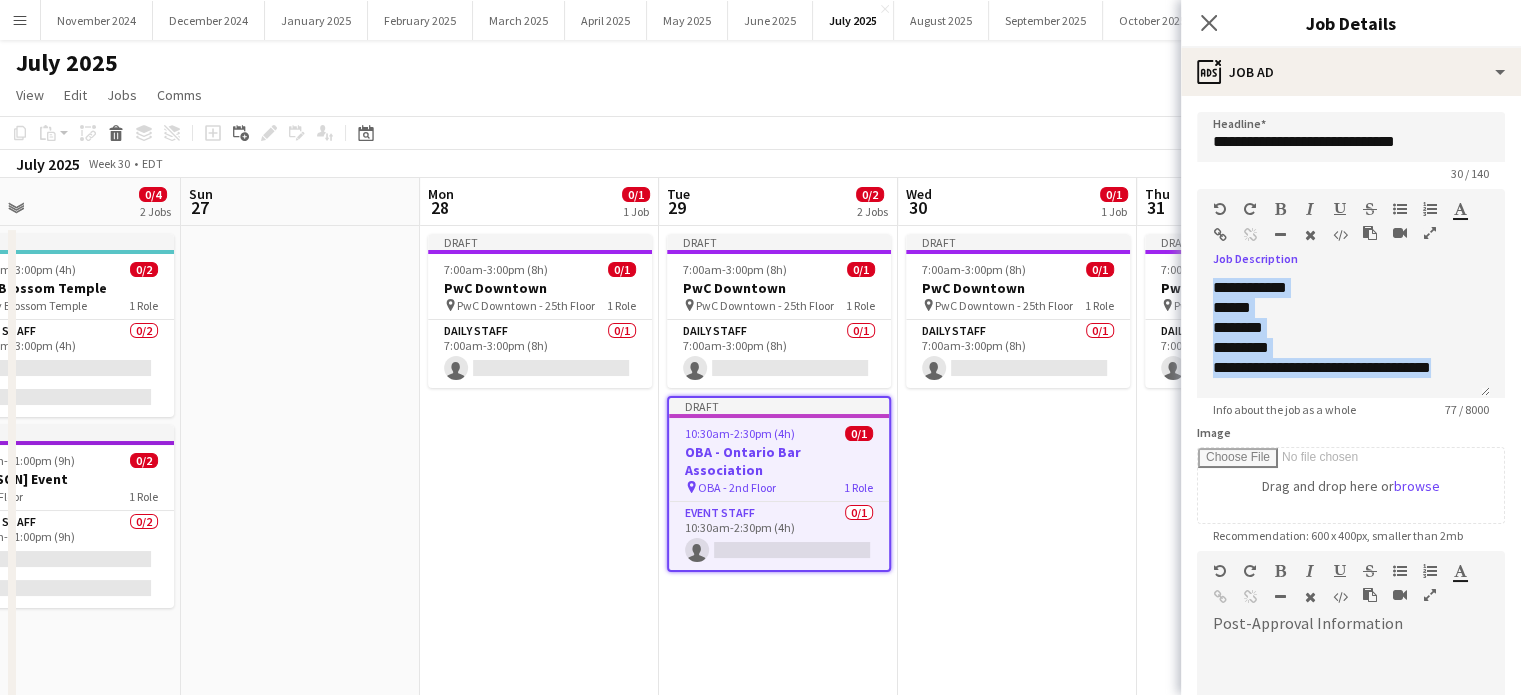 click at bounding box center [1280, 209] 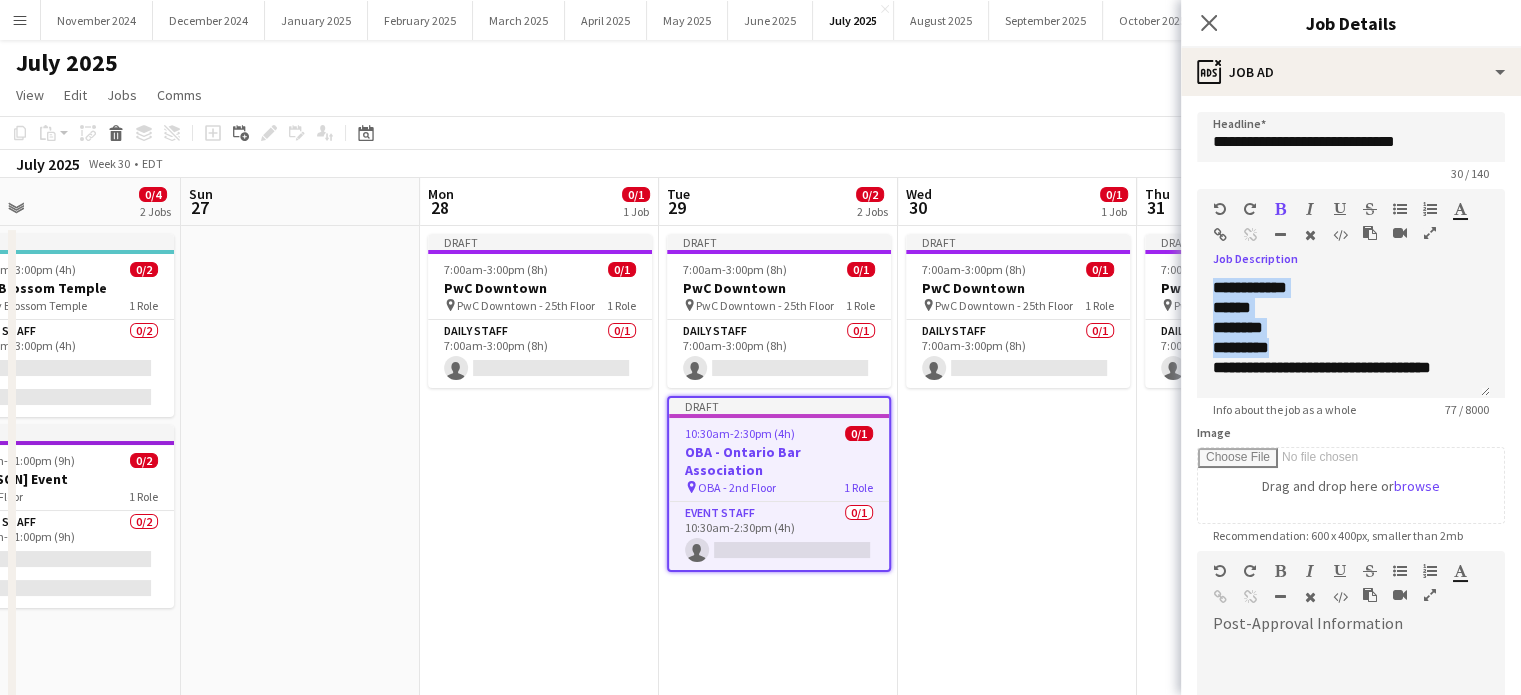 click at bounding box center (1310, 209) 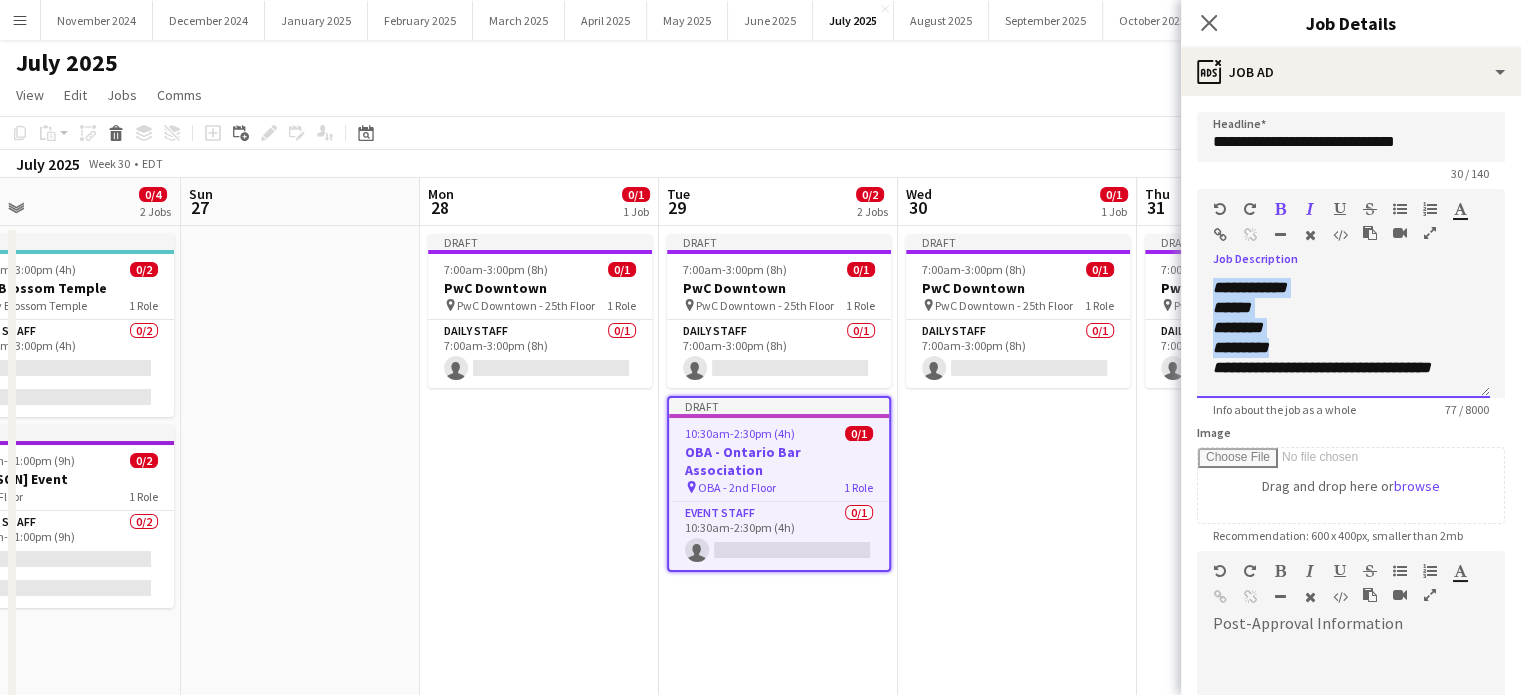 click on "********" at bounding box center (1343, 328) 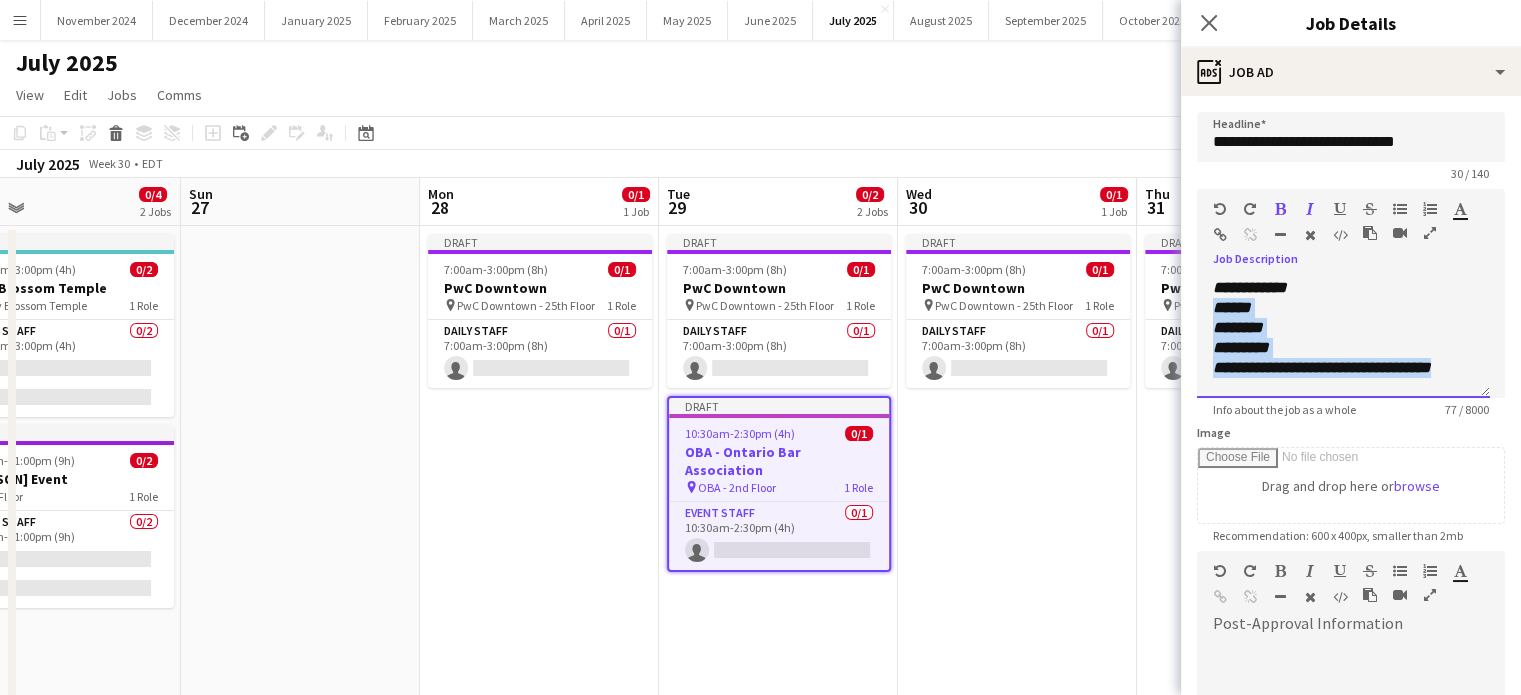 drag, startPoint x: 1214, startPoint y: 307, endPoint x: 1467, endPoint y: 364, distance: 259.34146 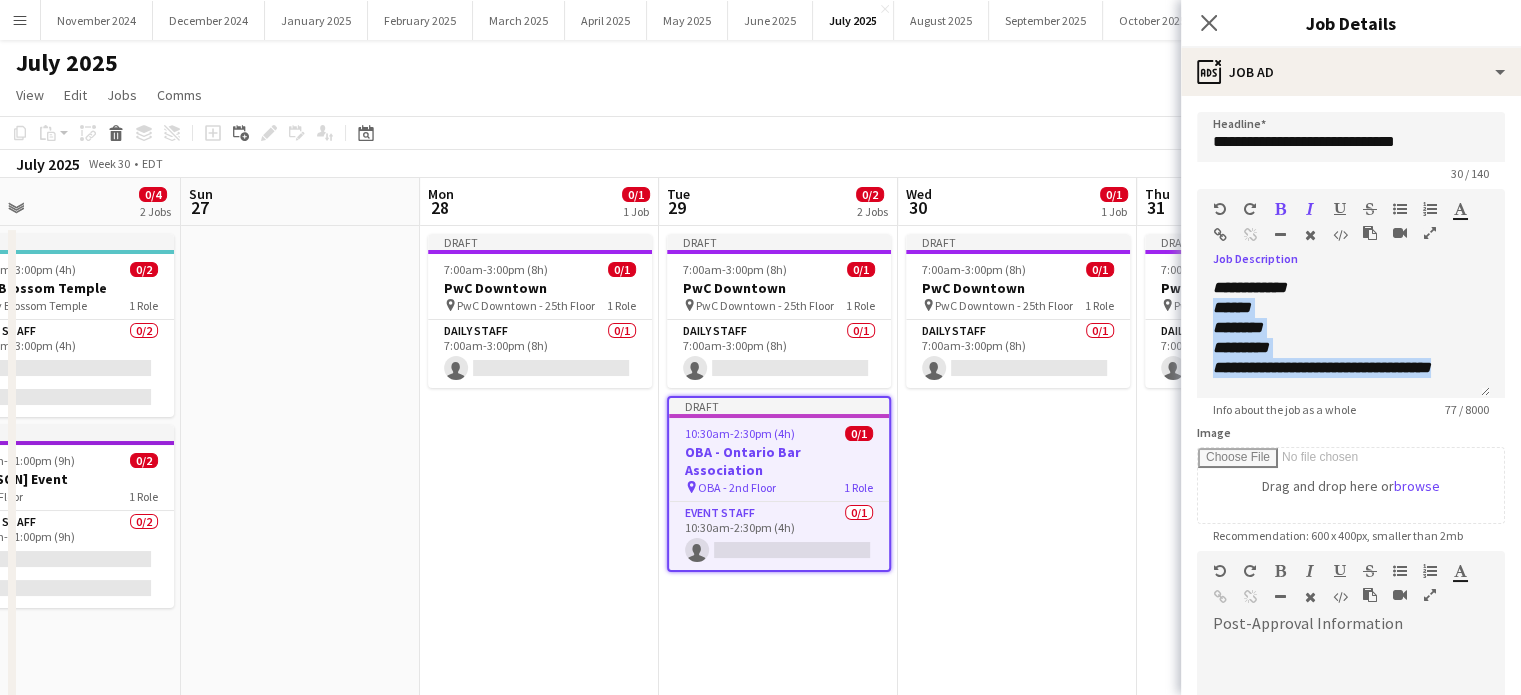 click at bounding box center (1400, 209) 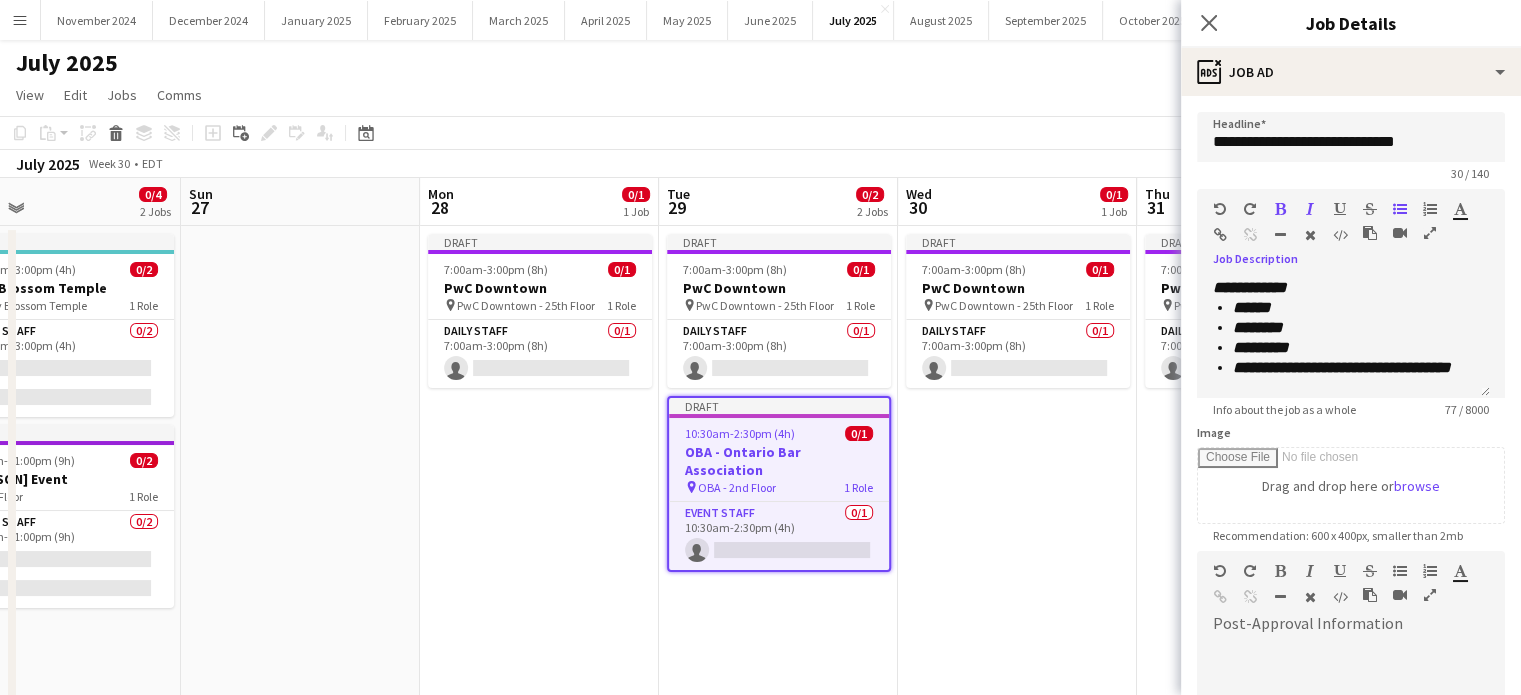 click at bounding box center [1280, 209] 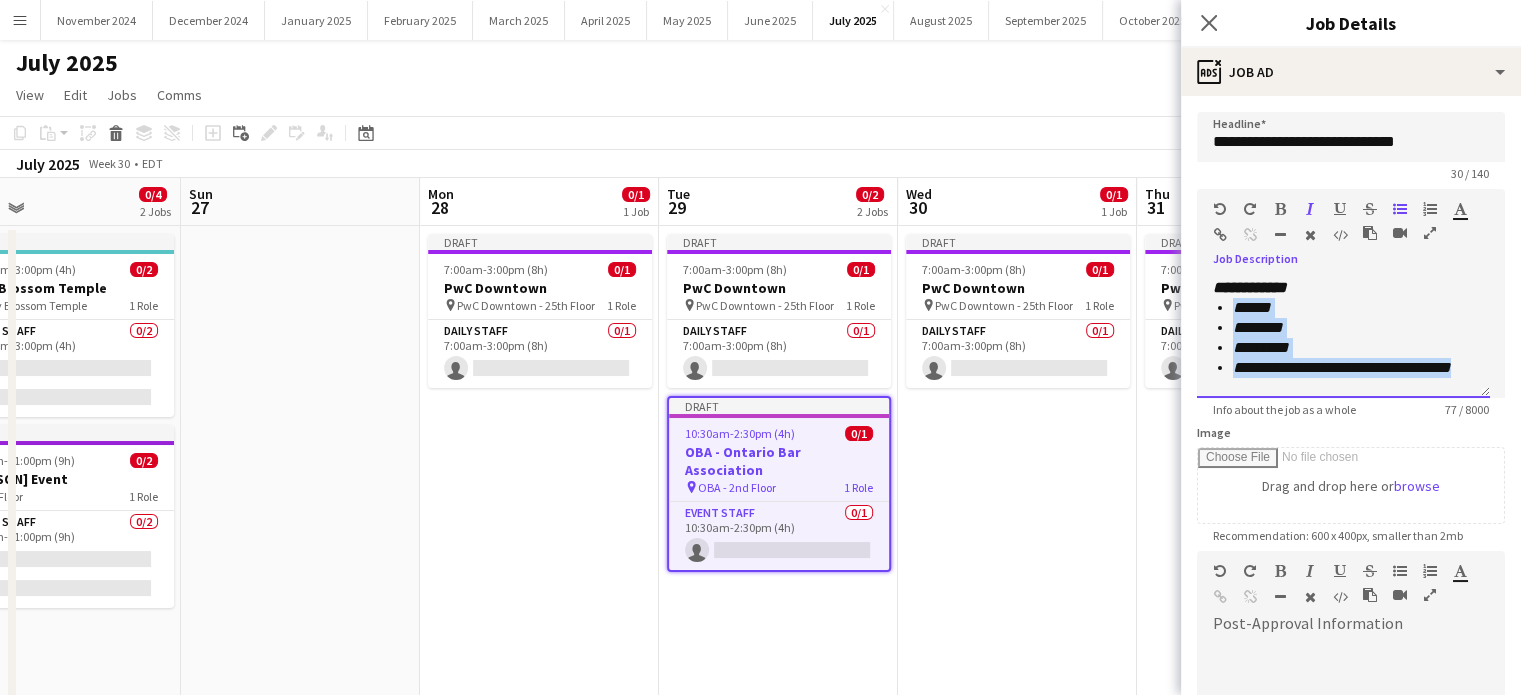 click on "******" at bounding box center [1353, 308] 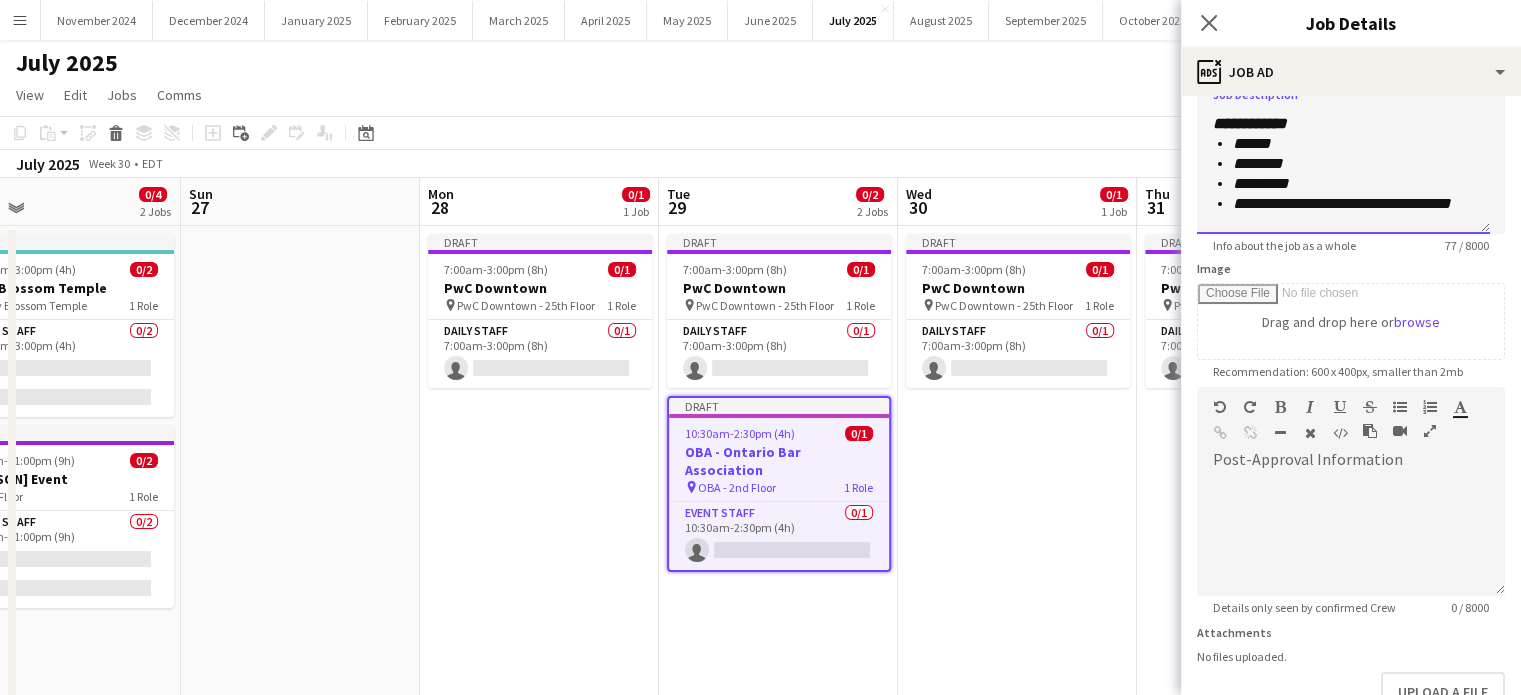 scroll, scrollTop: 291, scrollLeft: 0, axis: vertical 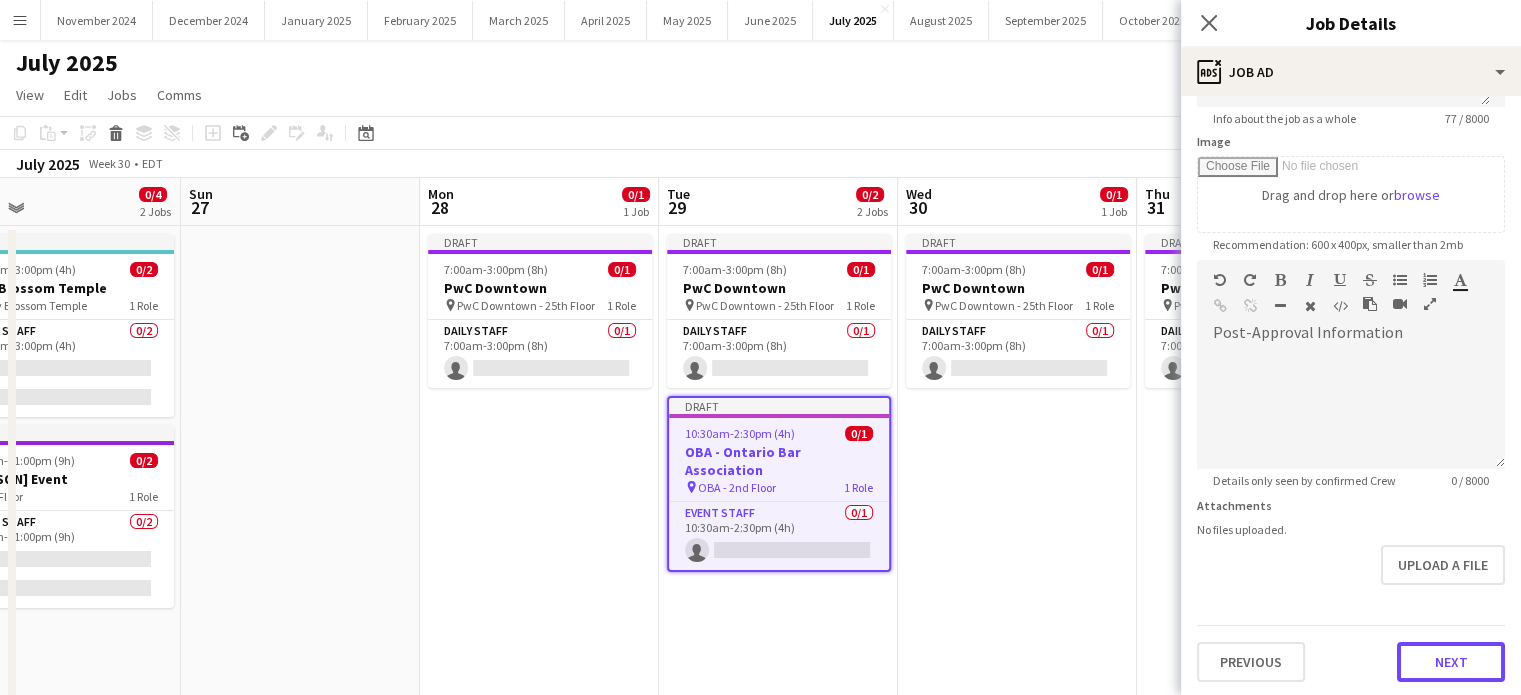 drag, startPoint x: 1420, startPoint y: 663, endPoint x: 1374, endPoint y: 473, distance: 195.48914 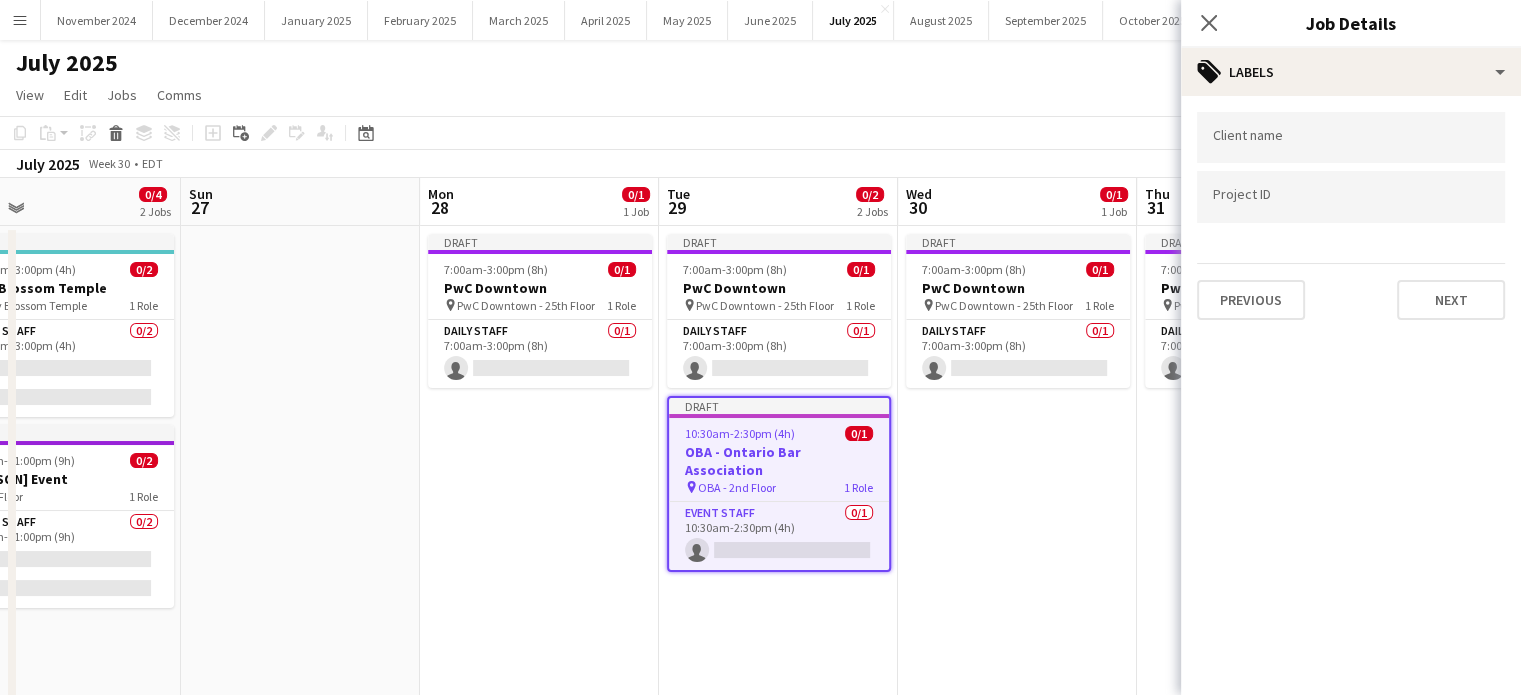 scroll, scrollTop: 0, scrollLeft: 0, axis: both 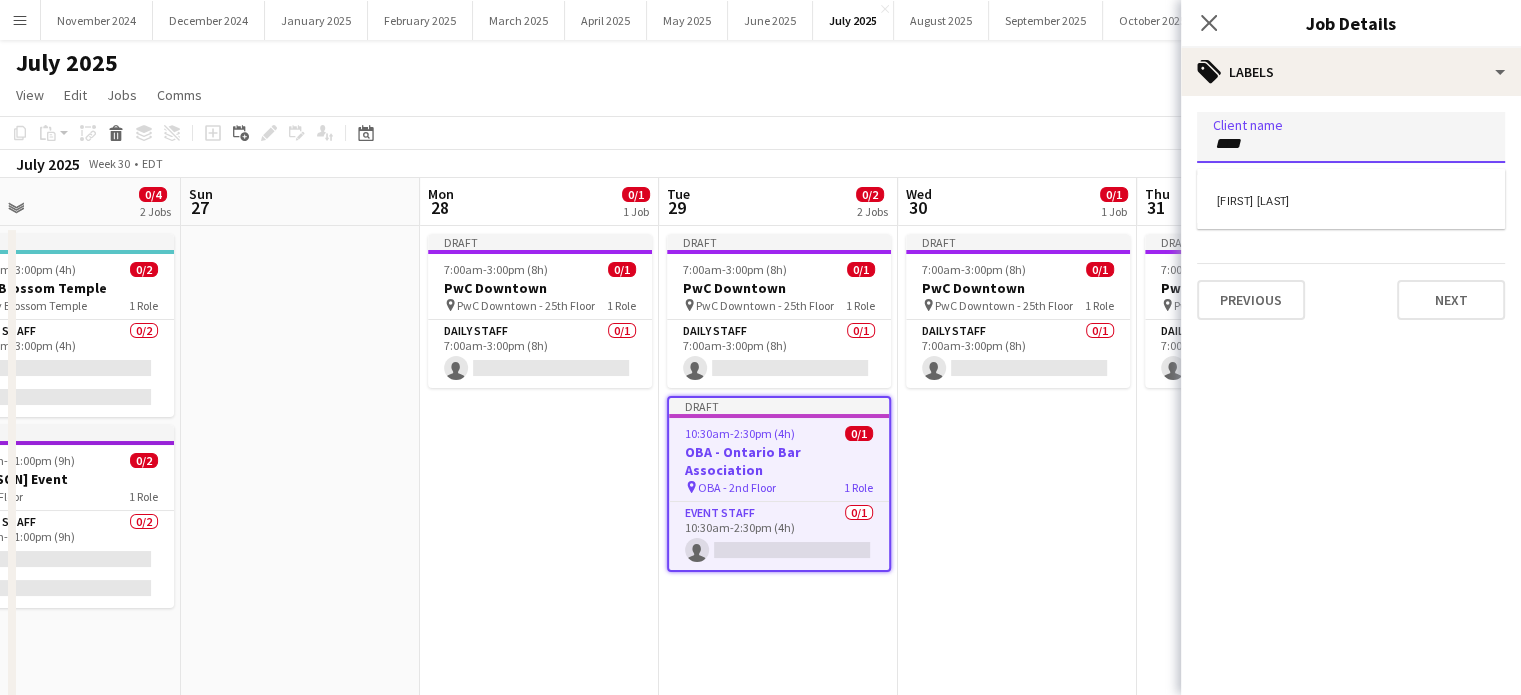 type on "****" 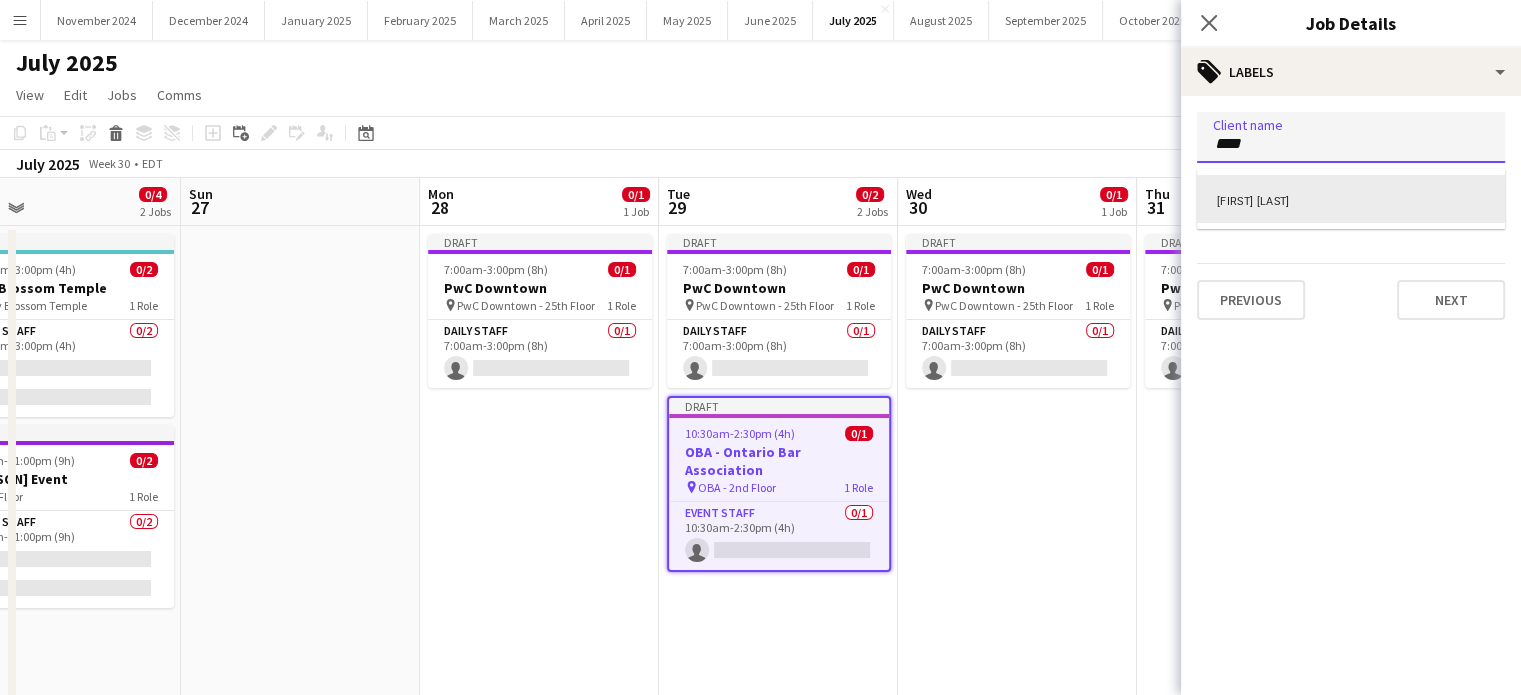 click on "[FIRST] [LAST]" at bounding box center (1351, 199) 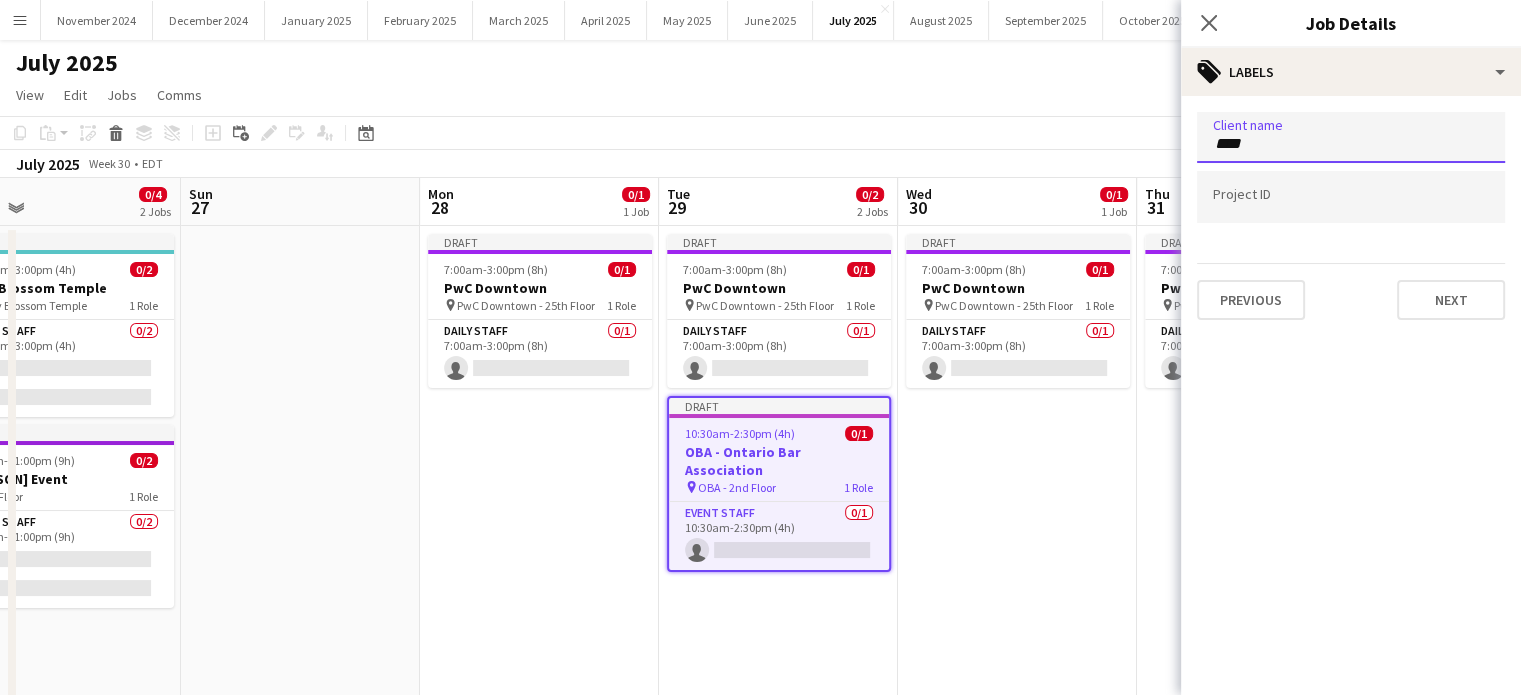 type 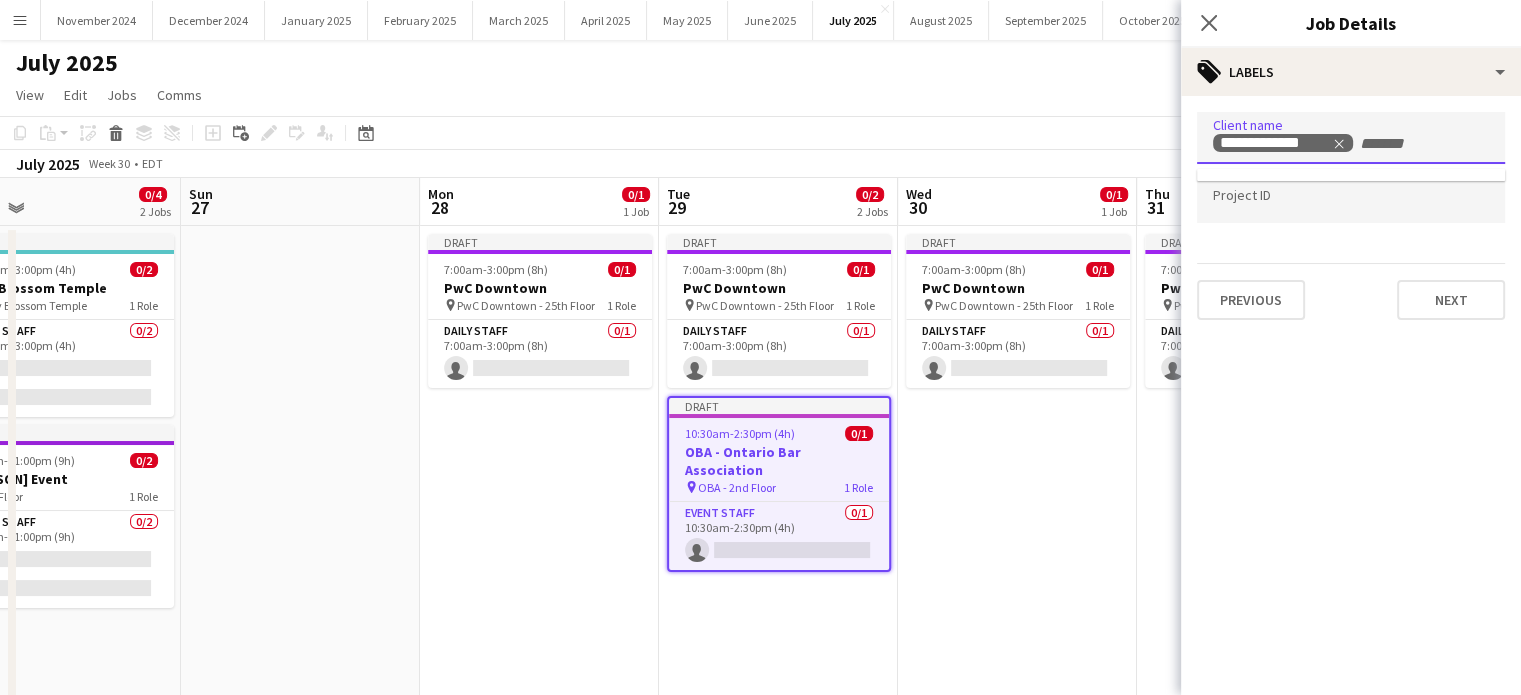 click on "Previous   Next" at bounding box center (1351, 291) 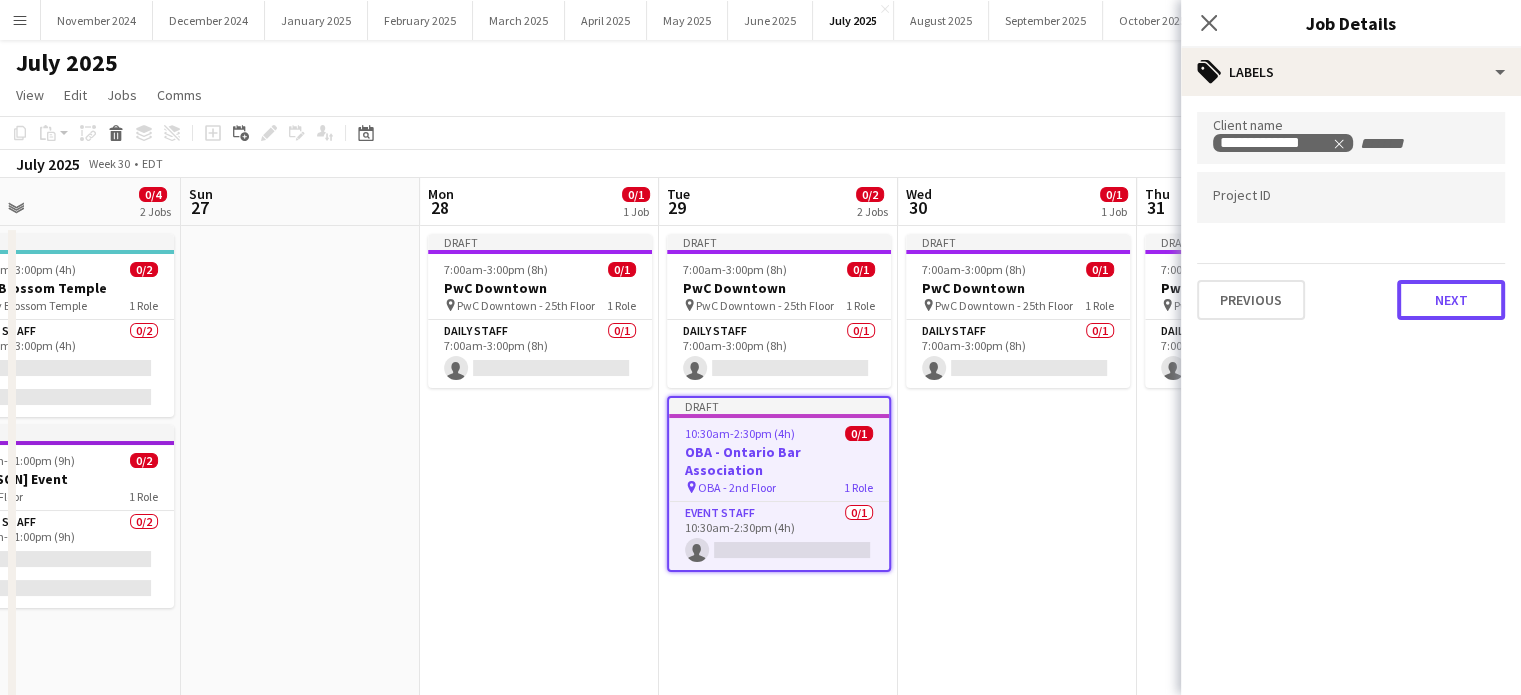 click on "Next" at bounding box center [1451, 300] 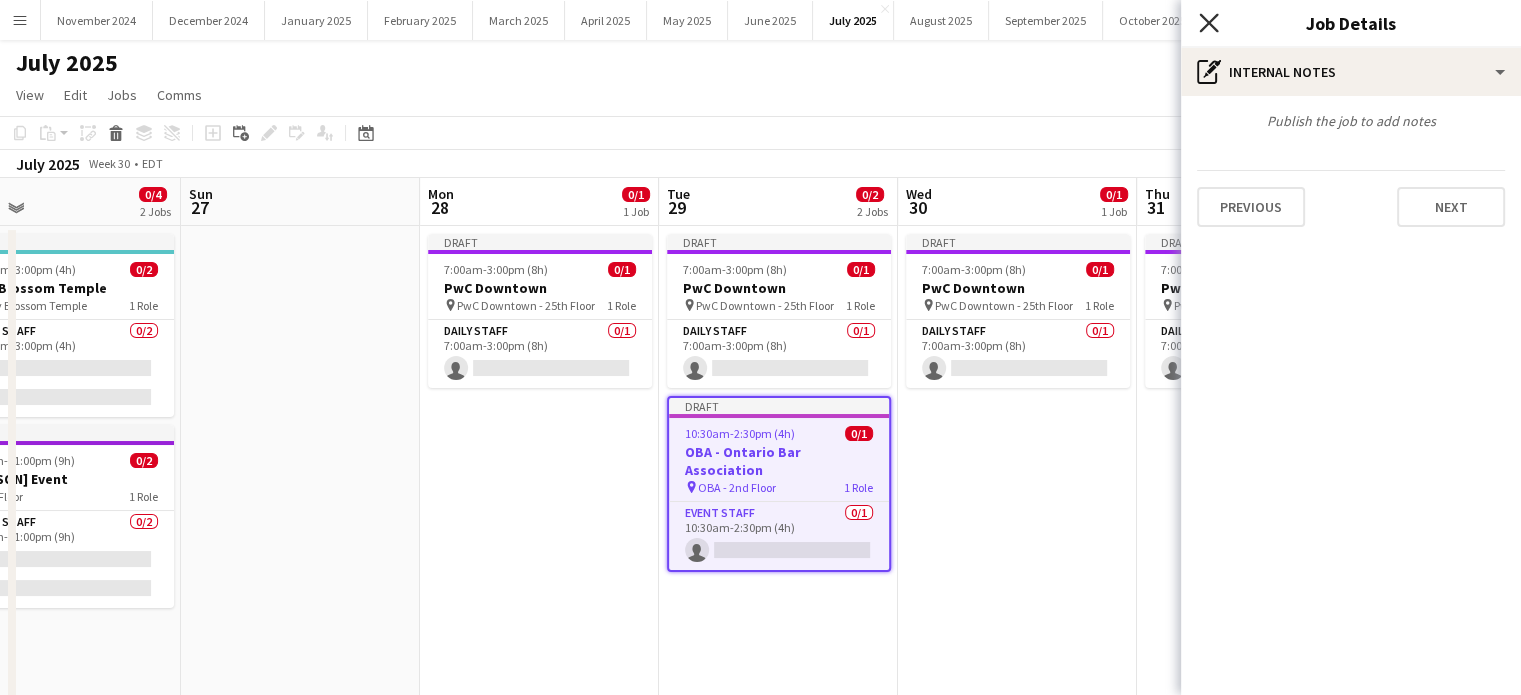 click on "Close pop-in" 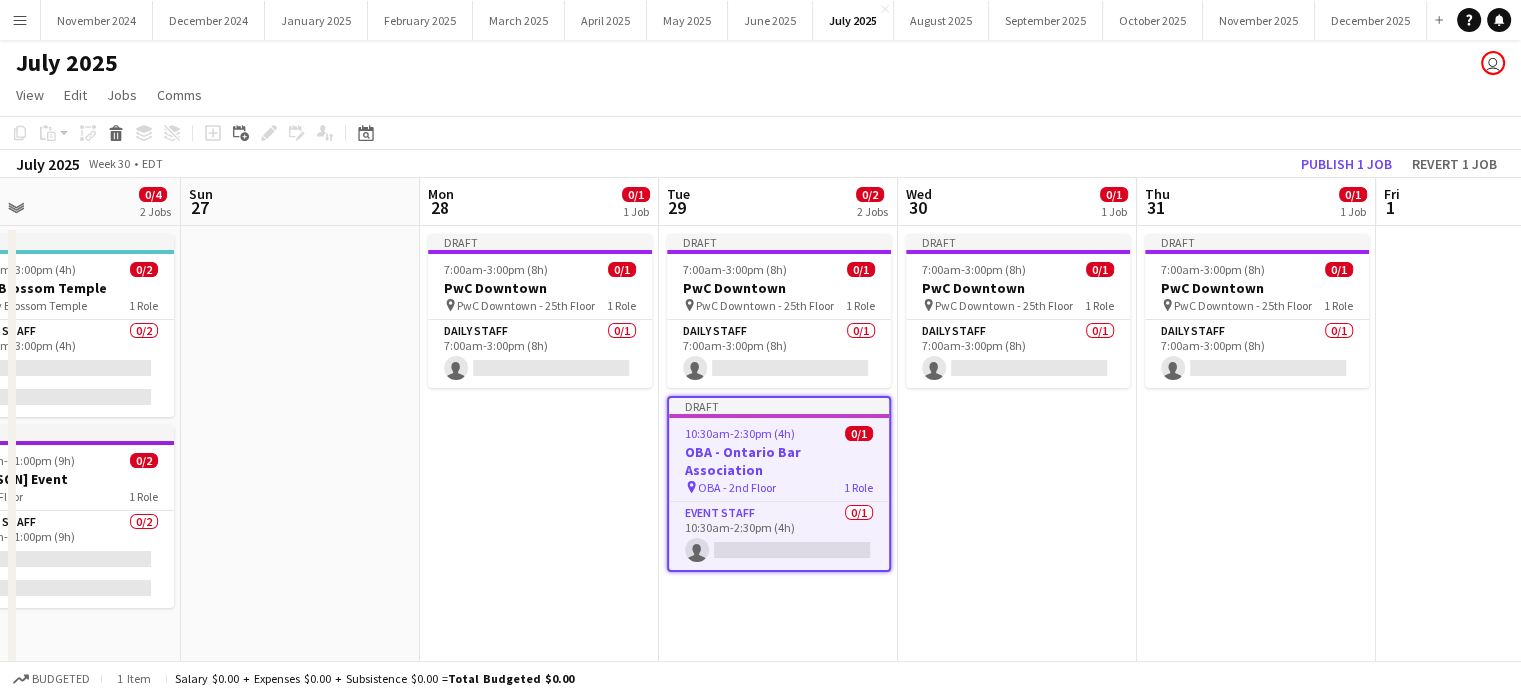 click on "Draft   7:00am-3:00pm (8h)    0/1   PwC Downtown
pin
PwC Downtown - 25th Floor   1 Role   Daily Staff   0/1   7:00am-3:00pm (8h)
single-neutral-actions" at bounding box center (1017, 824) 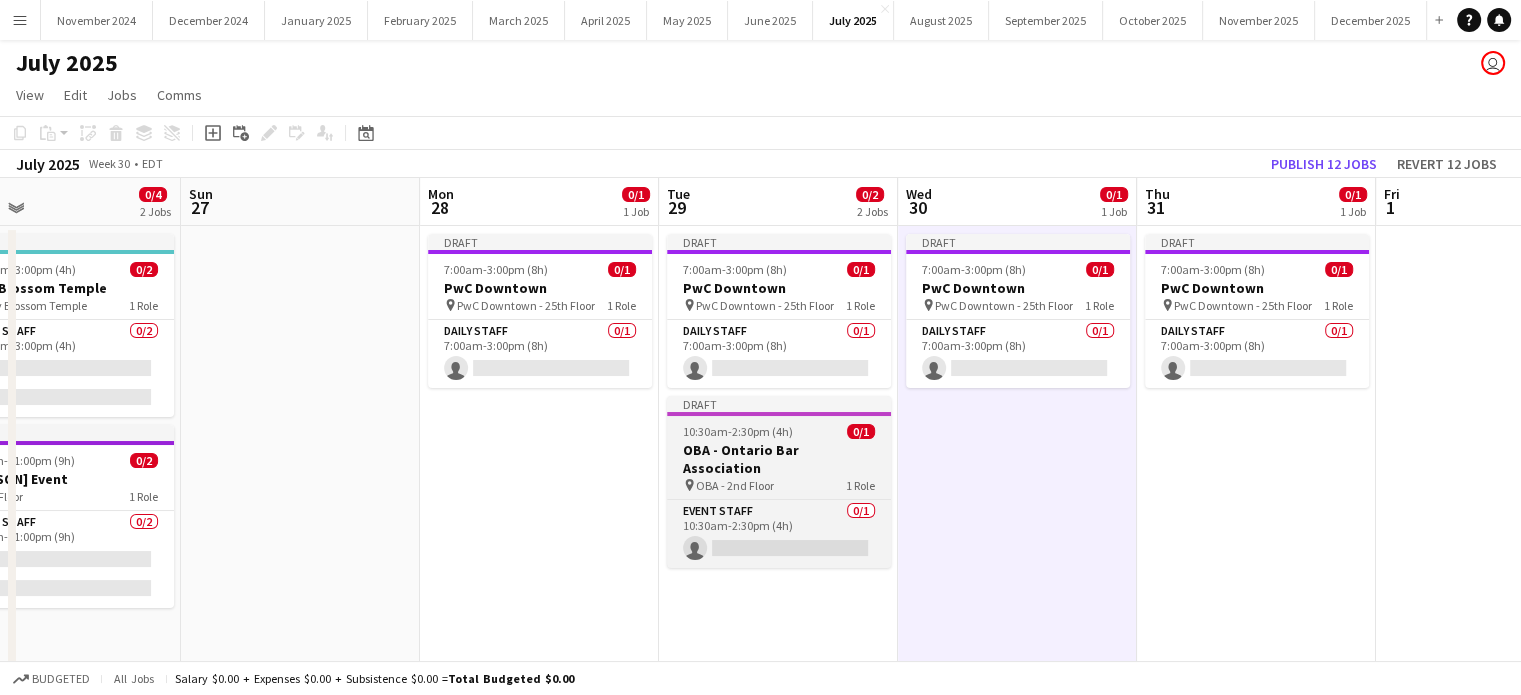 click on "10:30am-2:30pm (4h)    0/1" at bounding box center [779, 431] 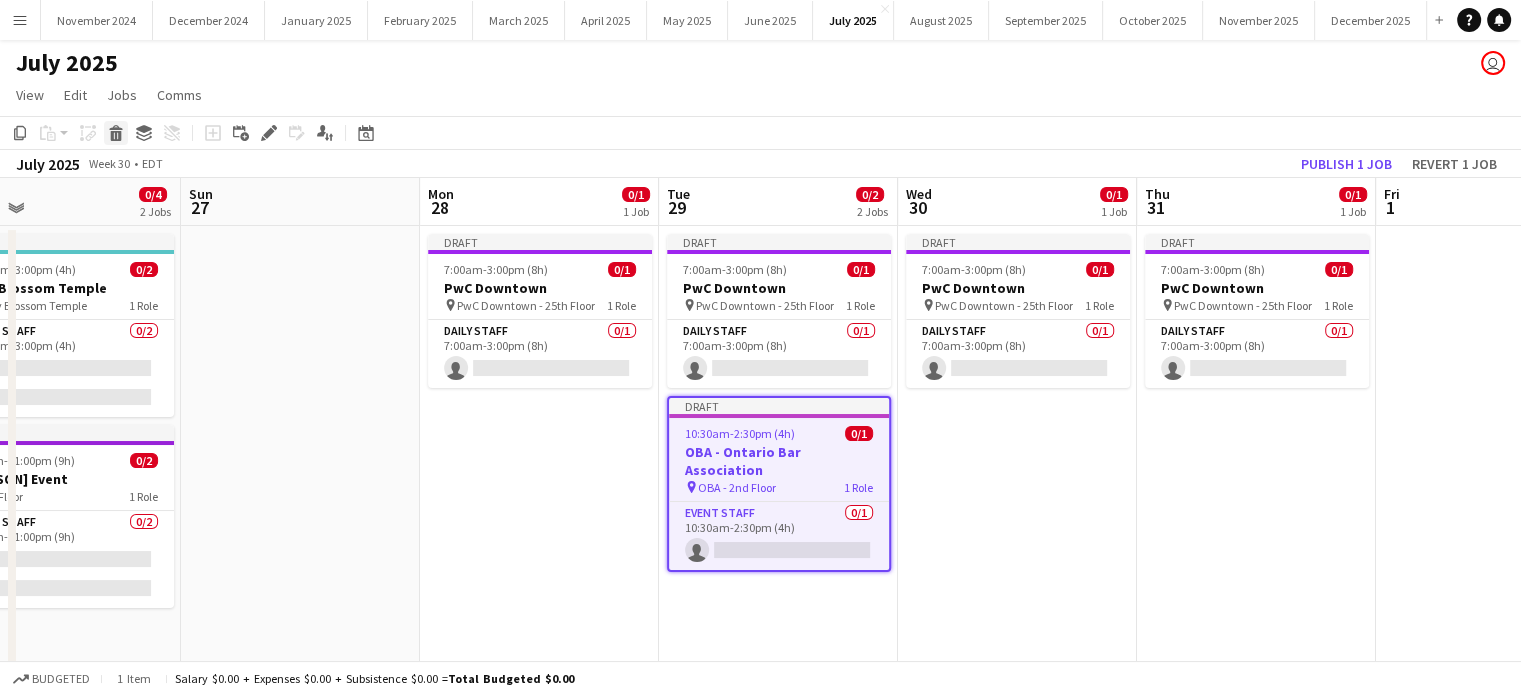 click on "Delete" 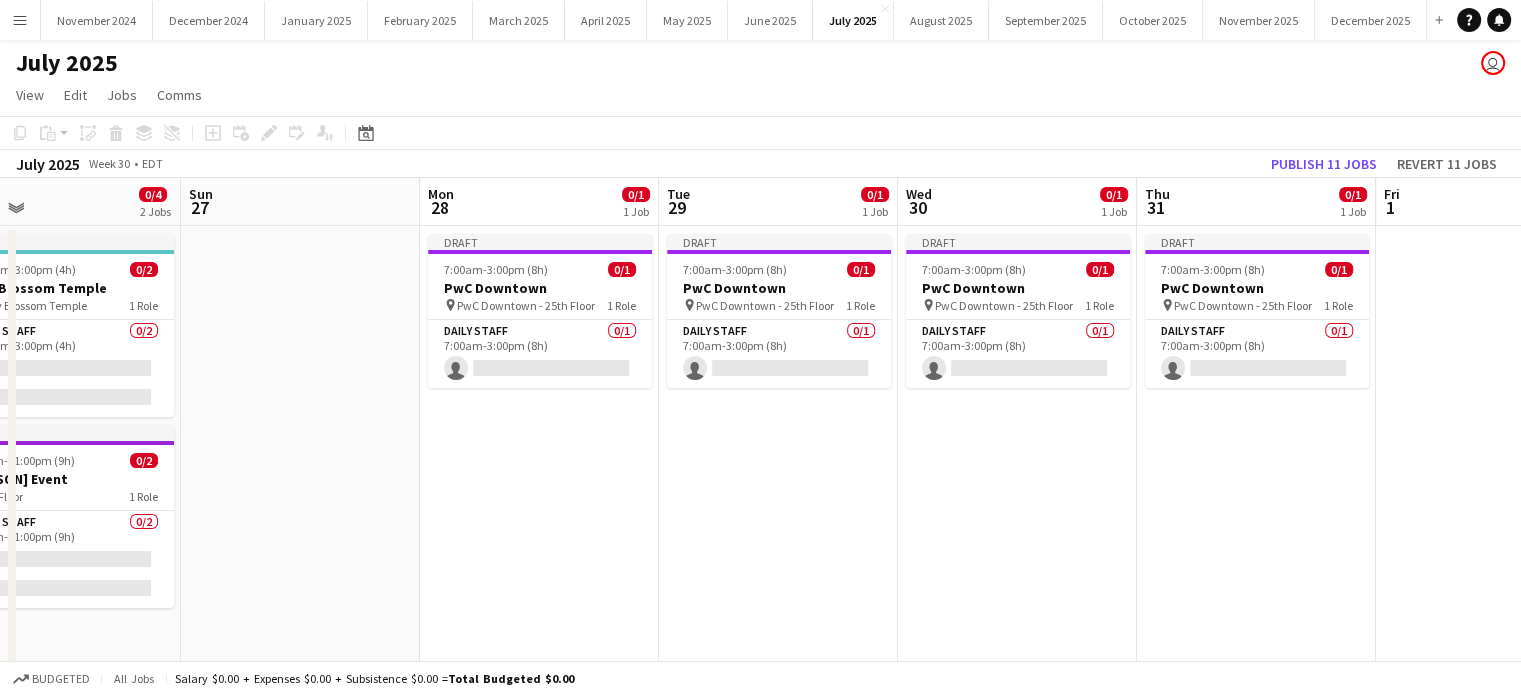 click on "Draft   7:00am-3:00pm (8h)    0/1   PwC Downtown
pin
PwC Downtown - 25th Floor   1 Role   Daily Staff   0/1   7:00am-3:00pm (8h)
single-neutral-actions" at bounding box center [778, 824] 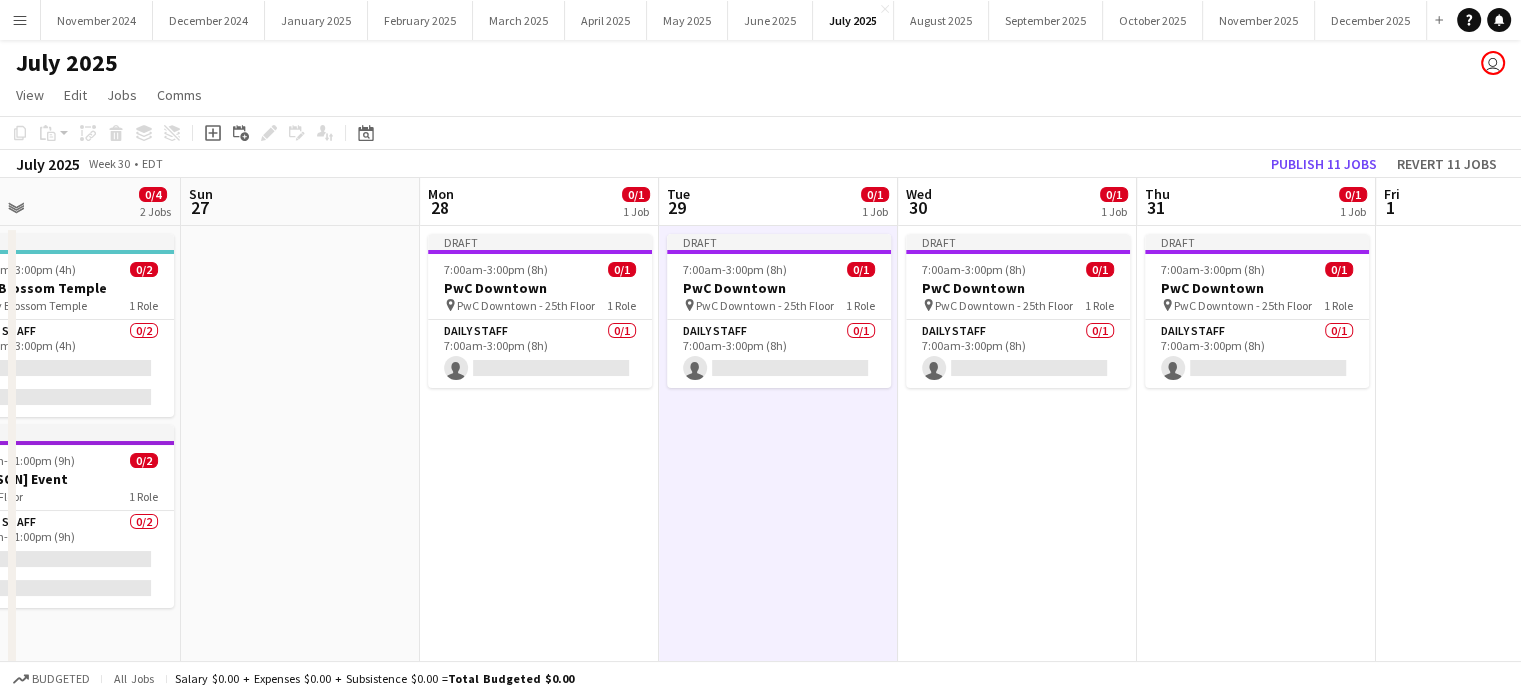 scroll, scrollTop: 0, scrollLeft: 536, axis: horizontal 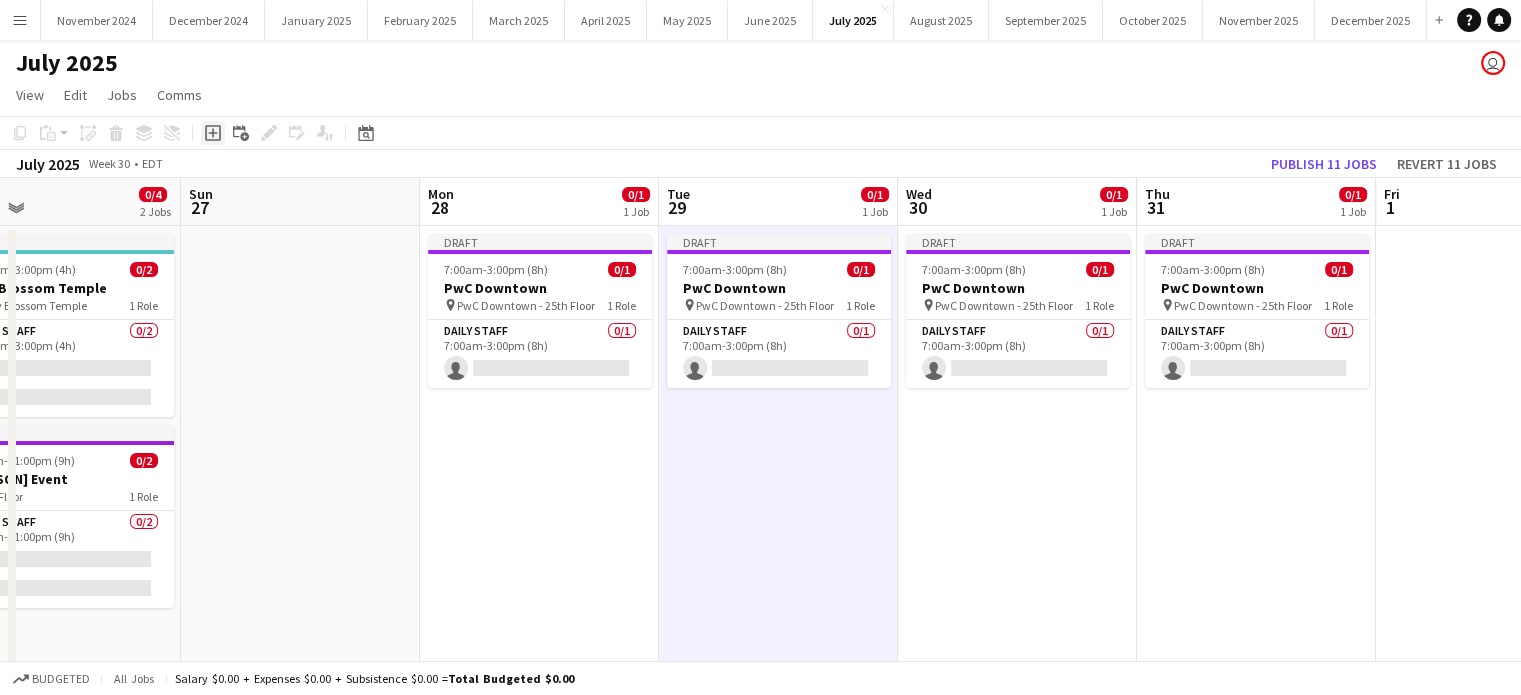 click on "Add job" 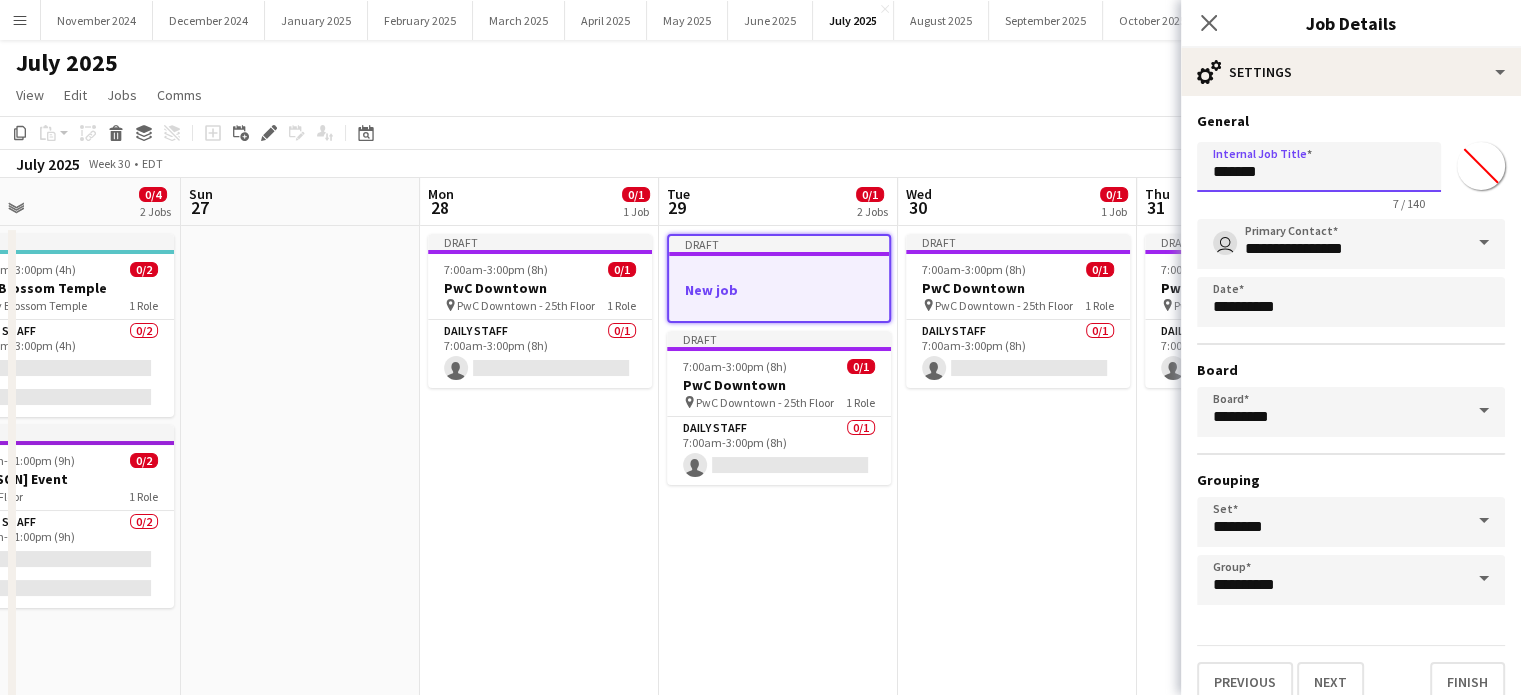 drag, startPoint x: 1271, startPoint y: 162, endPoint x: 1103, endPoint y: 162, distance: 168 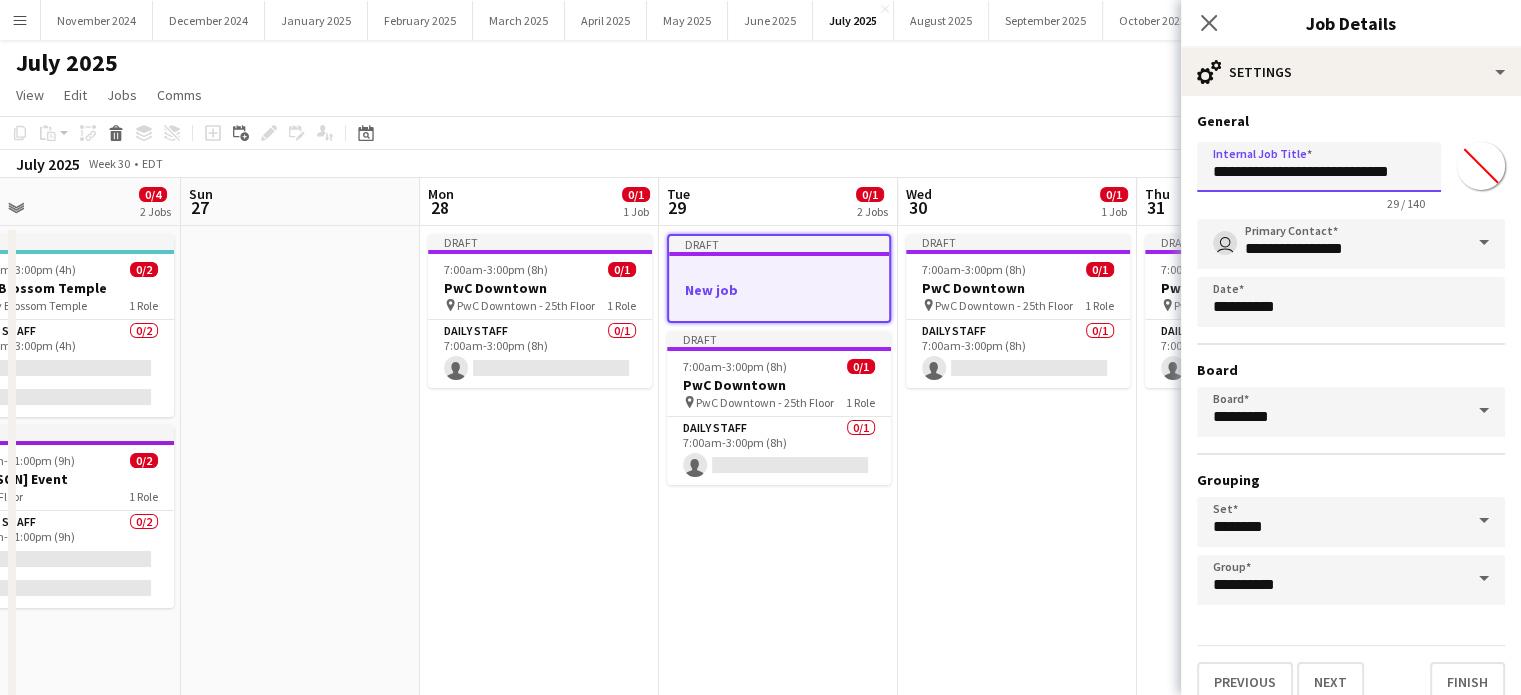 scroll, scrollTop: 0, scrollLeft: 0, axis: both 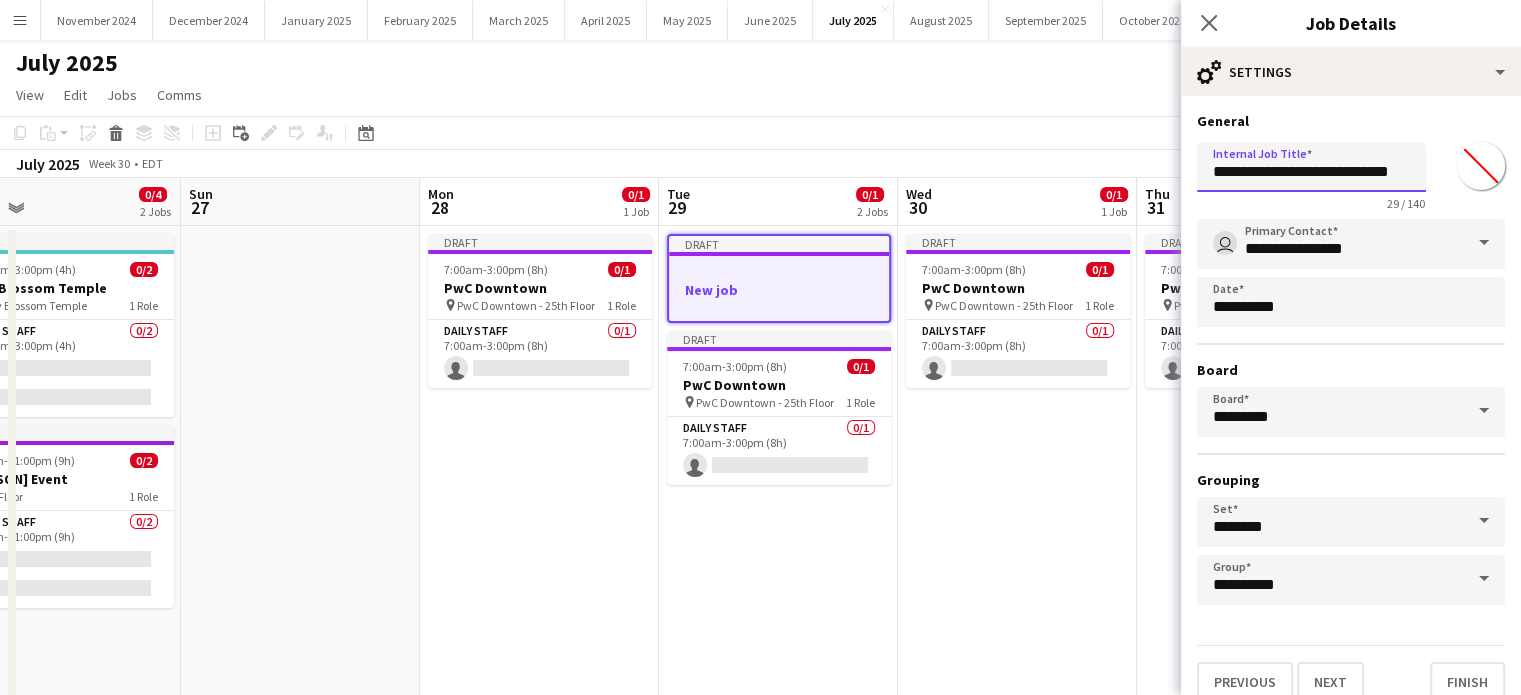 type on "**********" 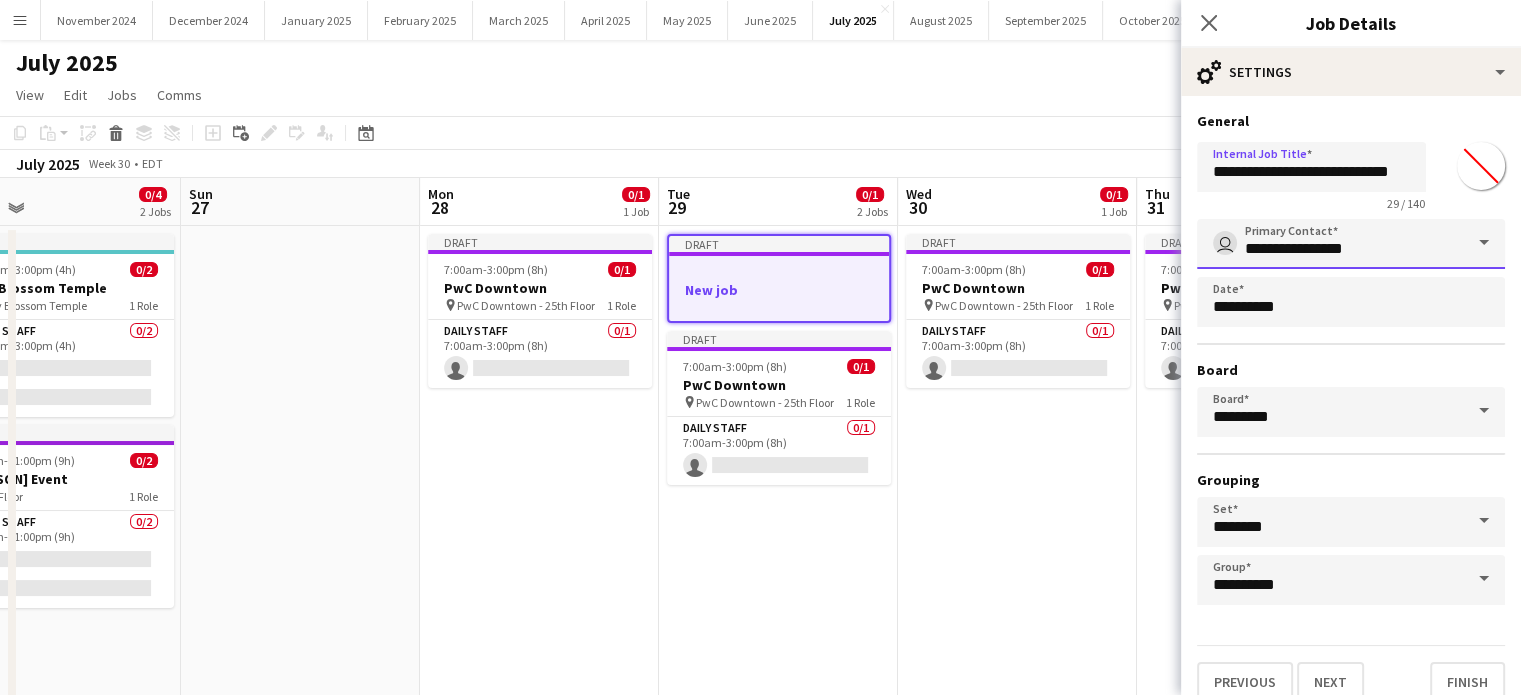 click on "**********" at bounding box center [1351, 244] 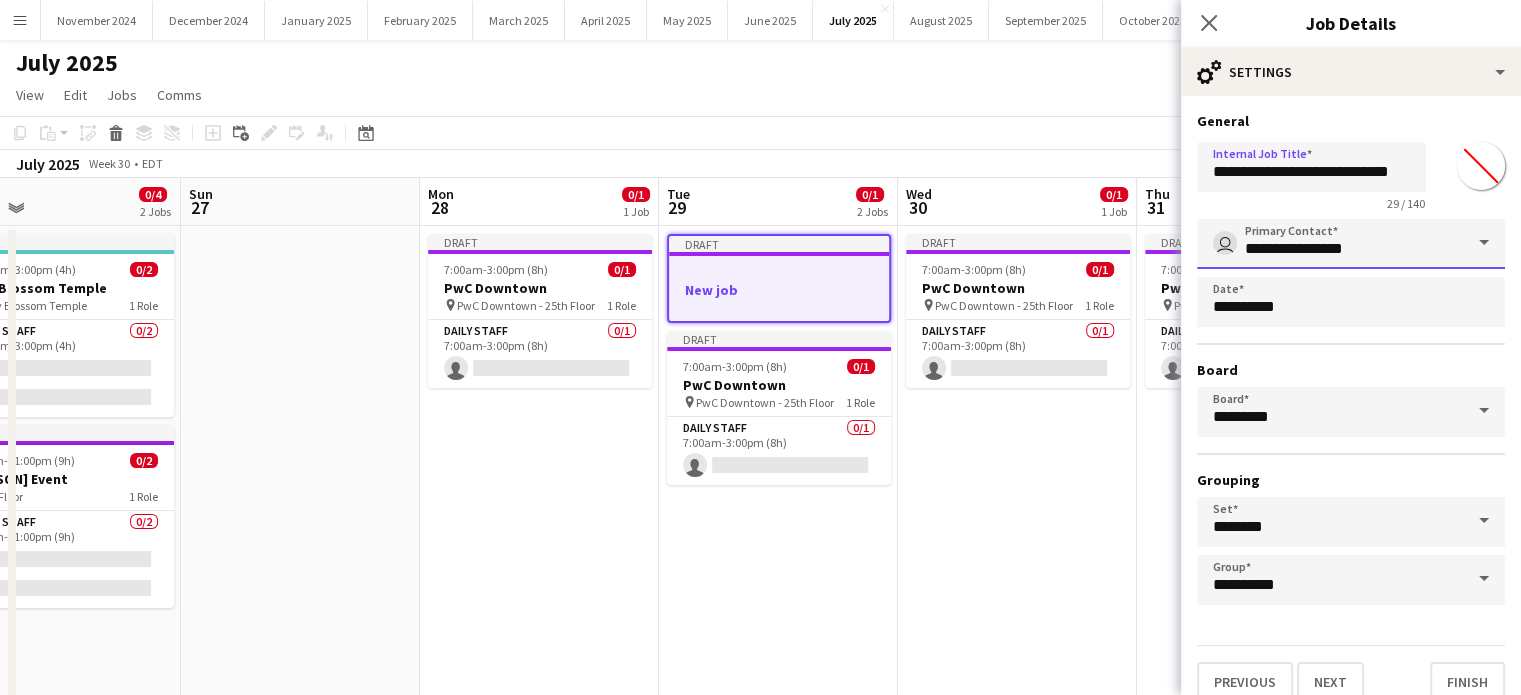 scroll, scrollTop: 0, scrollLeft: 0, axis: both 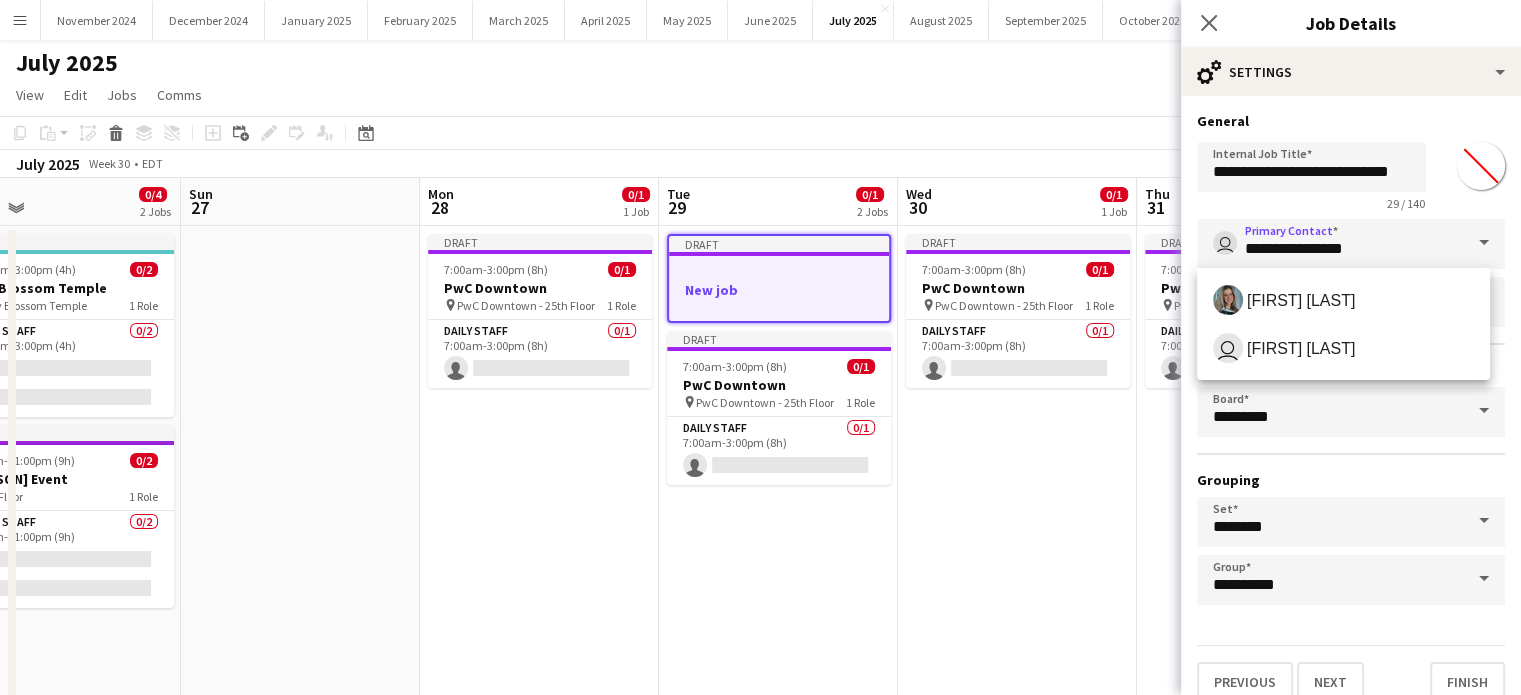 click on "[FIRST] [LAST]" at bounding box center (1343, 300) 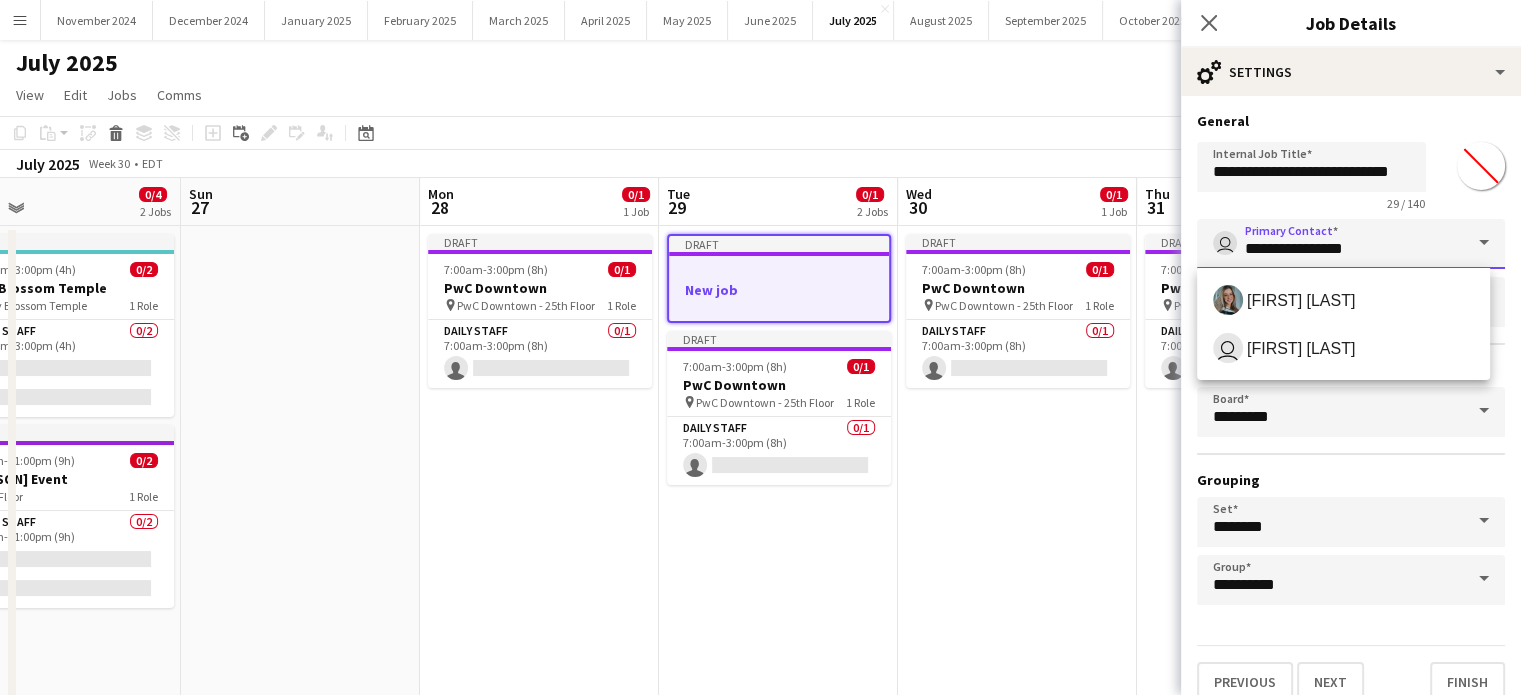 type on "**********" 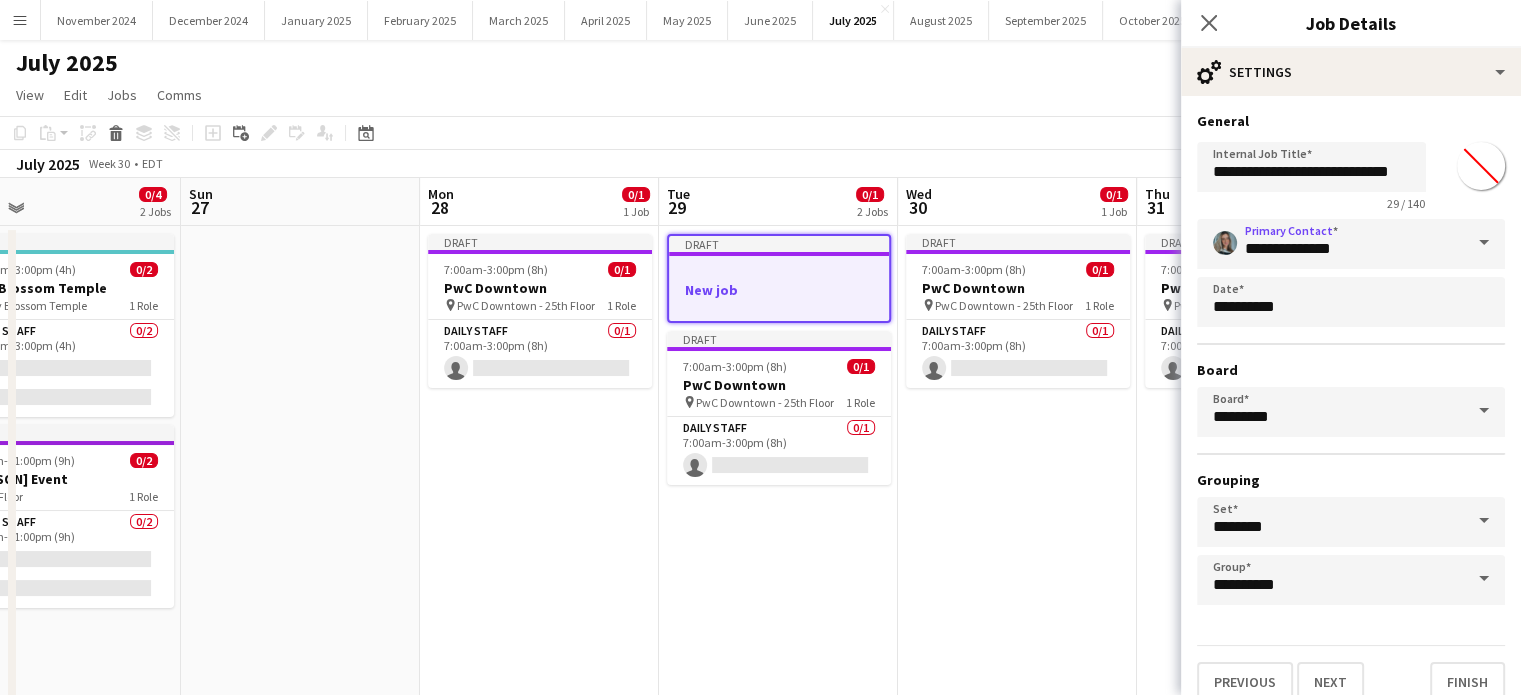 click on "*******" at bounding box center [1481, 166] 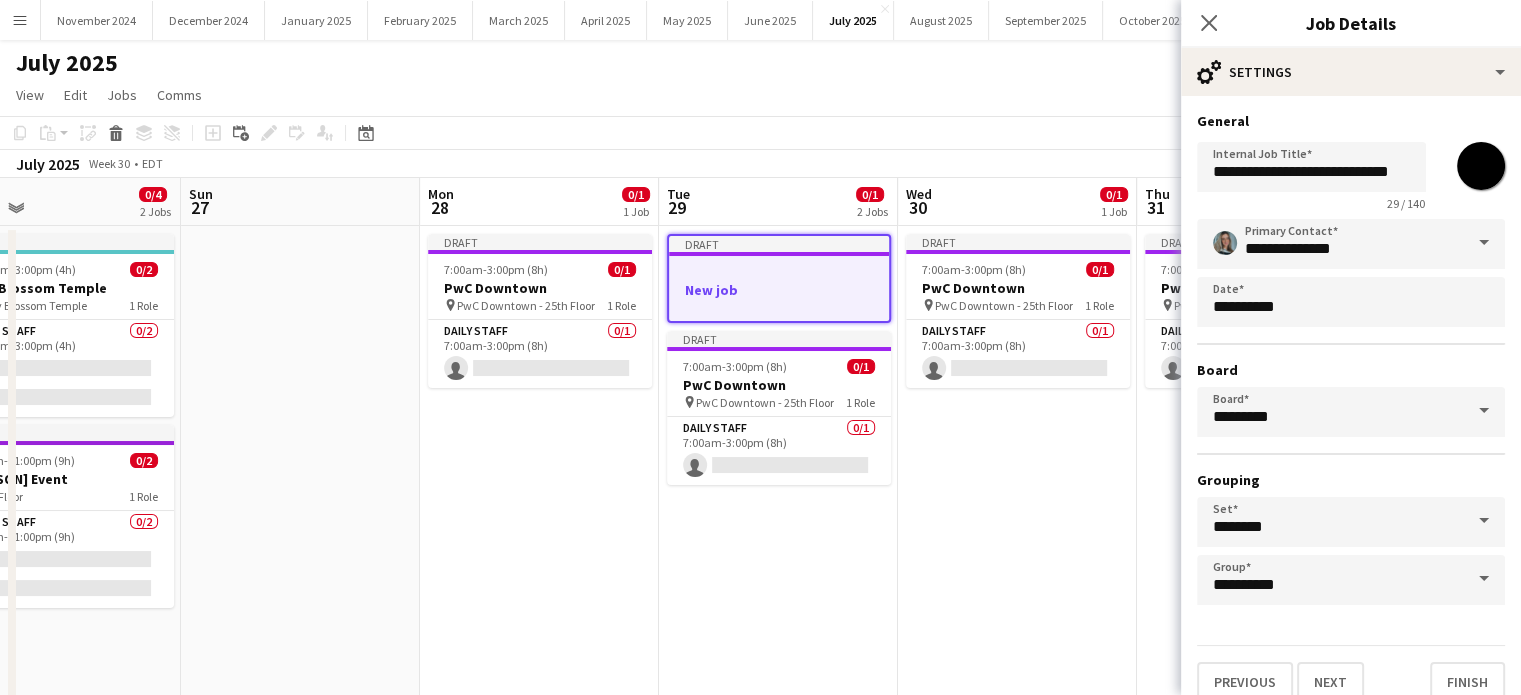 type on "*******" 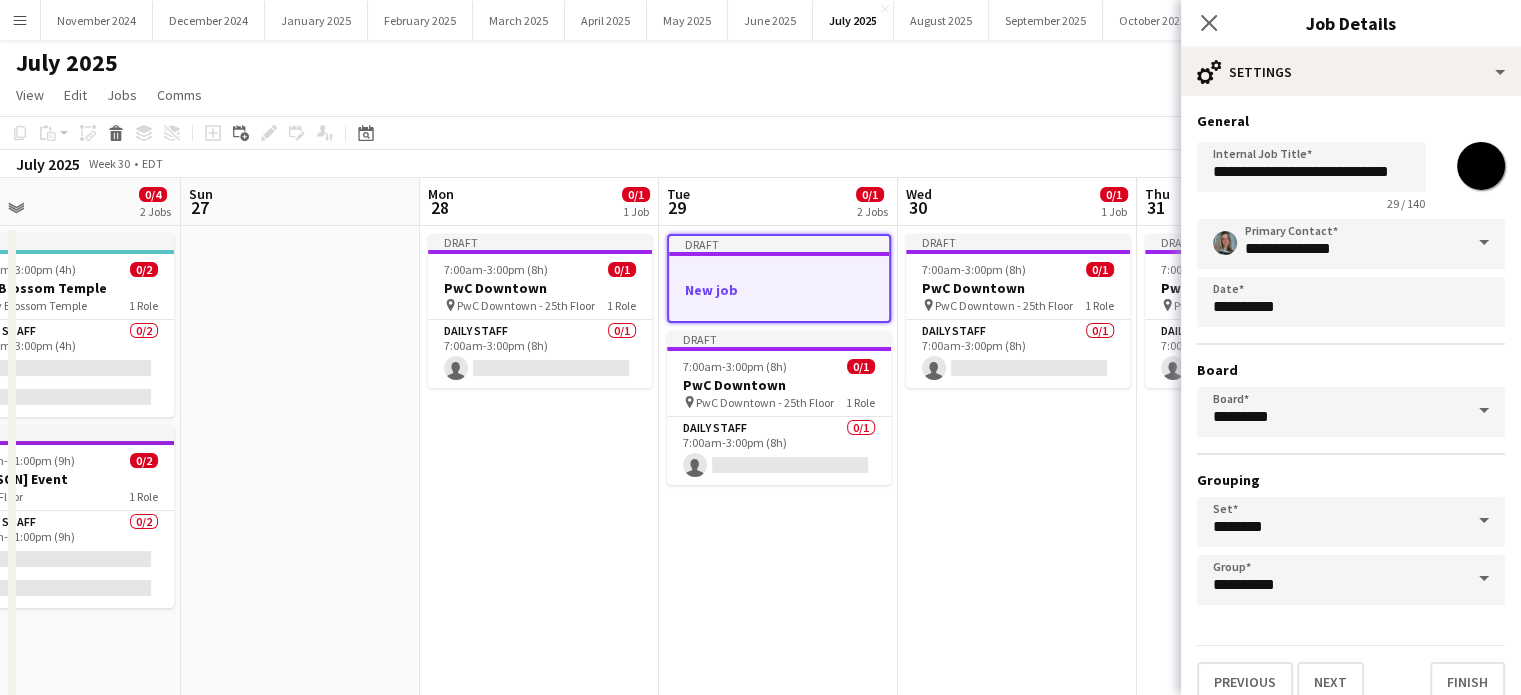 click on "General" at bounding box center (1351, 121) 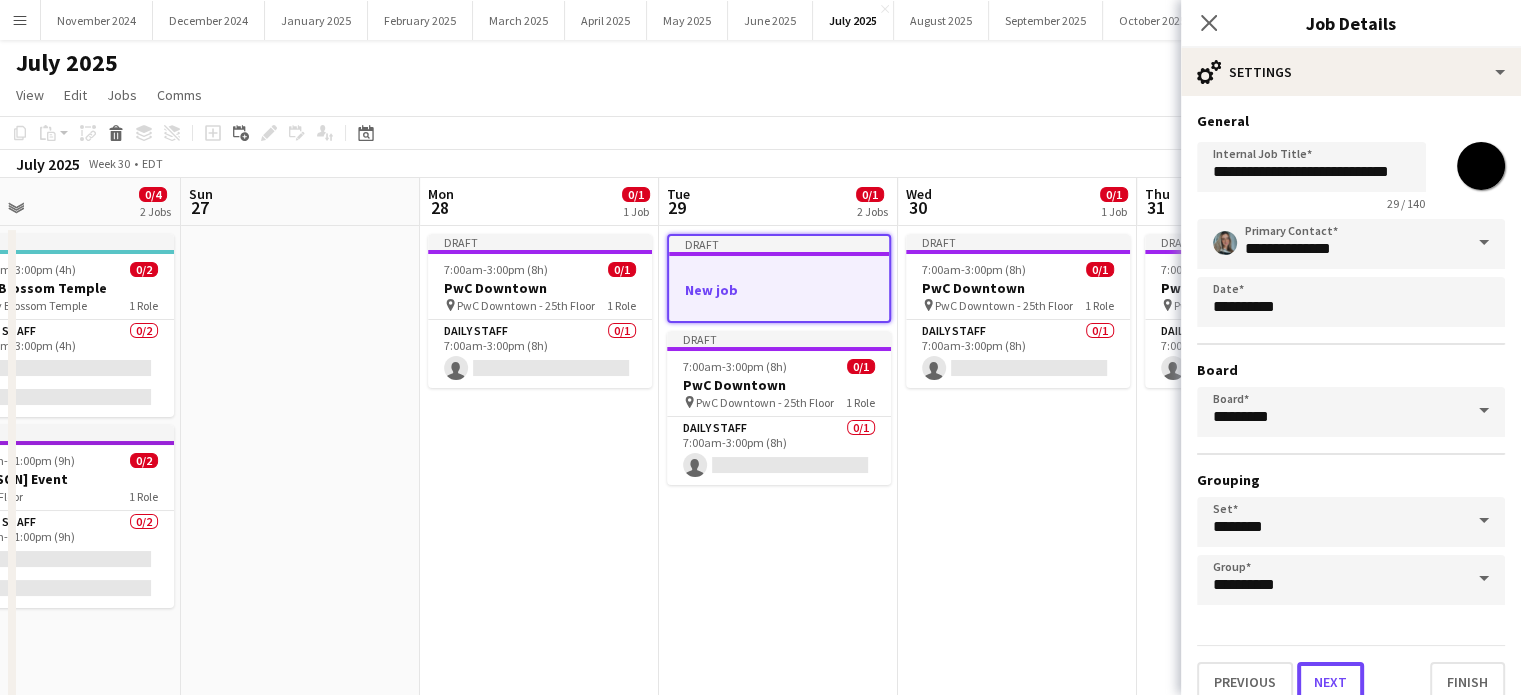 click on "Next" at bounding box center [1330, 682] 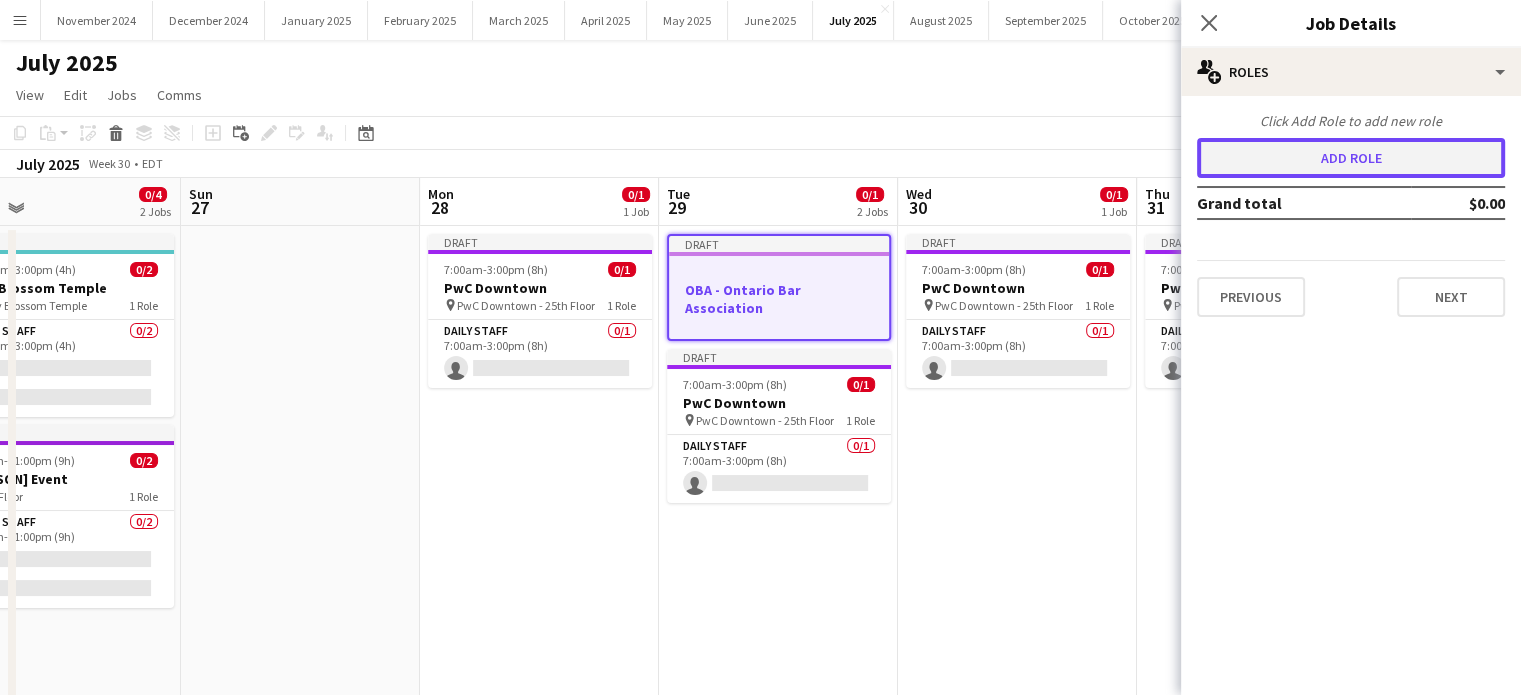 click on "Add role" at bounding box center (1351, 158) 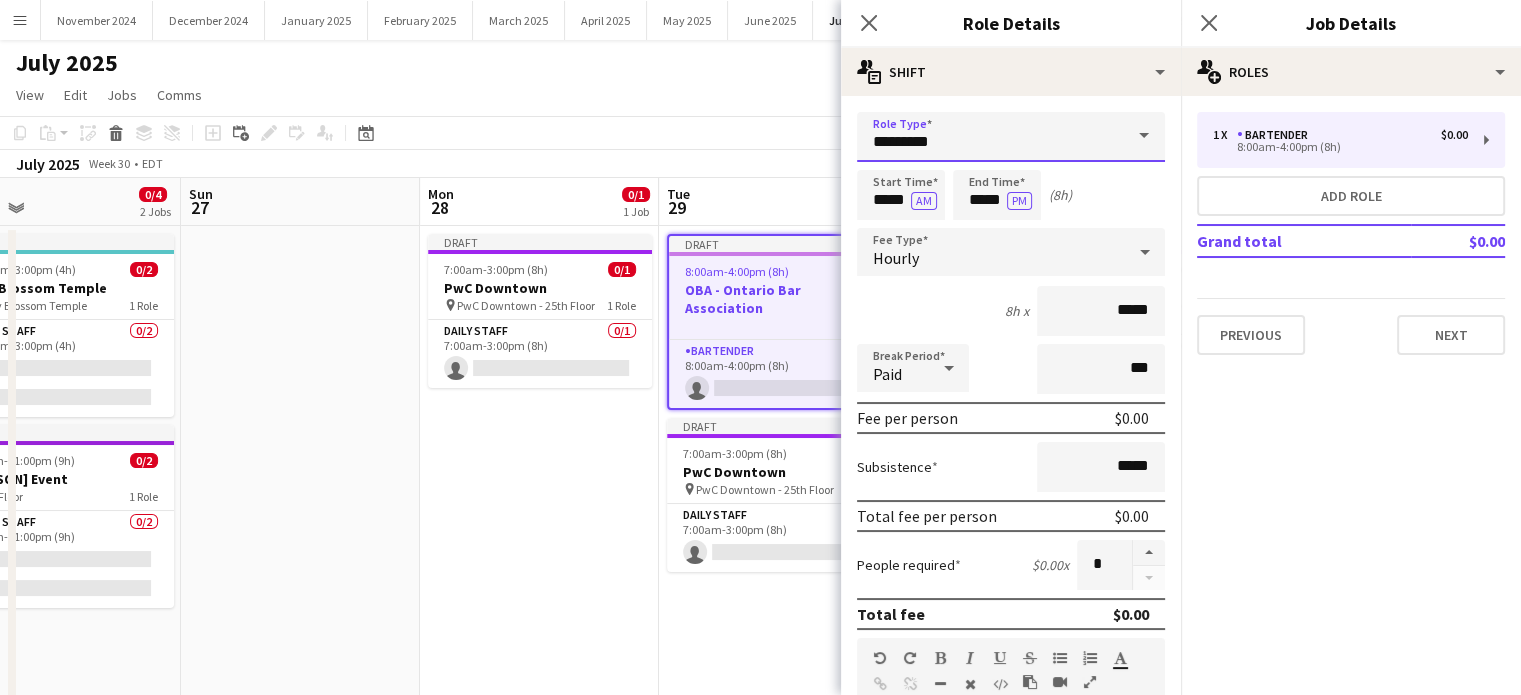 click on "*********" at bounding box center [1011, 137] 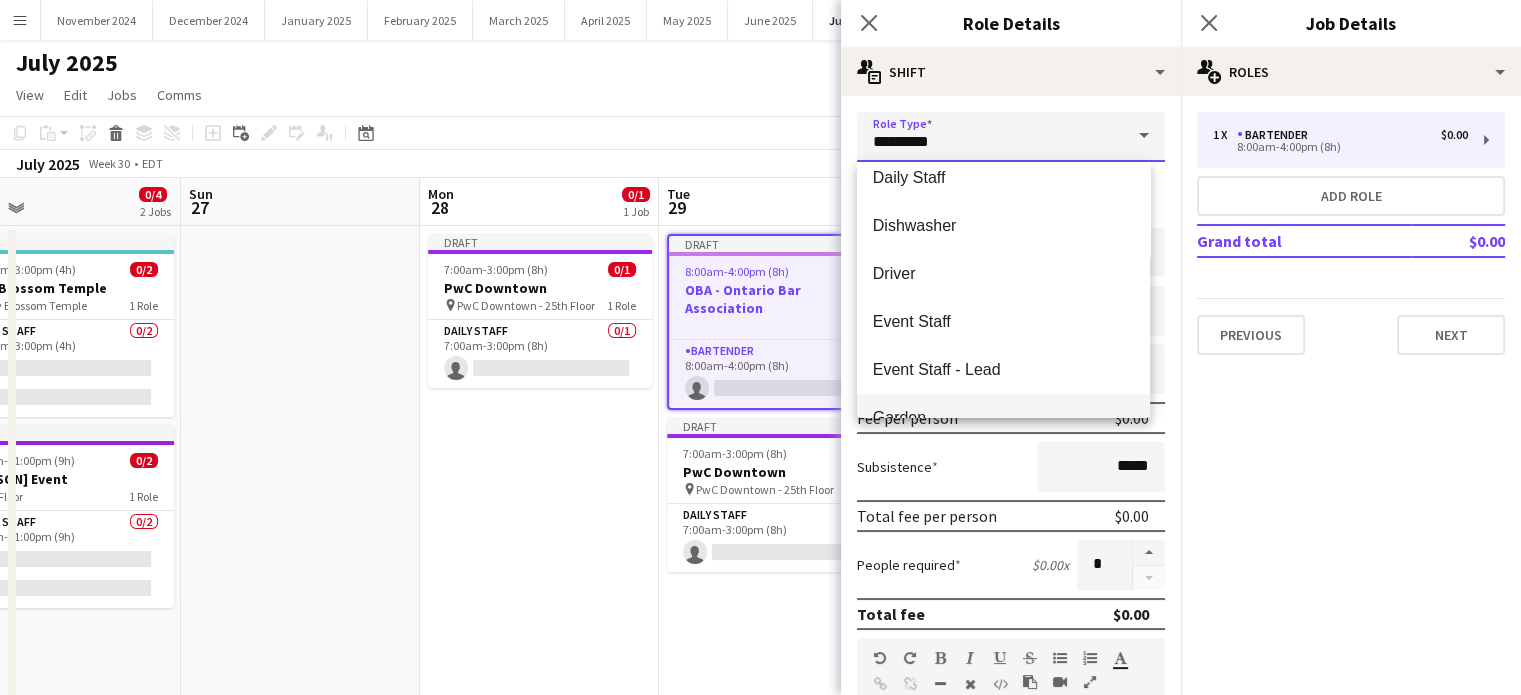 scroll, scrollTop: 288, scrollLeft: 0, axis: vertical 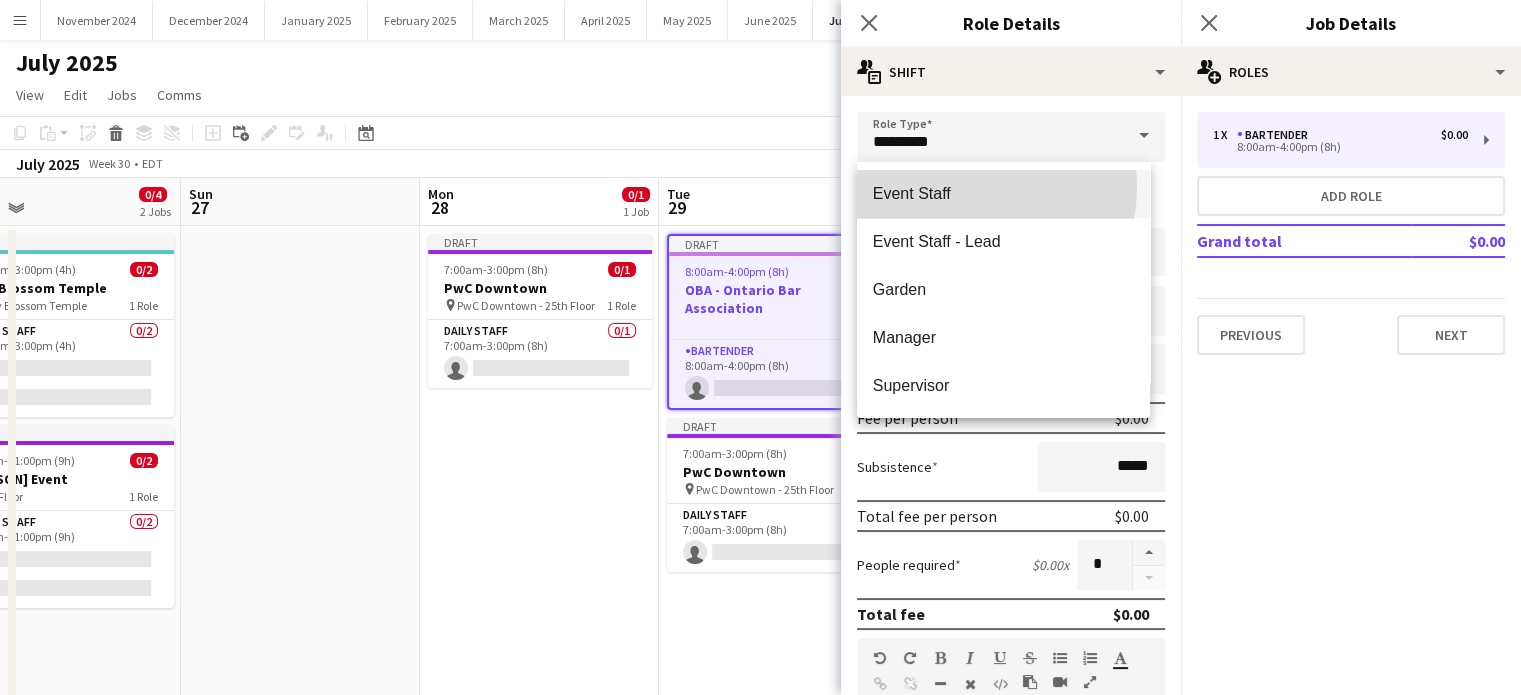 click on "Event Staff" at bounding box center [1003, 193] 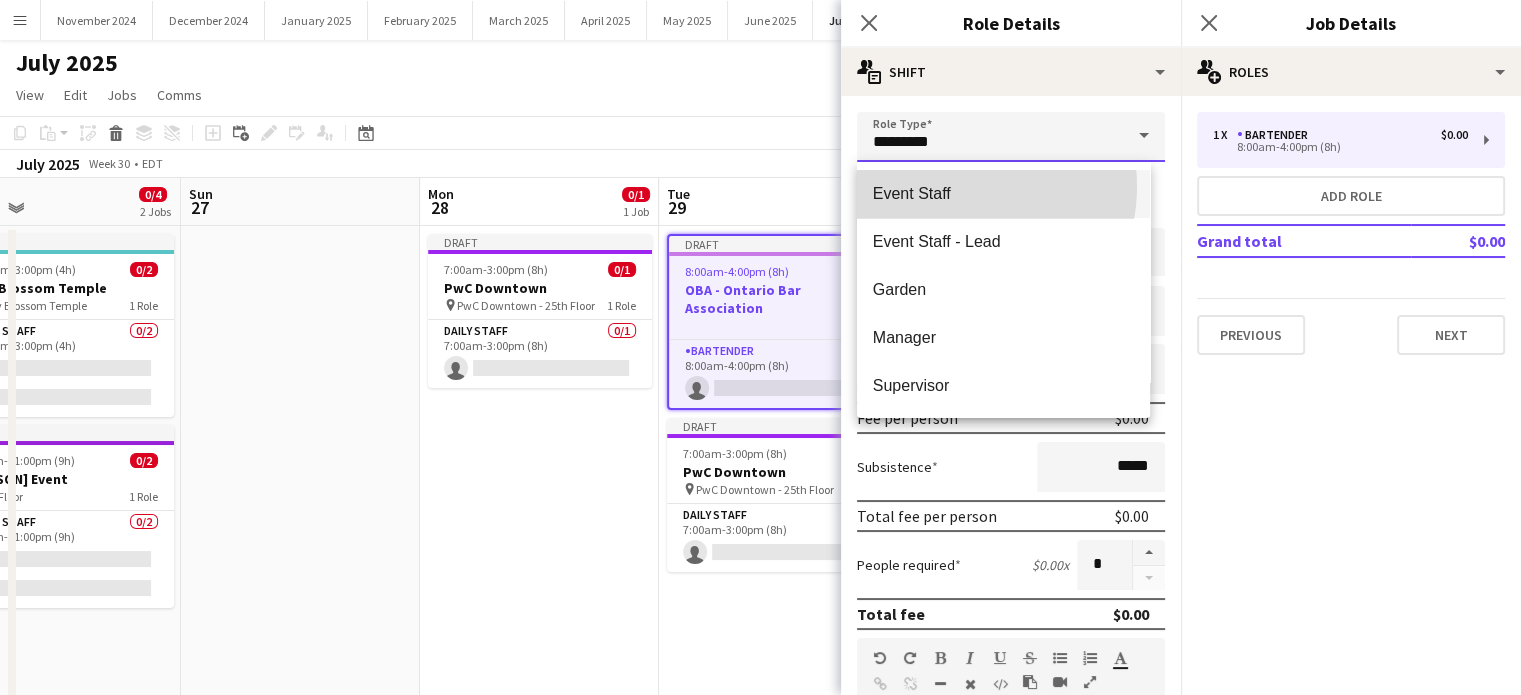 type on "**********" 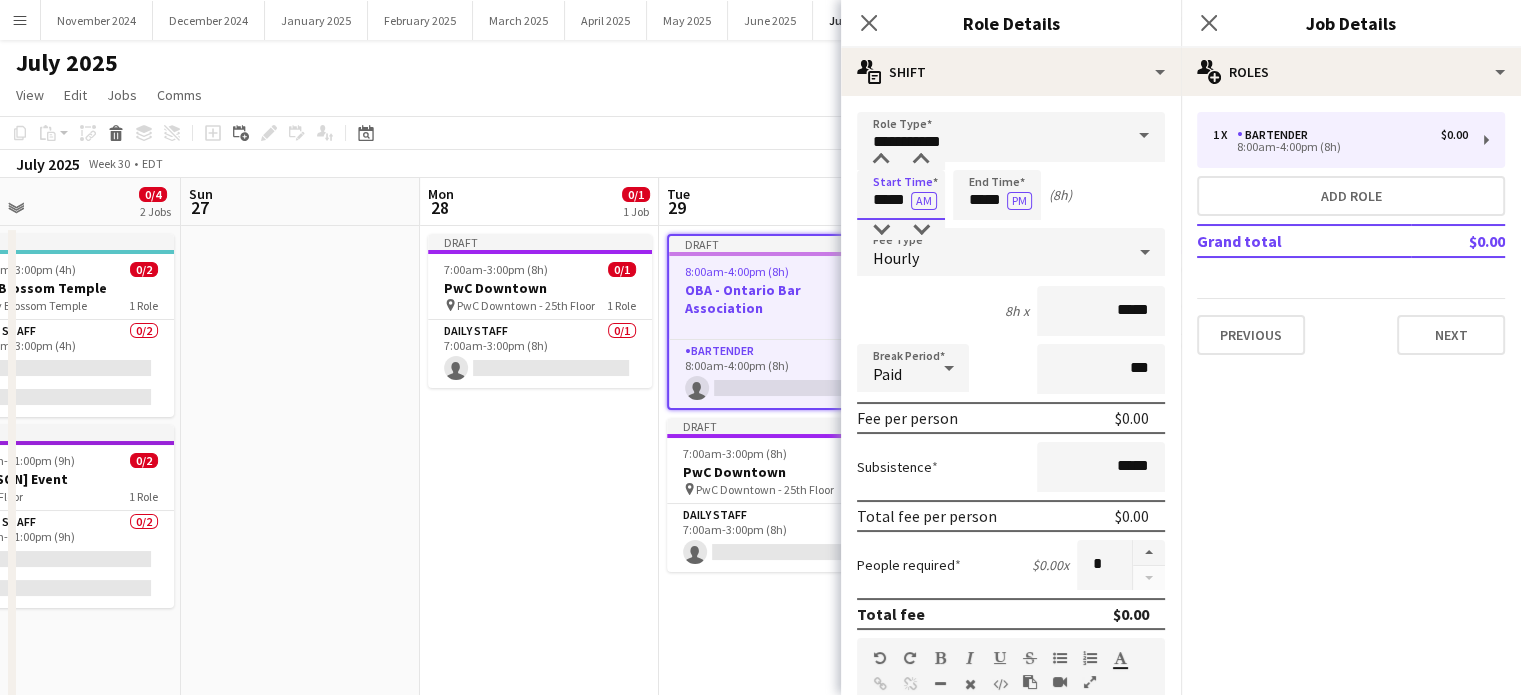 click on "*****" at bounding box center [901, 195] 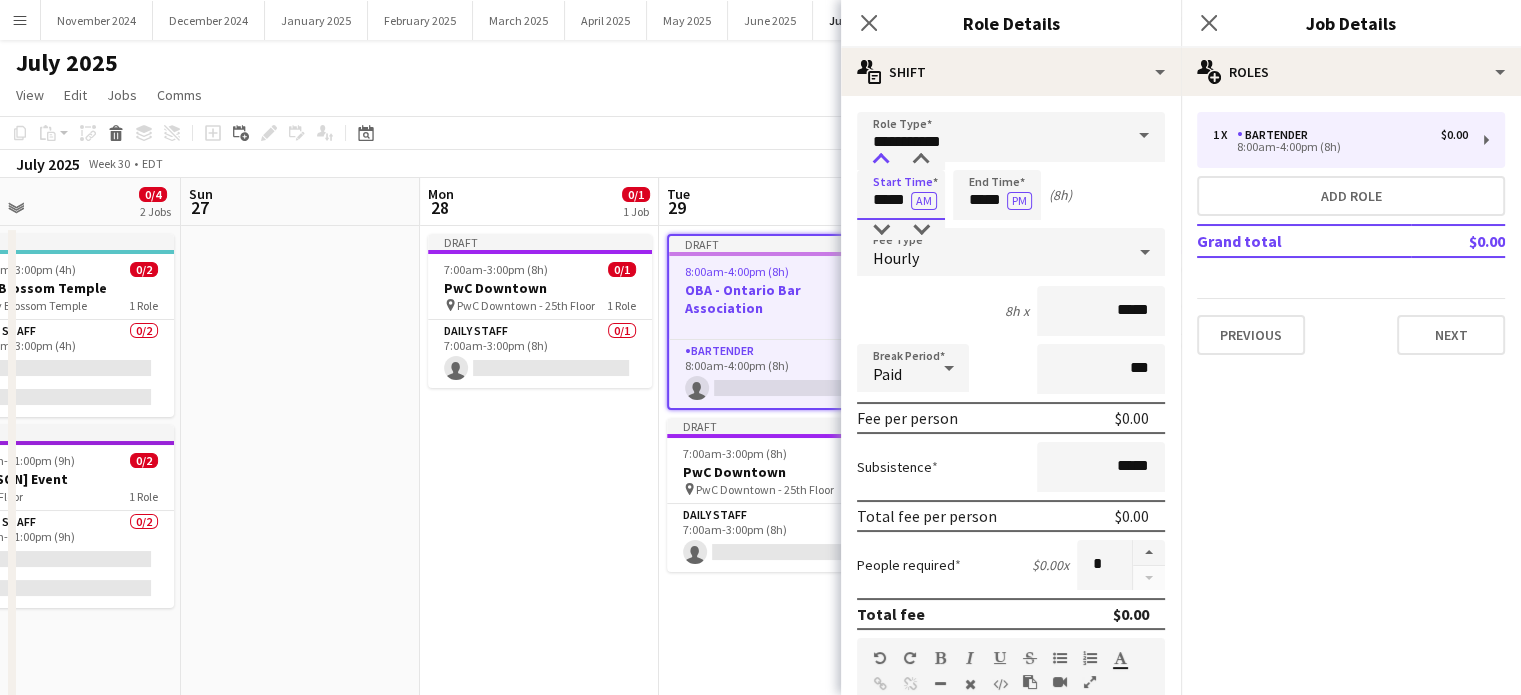 click at bounding box center (881, 160) 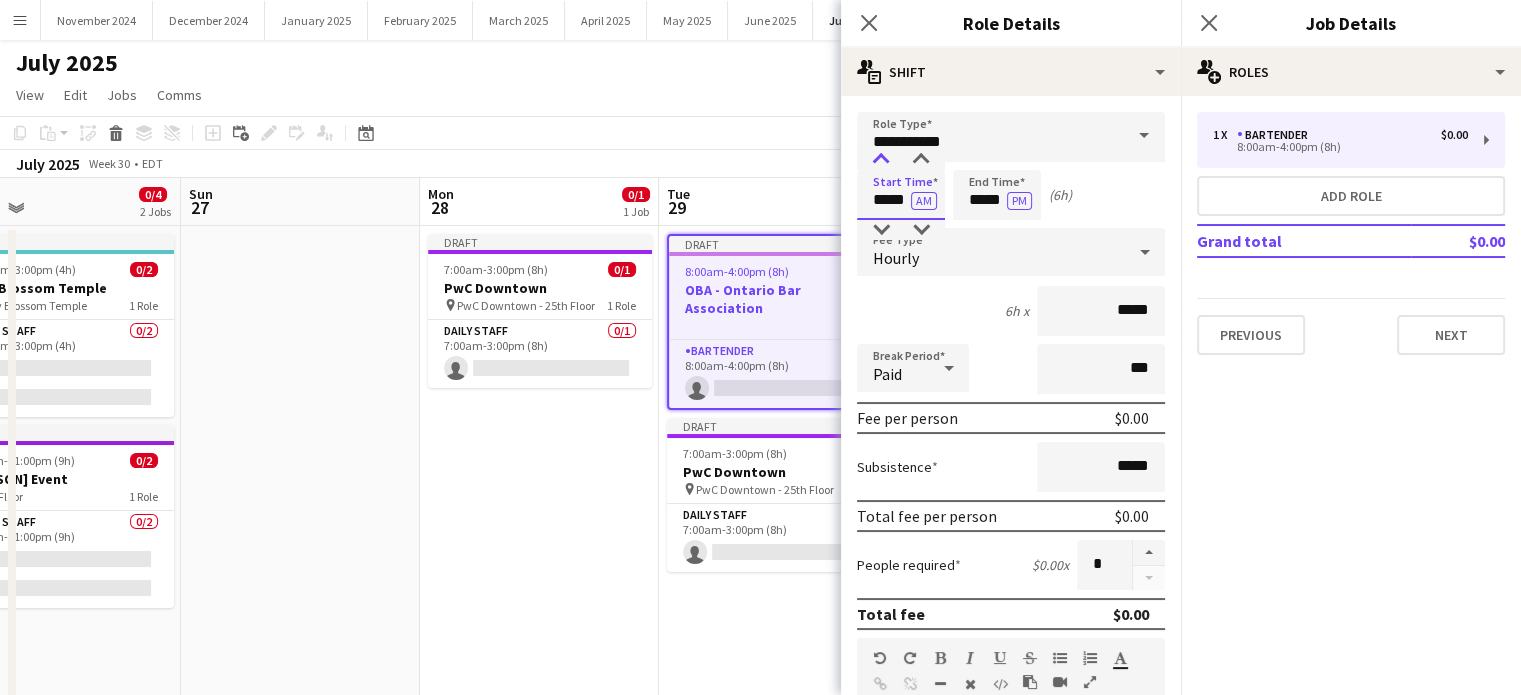 click at bounding box center [881, 160] 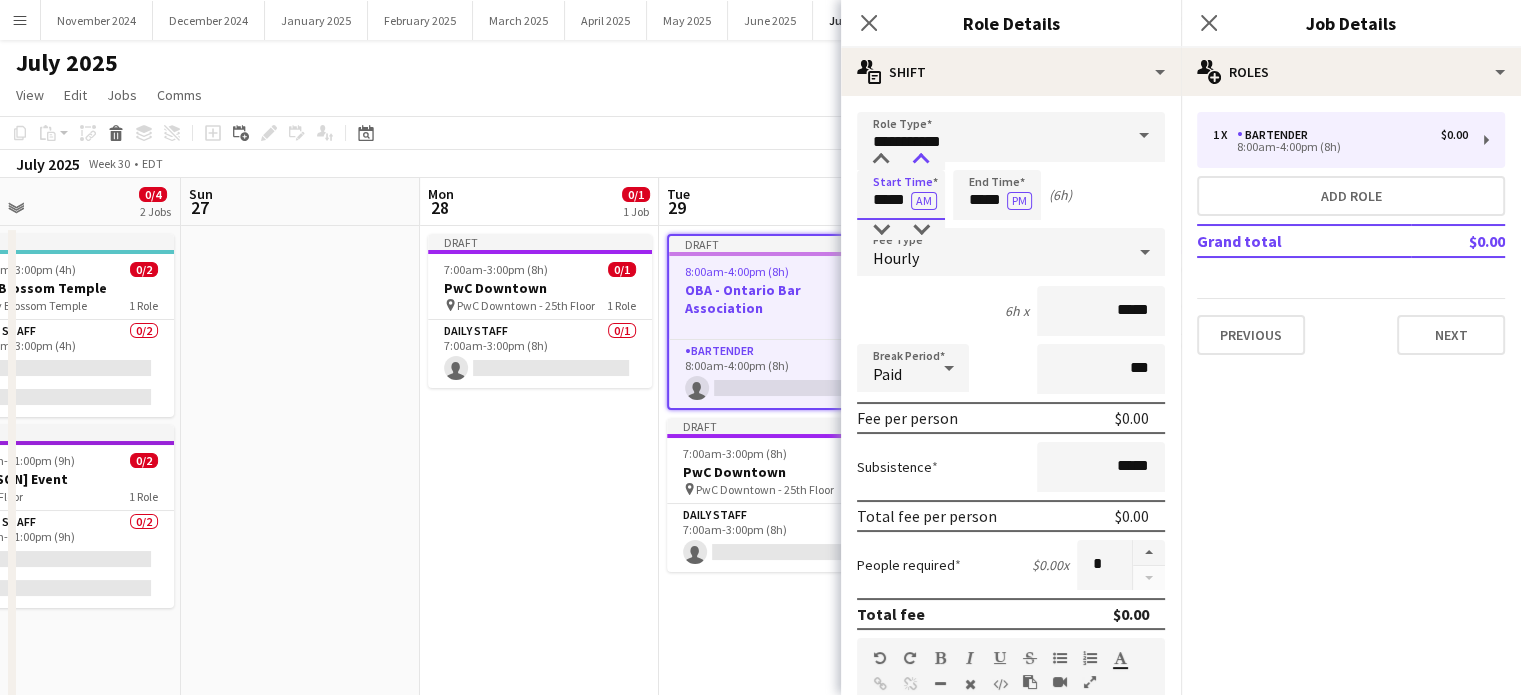 click at bounding box center (921, 160) 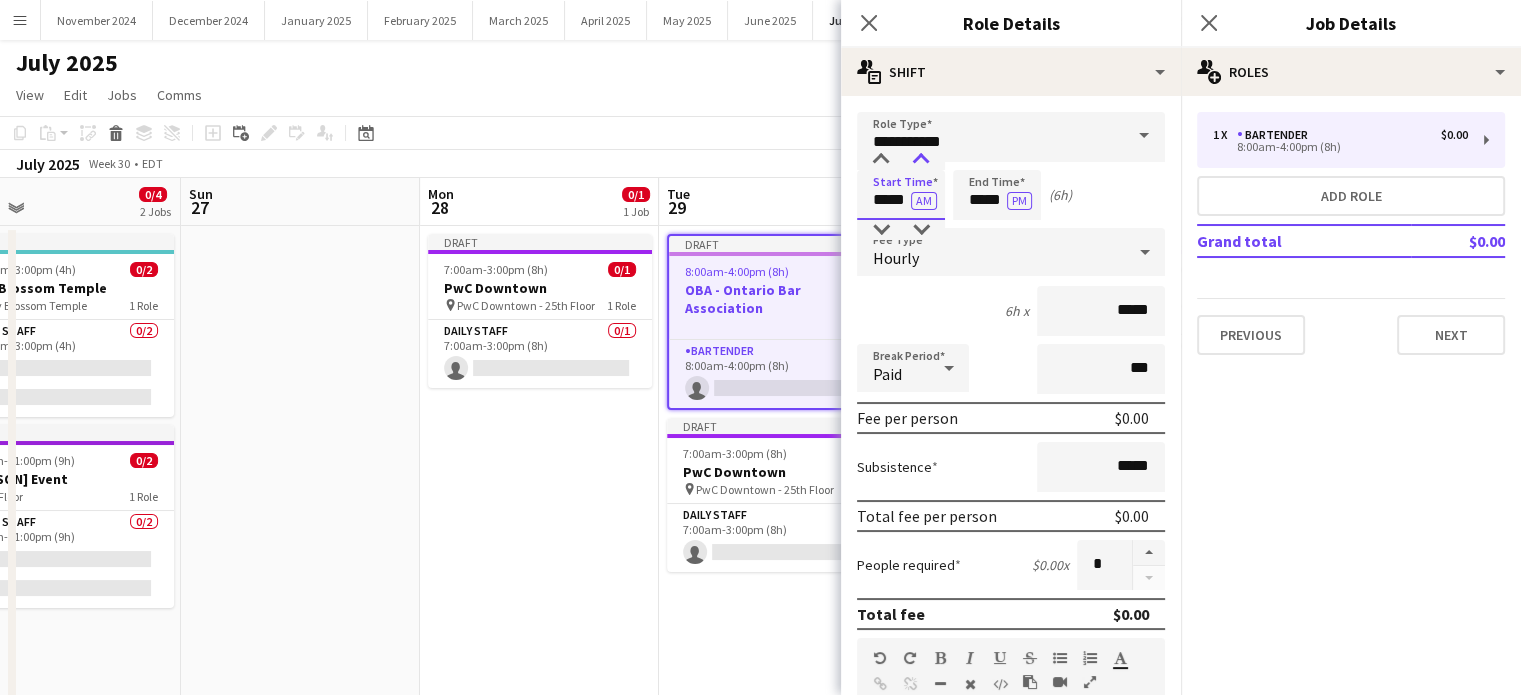 type on "*****" 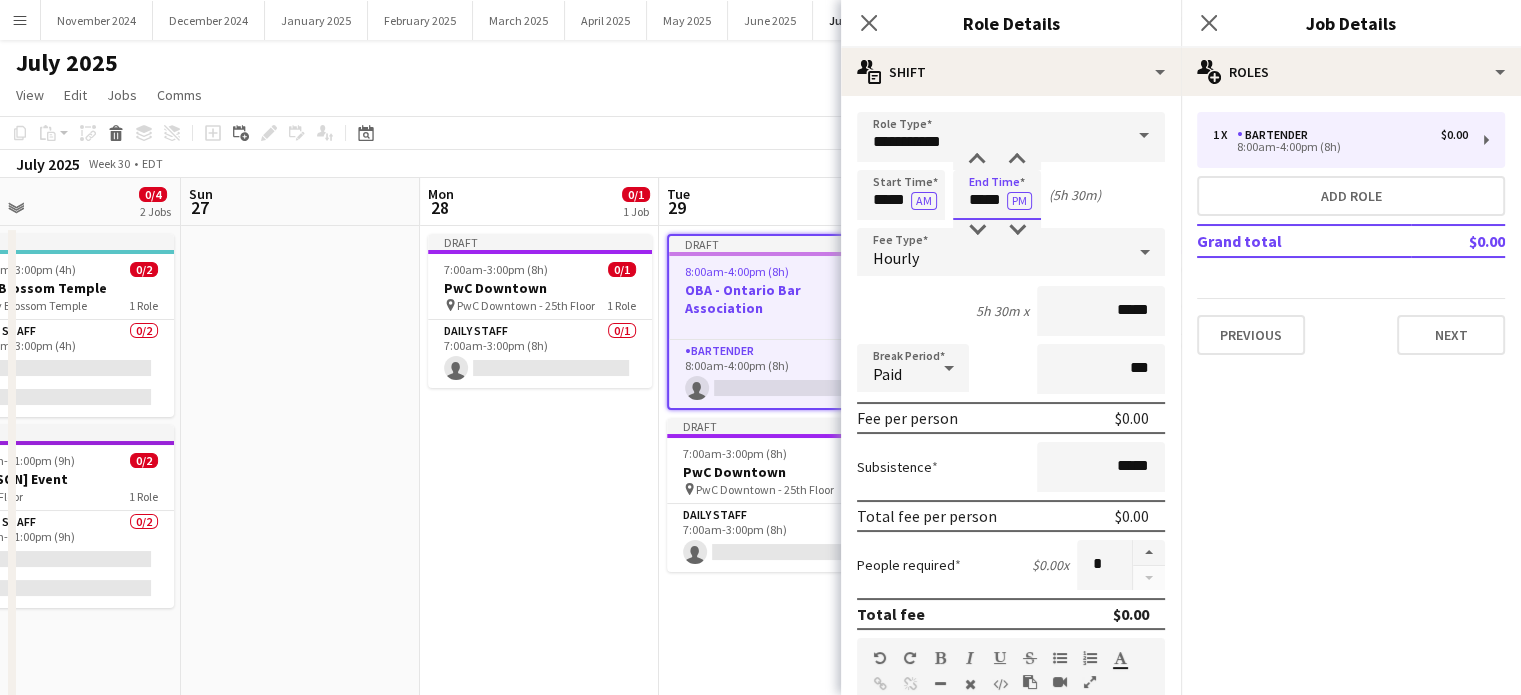 click on "*****" at bounding box center [997, 195] 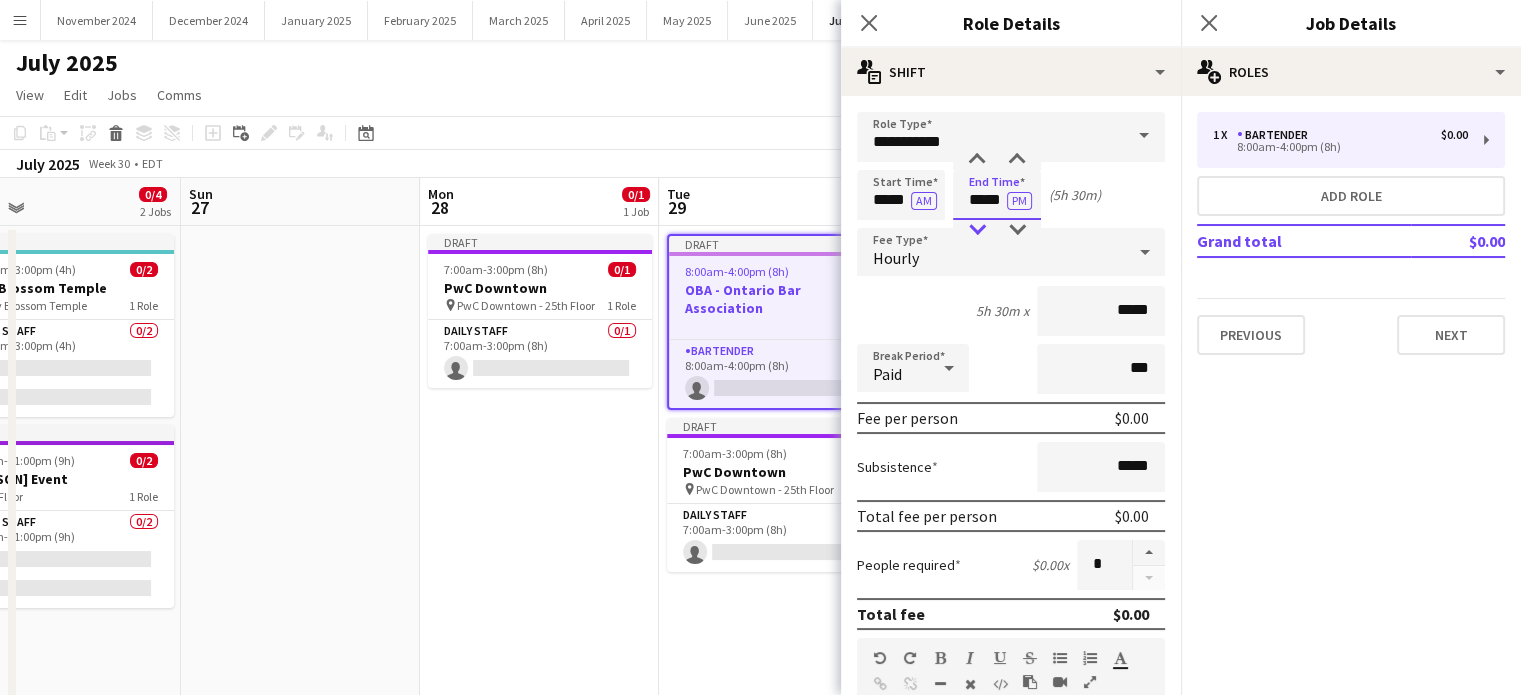 click at bounding box center (977, 230) 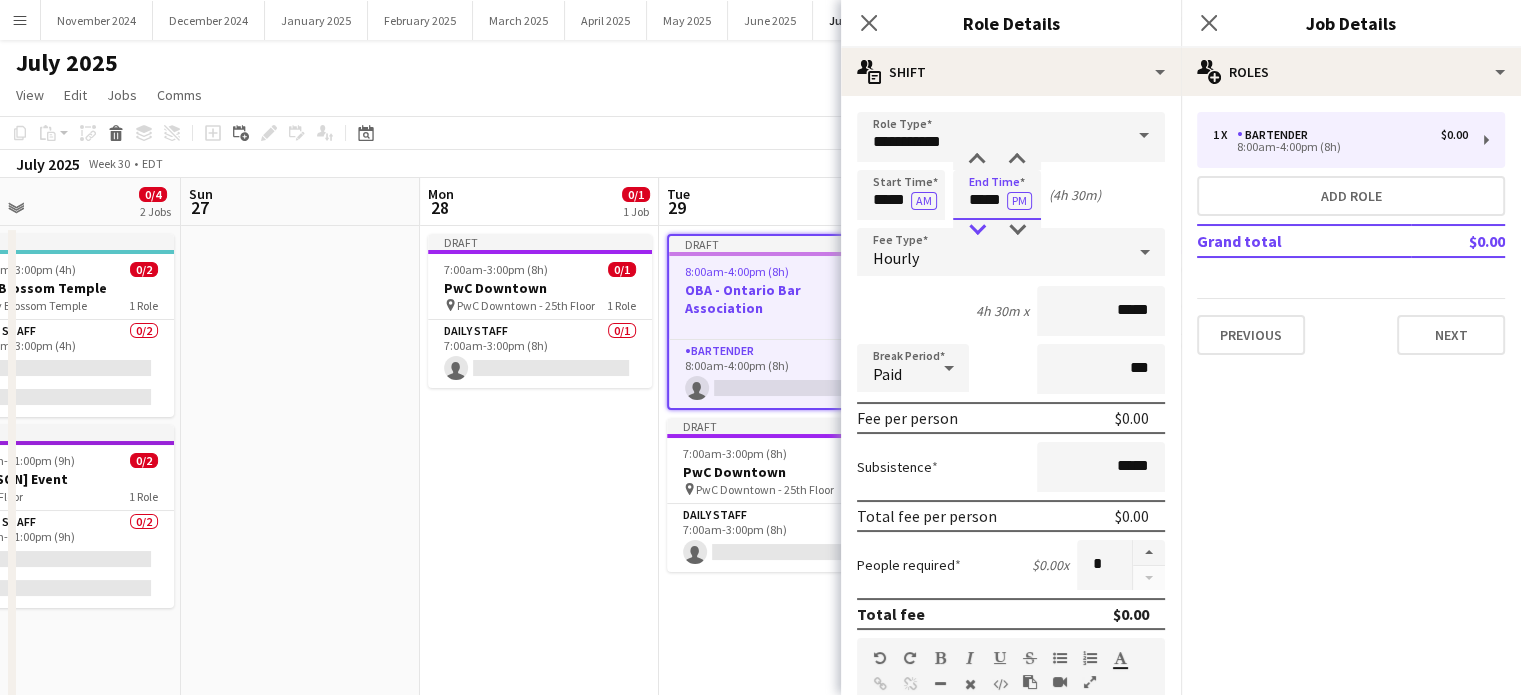 click at bounding box center (977, 230) 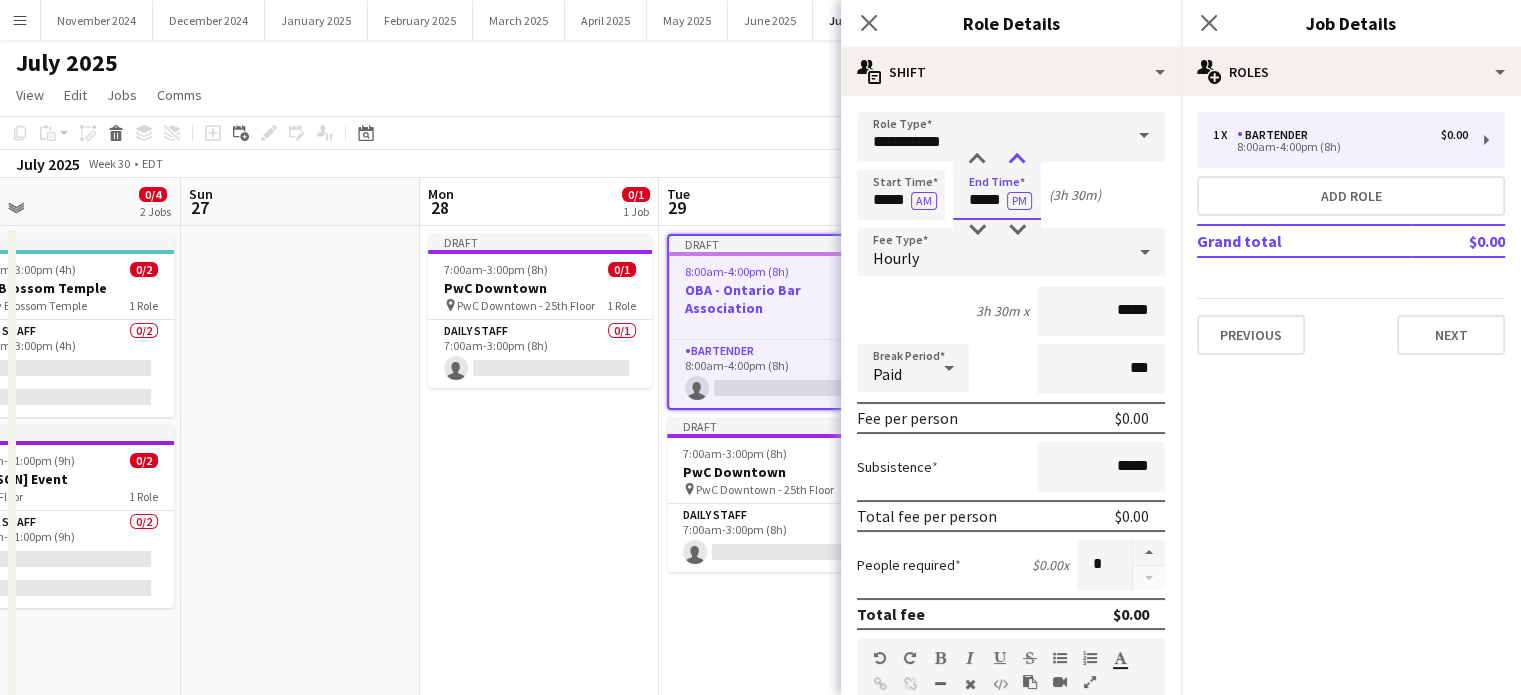 click at bounding box center [1017, 160] 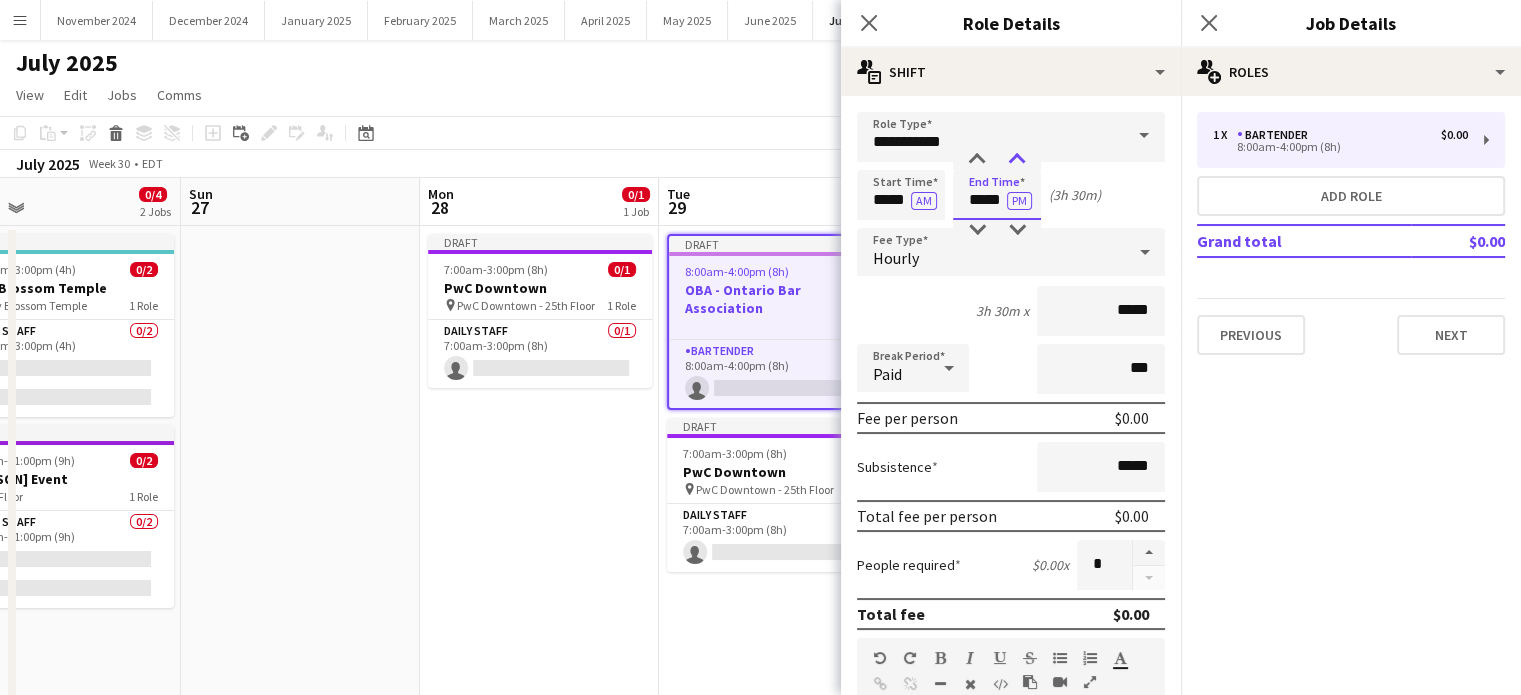 type on "*****" 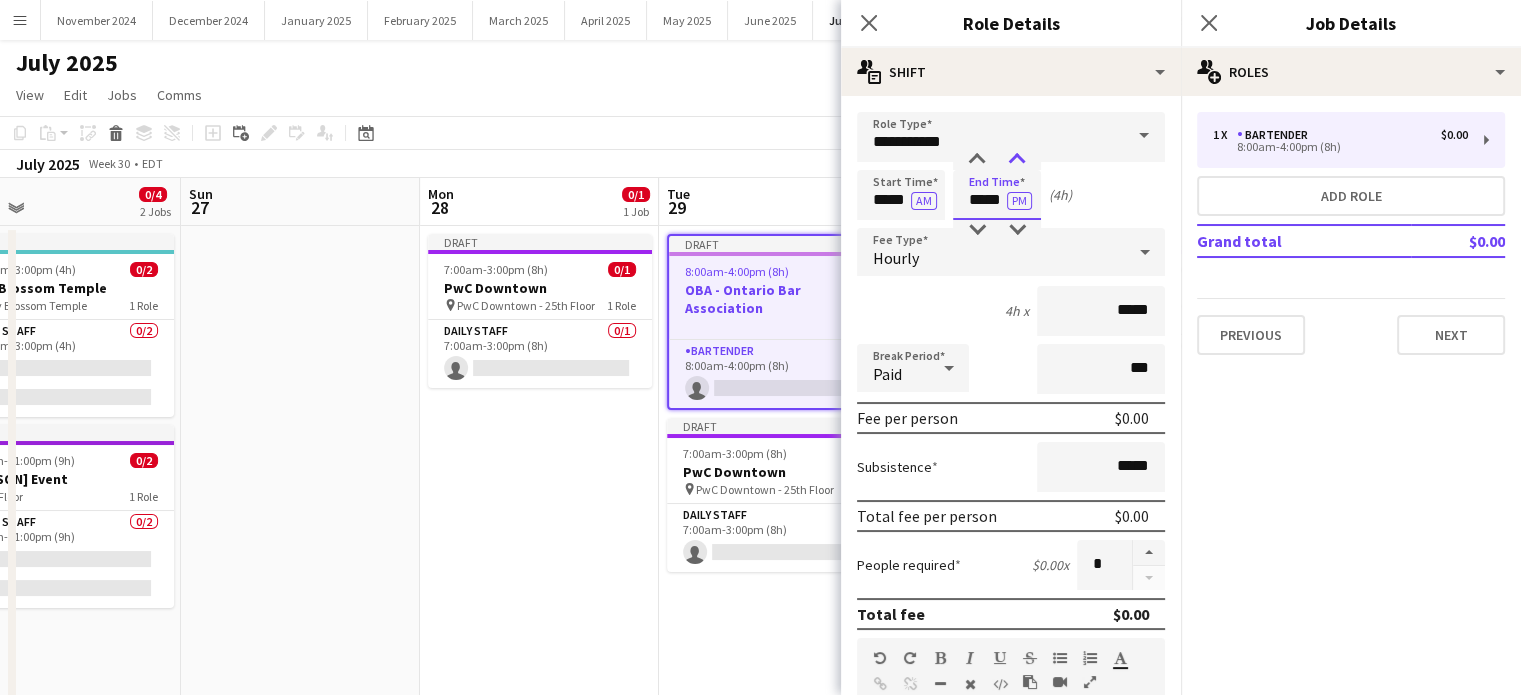 click at bounding box center (1017, 160) 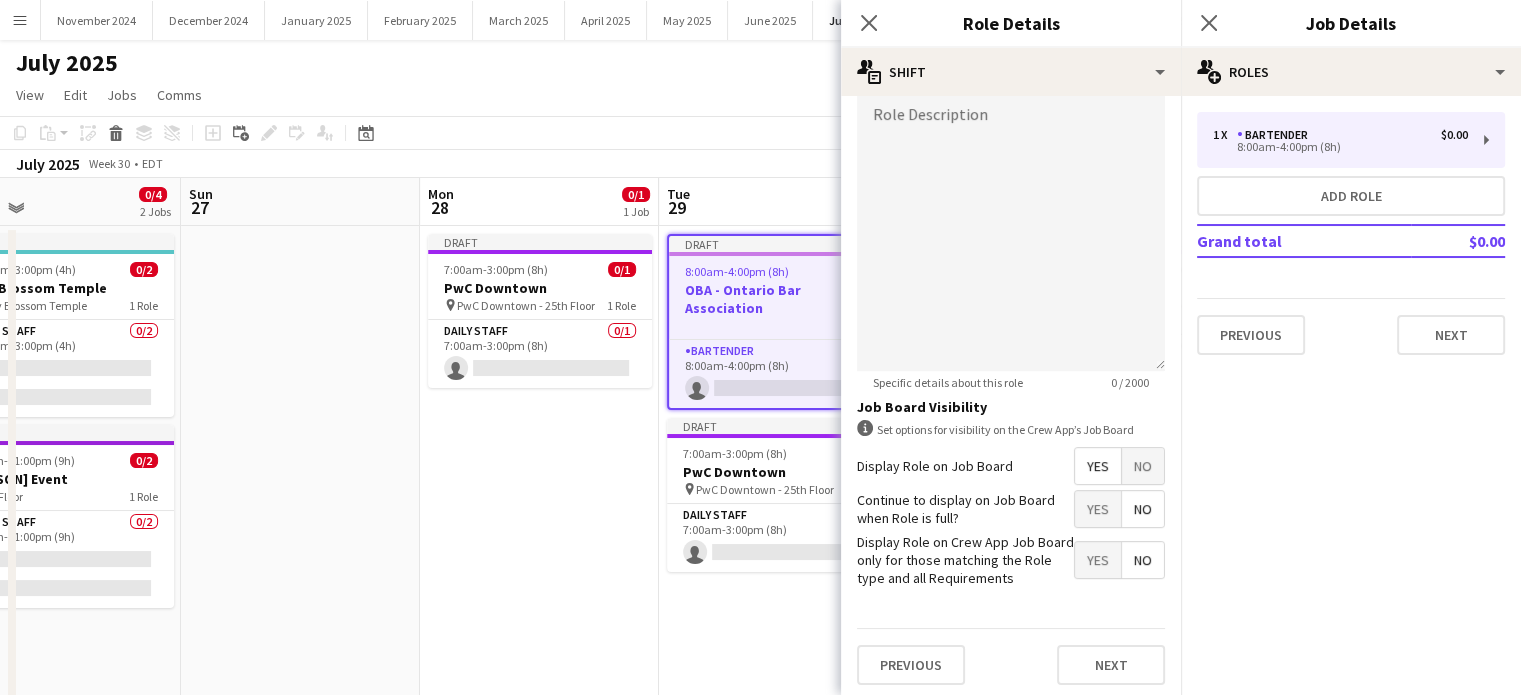 click on "No" at bounding box center [1143, 466] 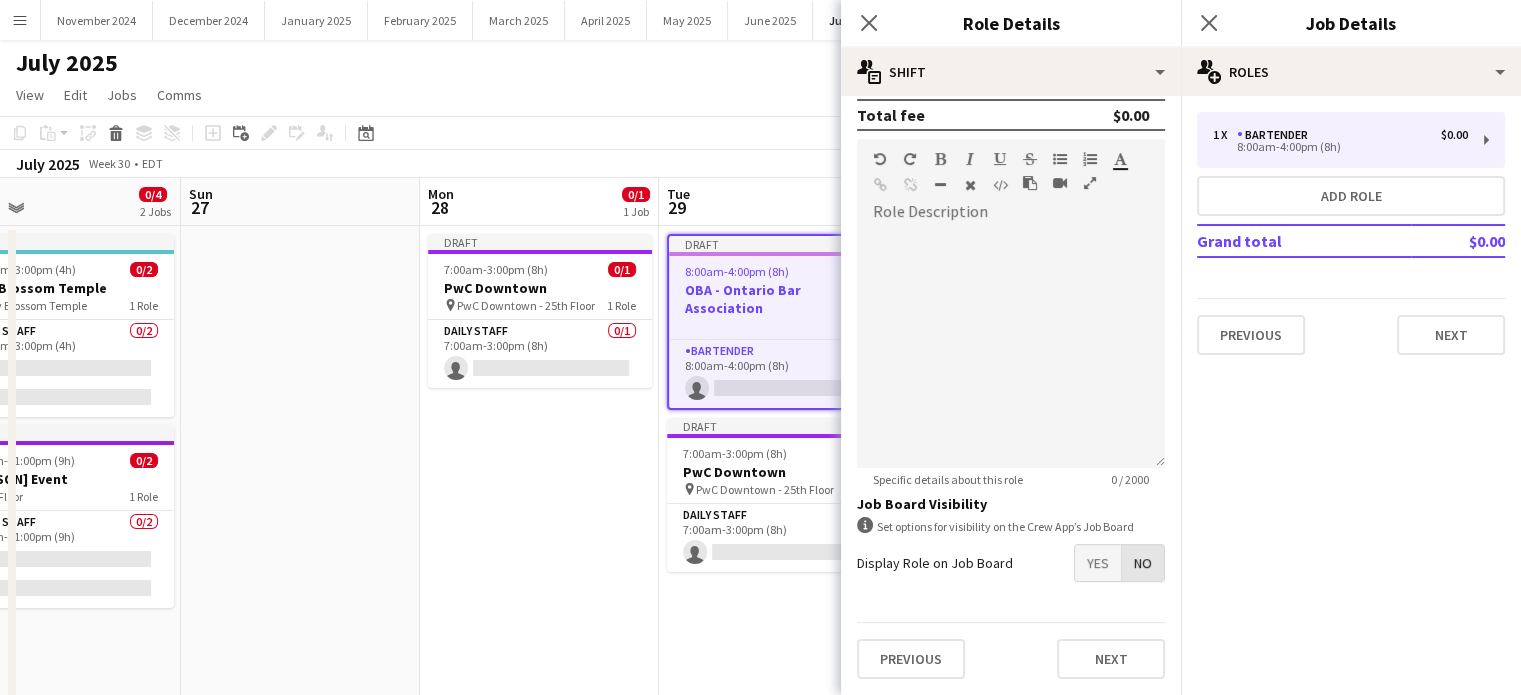 scroll, scrollTop: 495, scrollLeft: 0, axis: vertical 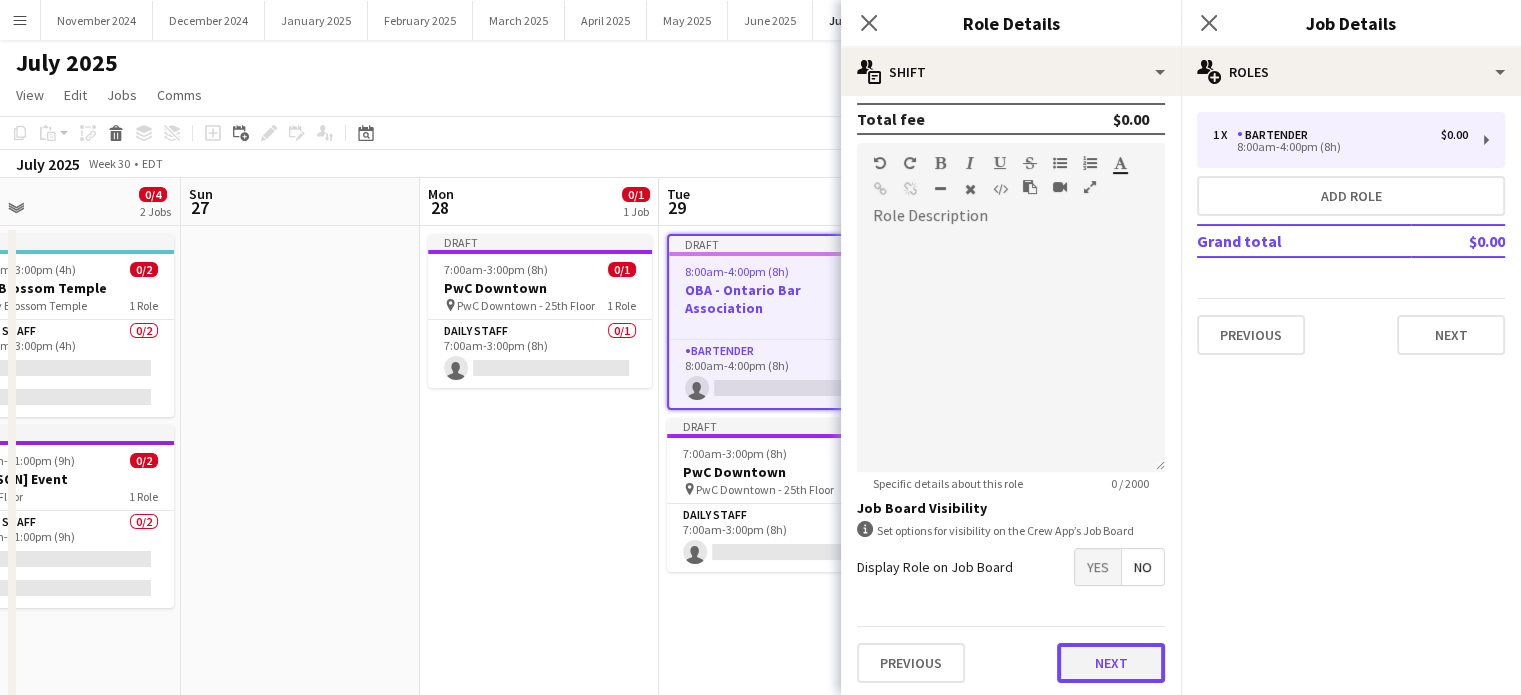 click on "Next" at bounding box center (1111, 663) 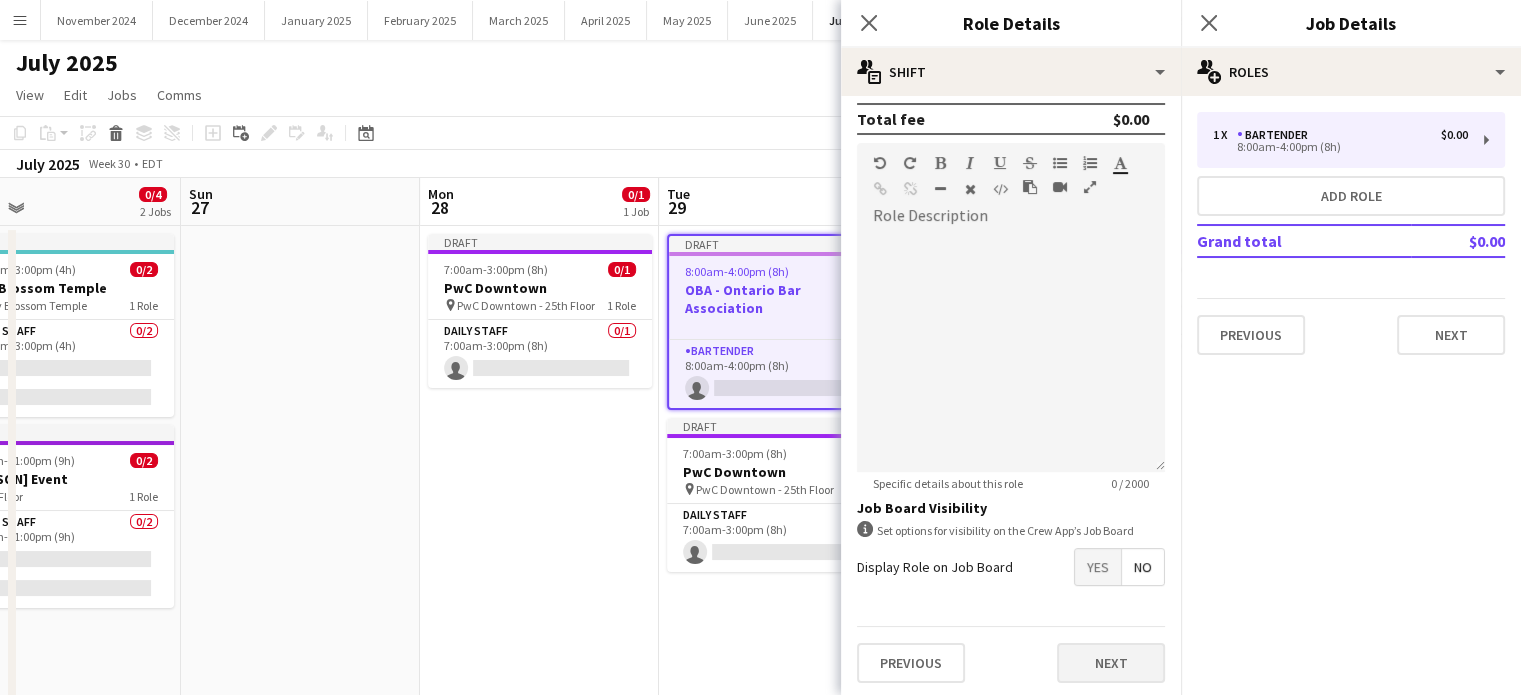 scroll, scrollTop: 0, scrollLeft: 0, axis: both 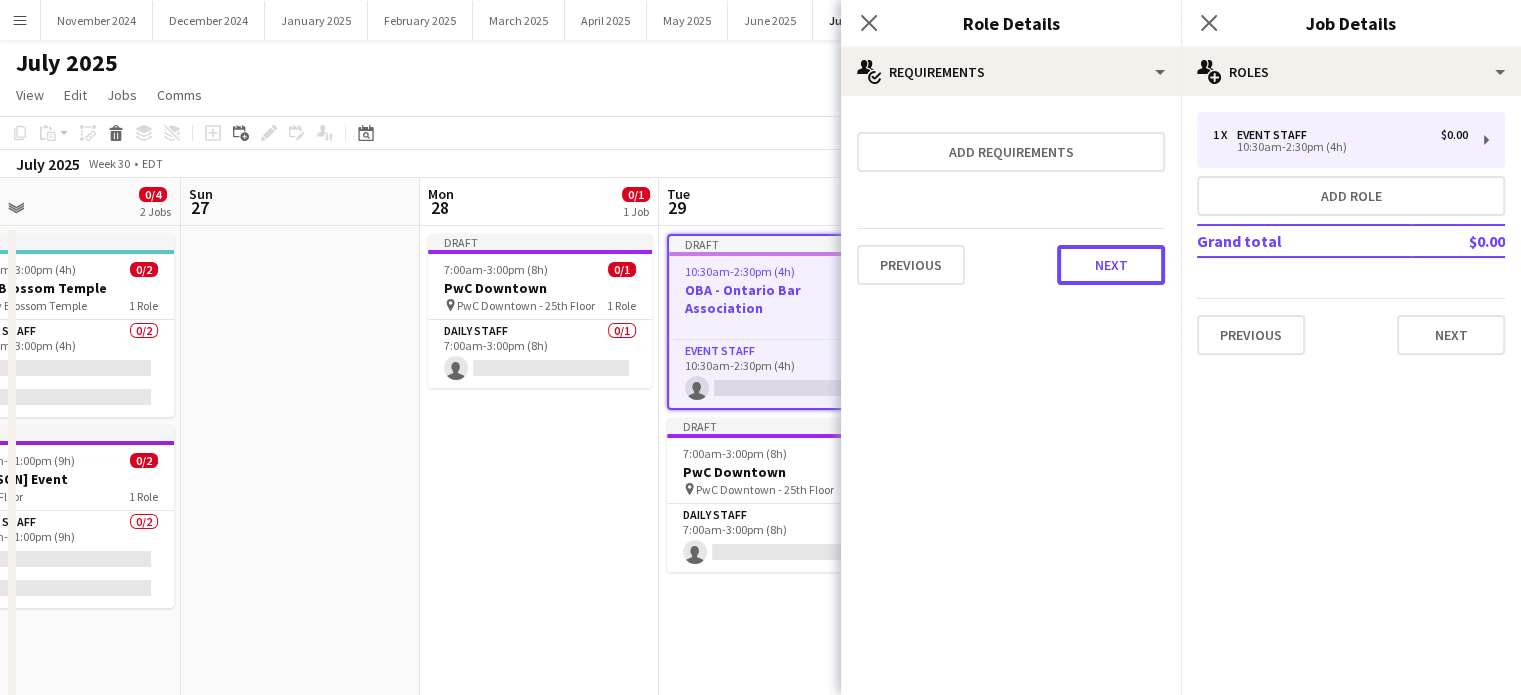 click on "Next" at bounding box center (1111, 265) 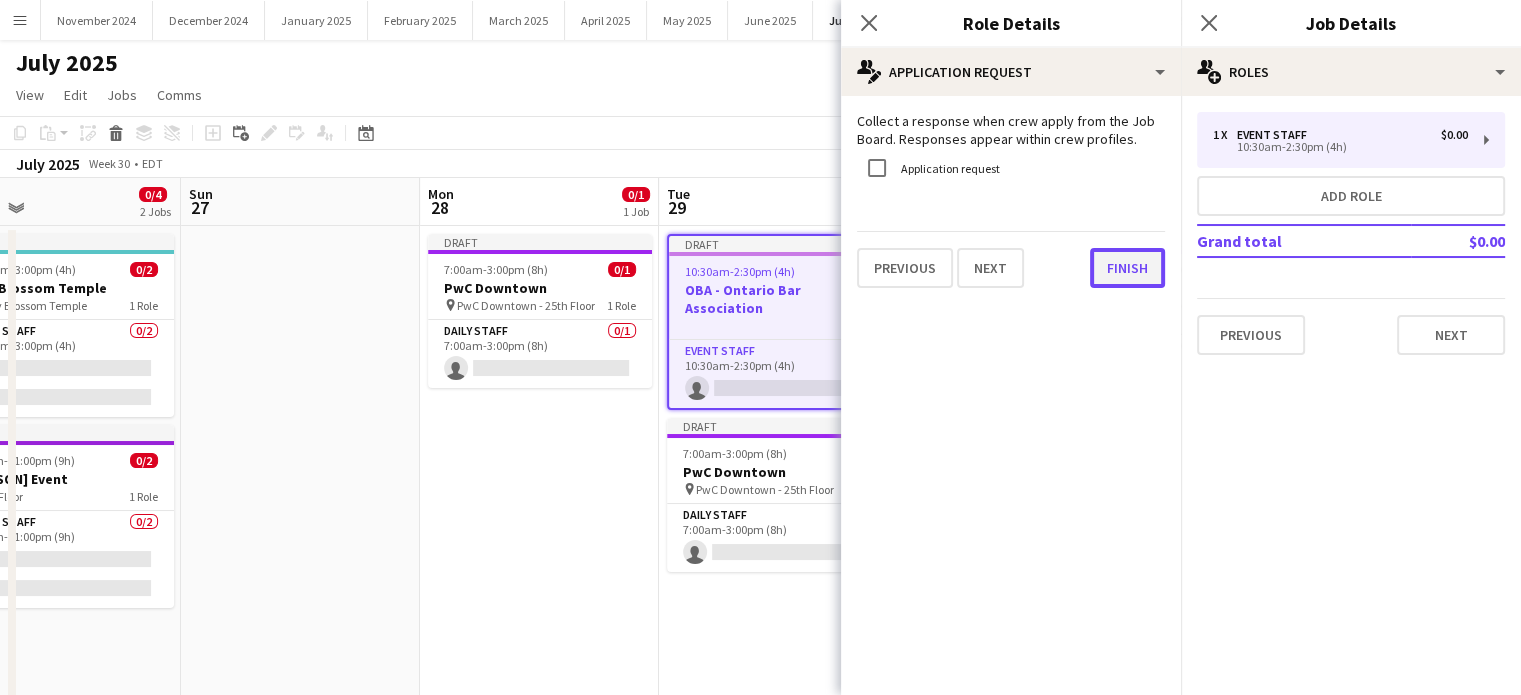 click on "Finish" at bounding box center [1127, 268] 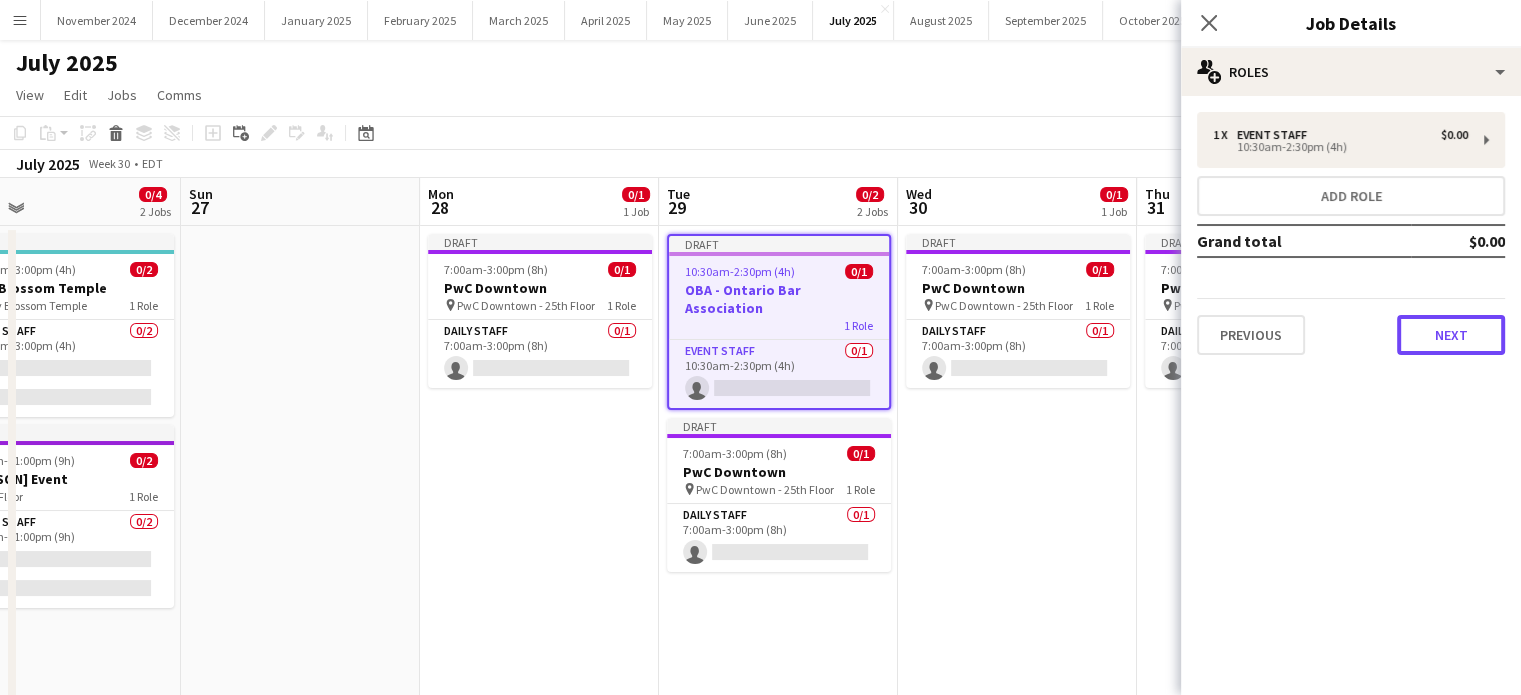 click on "Next" at bounding box center (1451, 335) 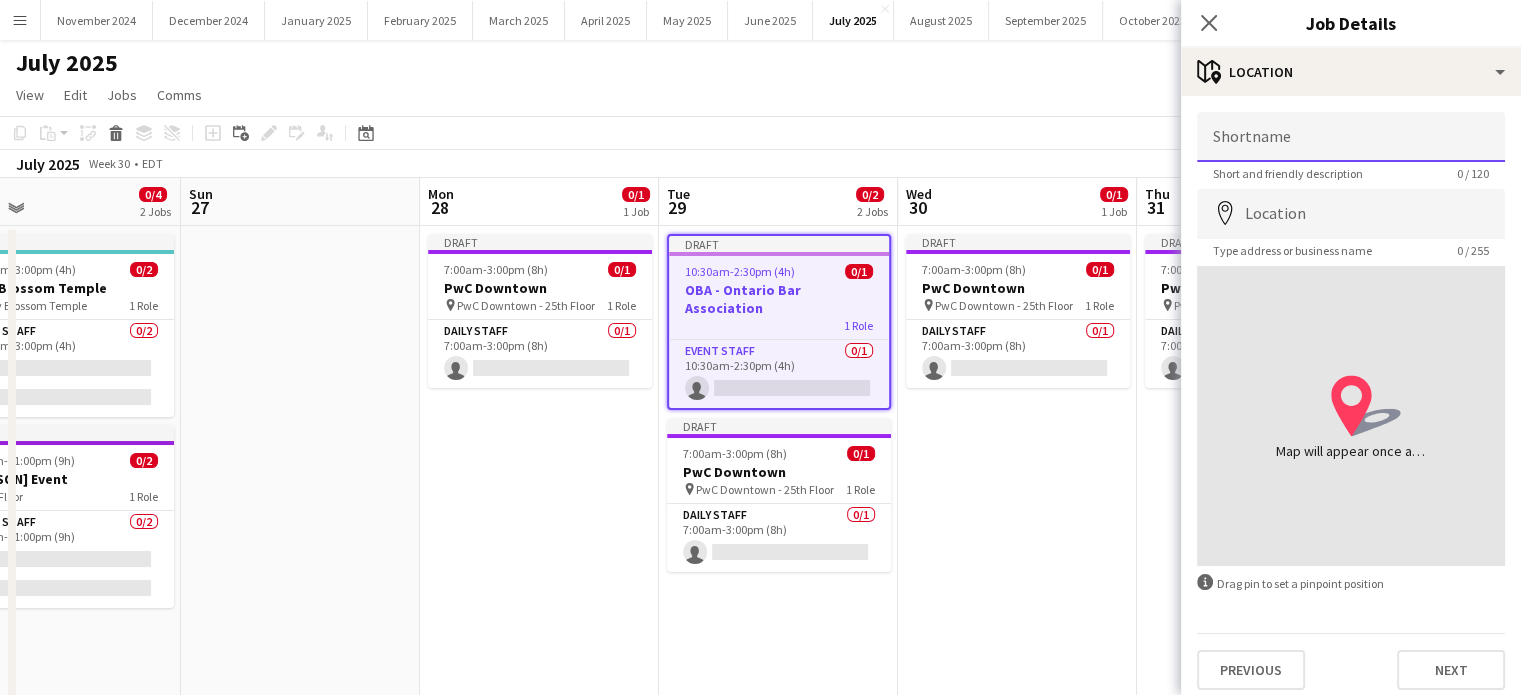 click on "Shortname" at bounding box center [1351, 137] 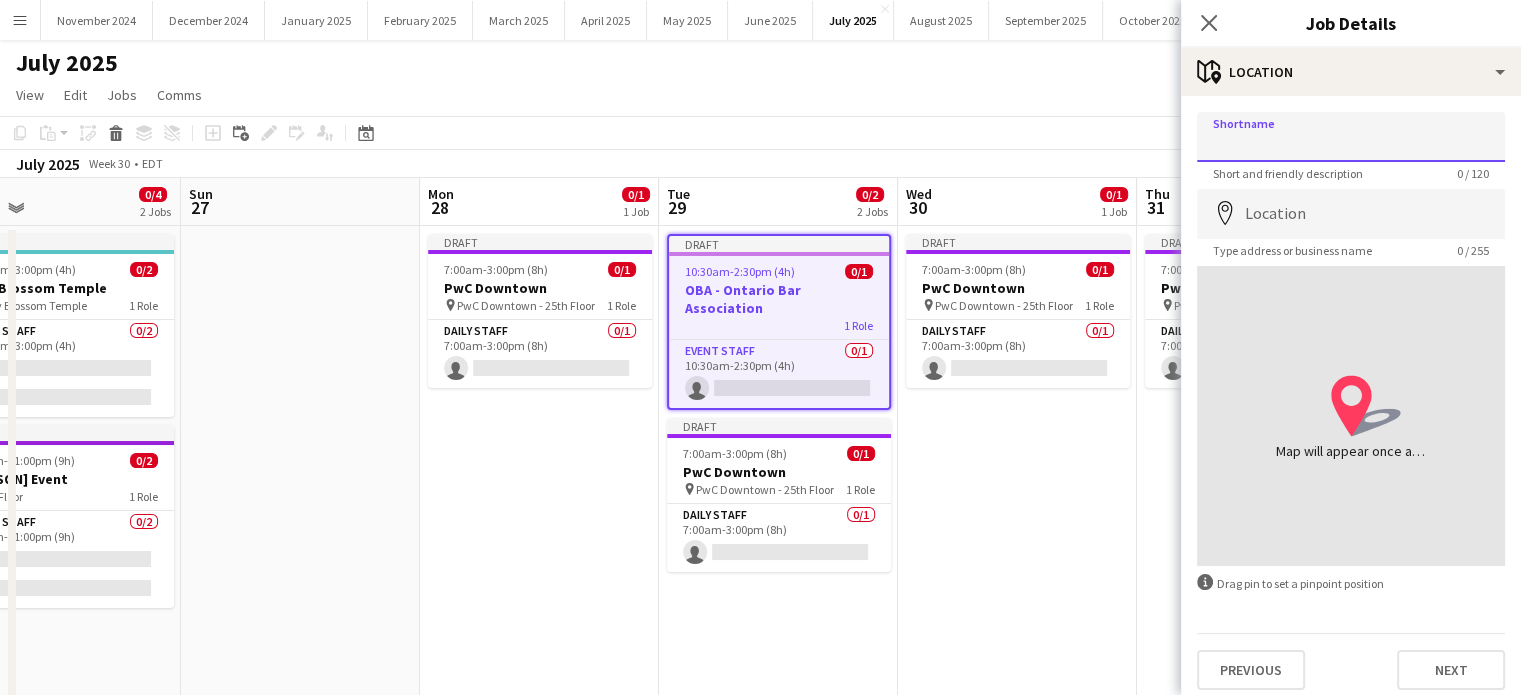 type on "**********" 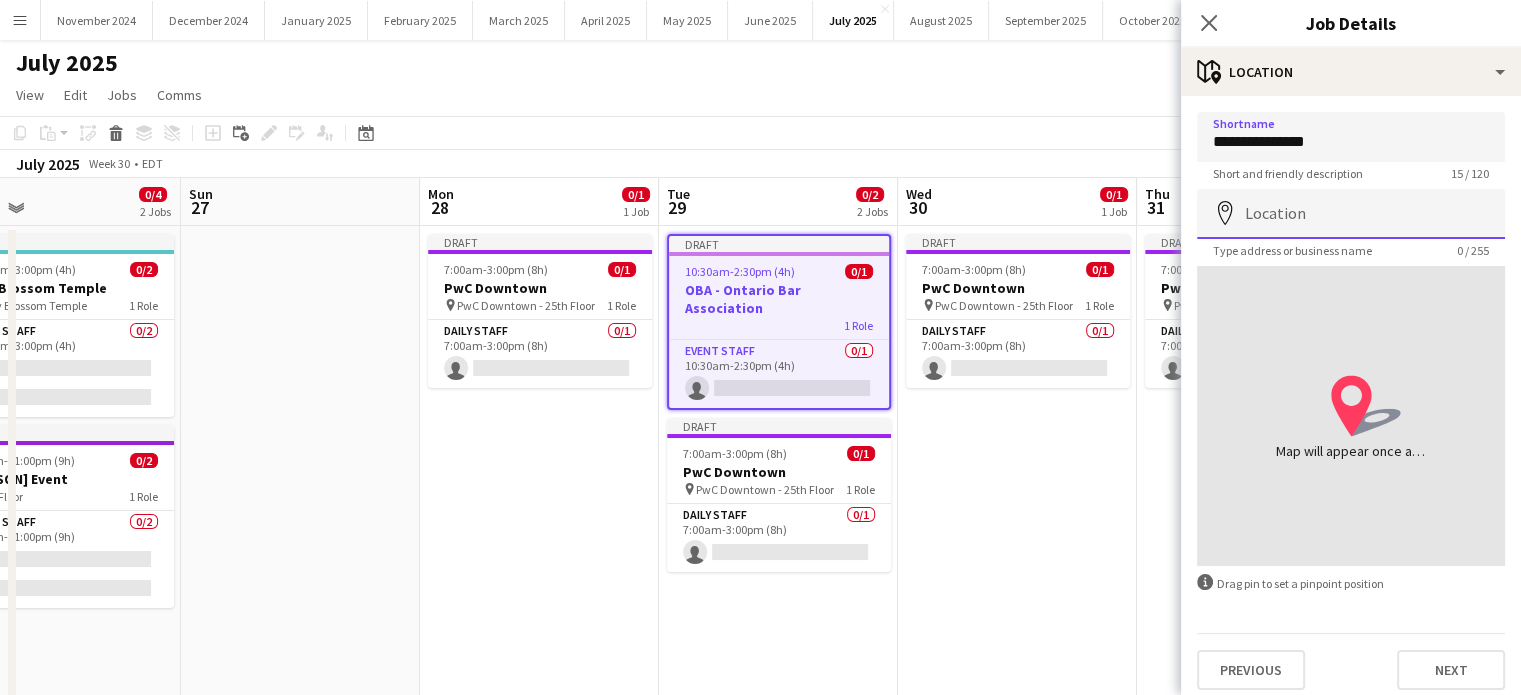 click on "Location" at bounding box center [1351, 214] 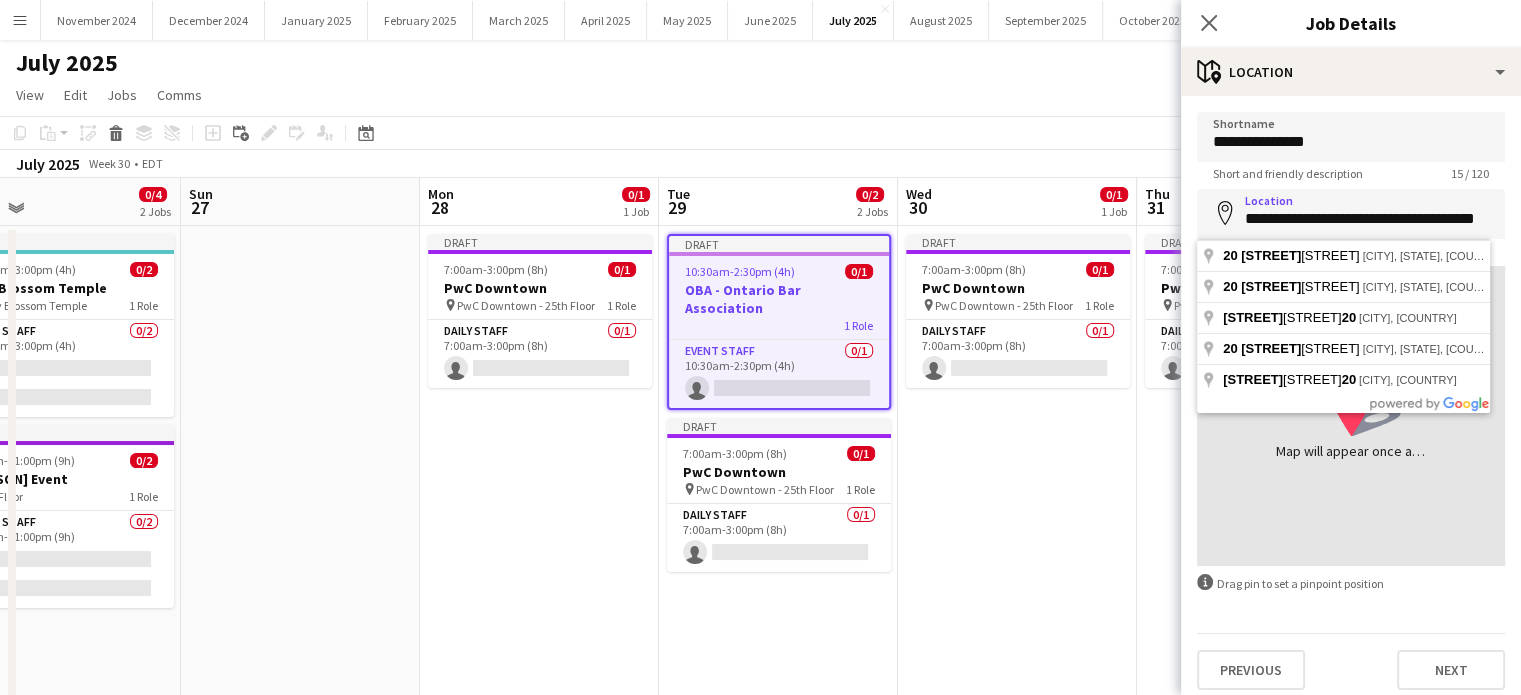 type on "**********" 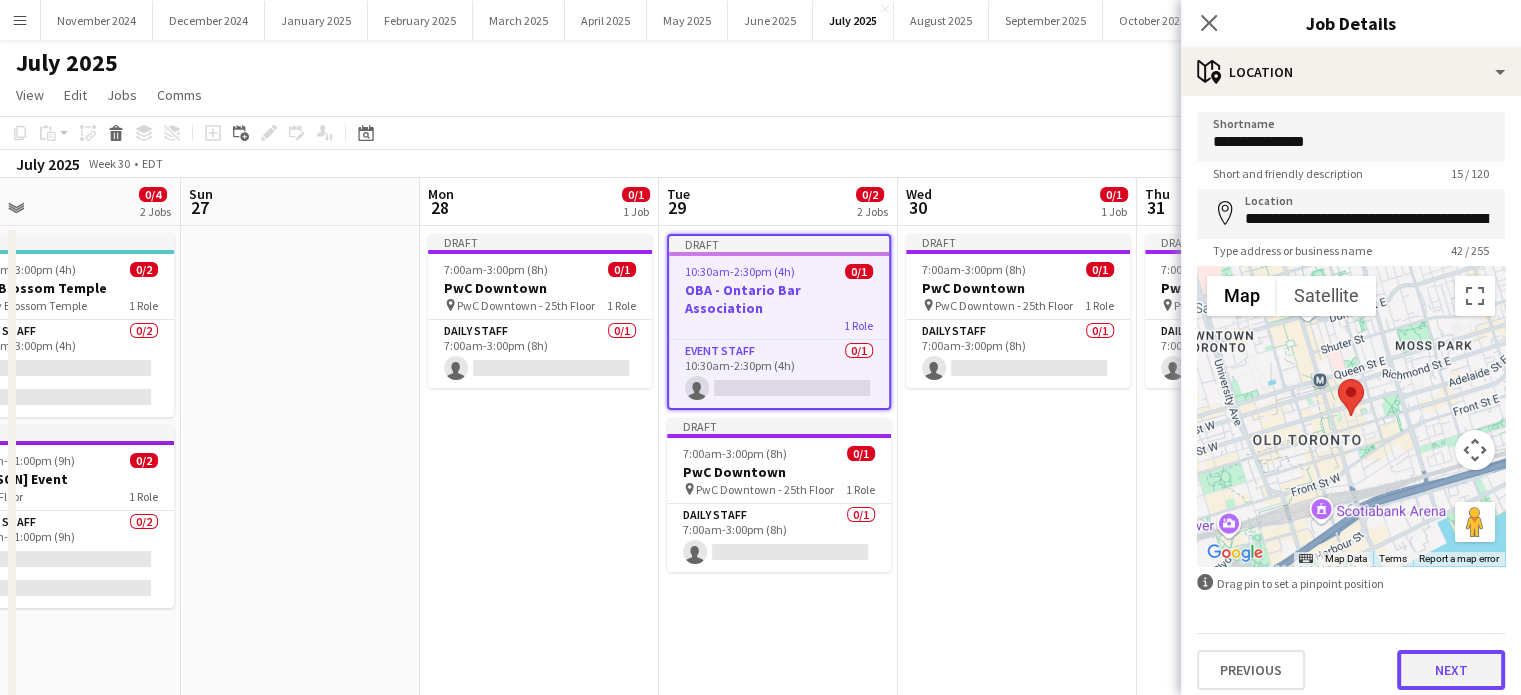click on "Next" at bounding box center (1451, 670) 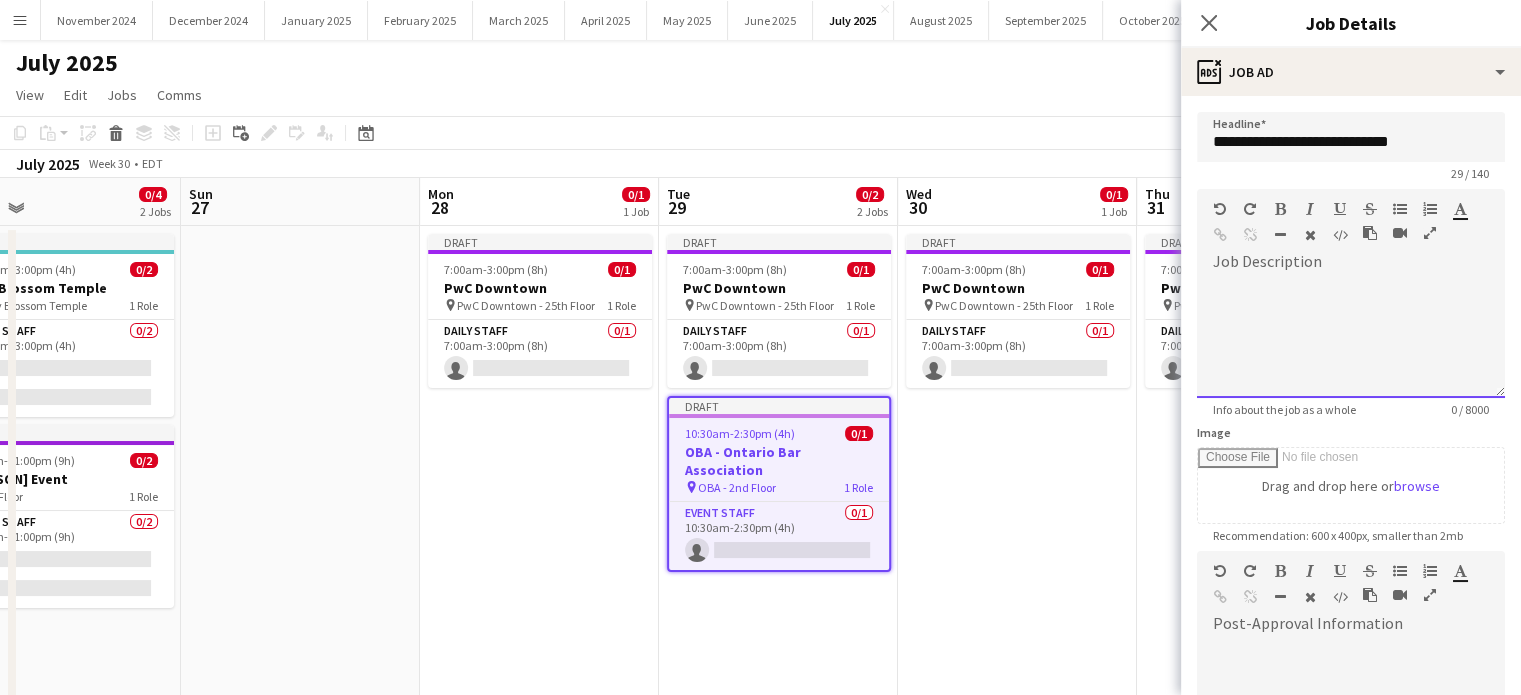 click at bounding box center (1351, 338) 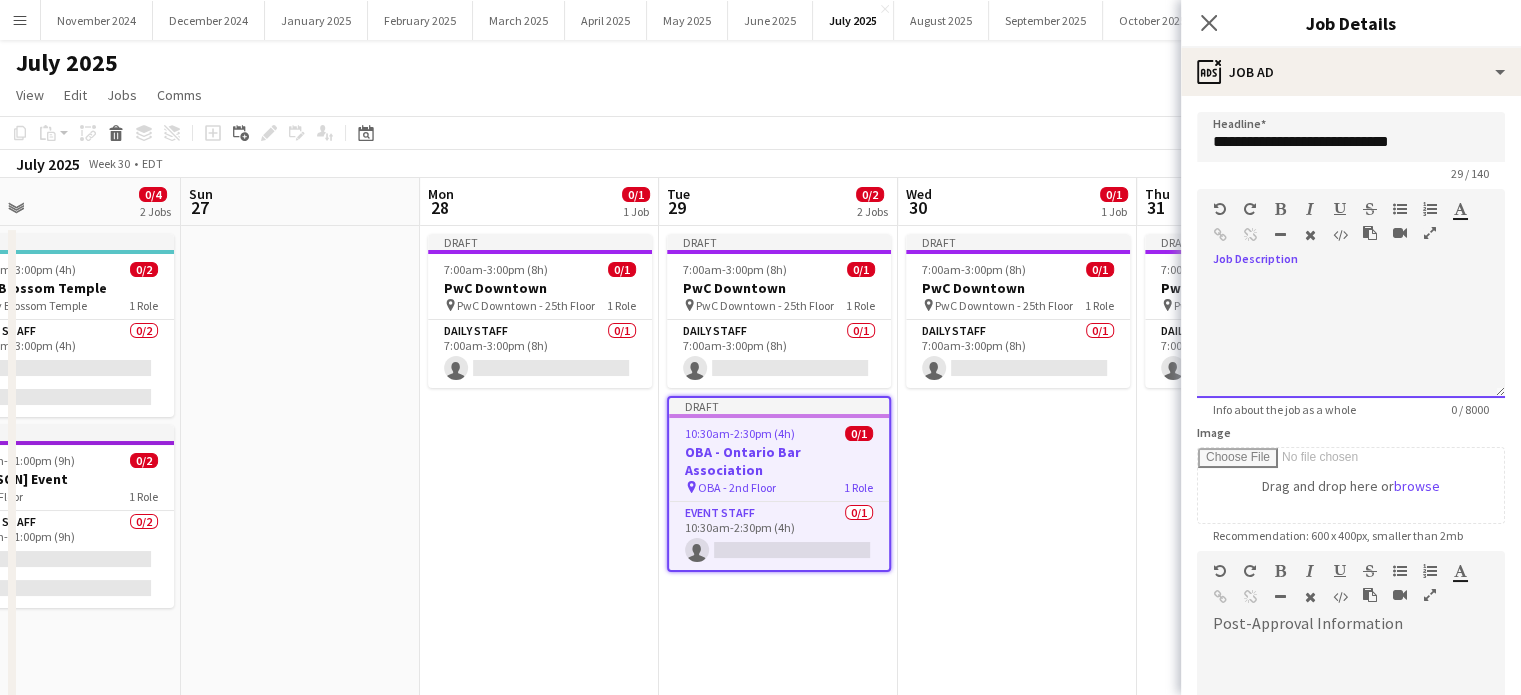type 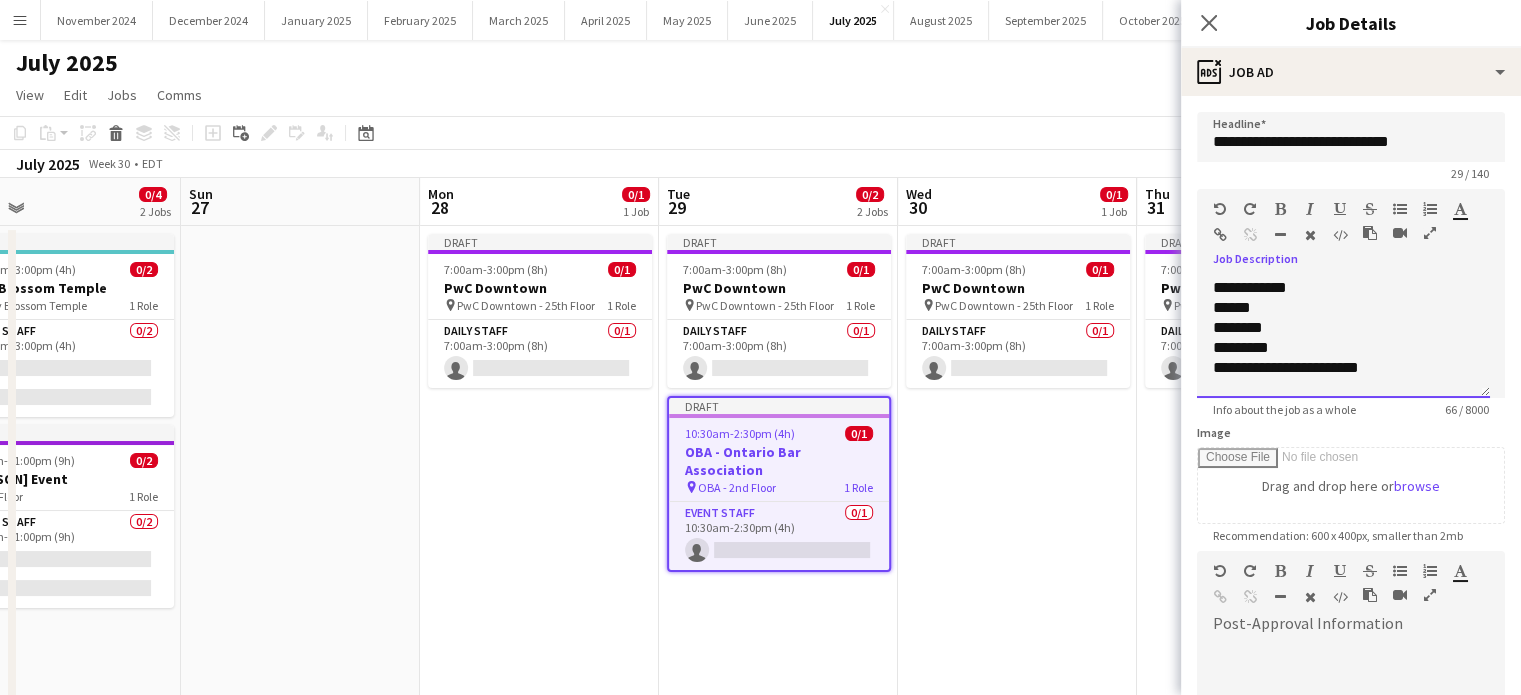 drag, startPoint x: 1215, startPoint y: 284, endPoint x: 1358, endPoint y: 377, distance: 170.58136 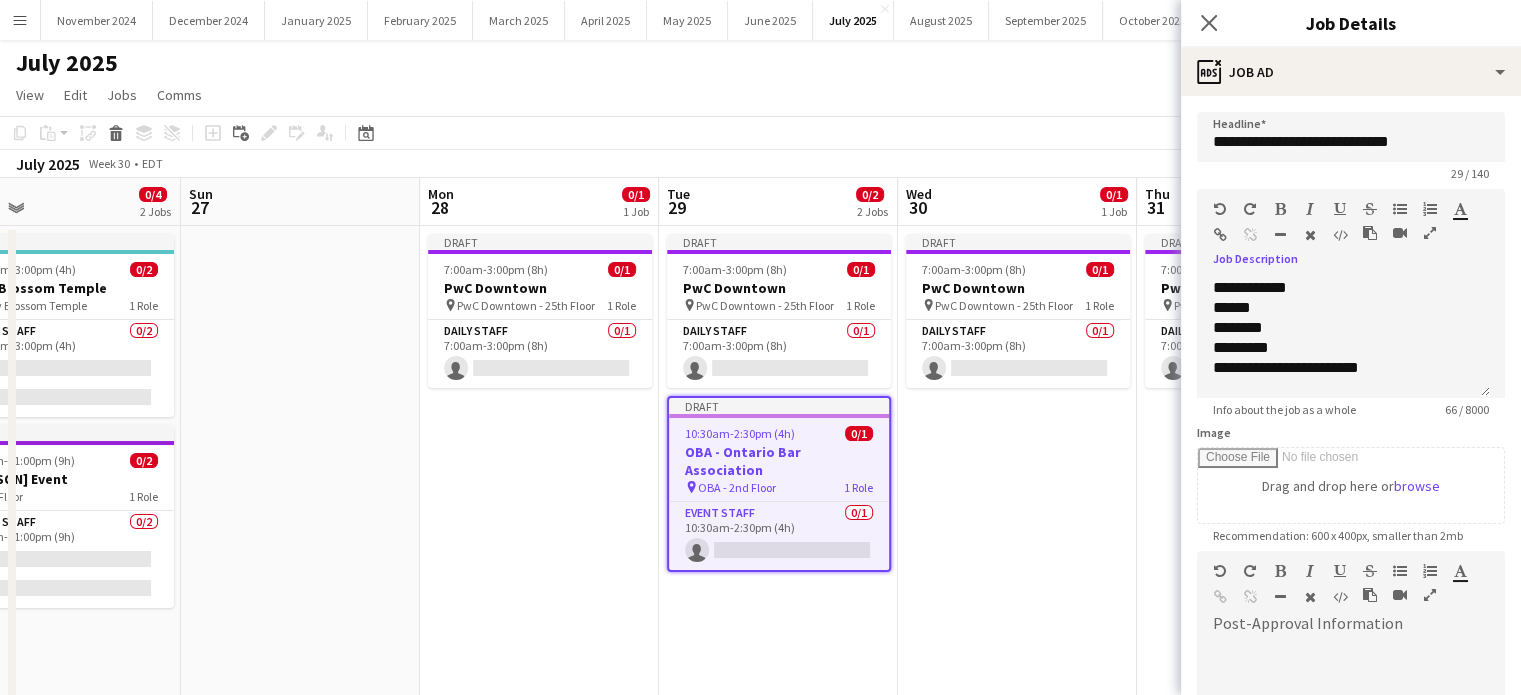 click at bounding box center [1280, 209] 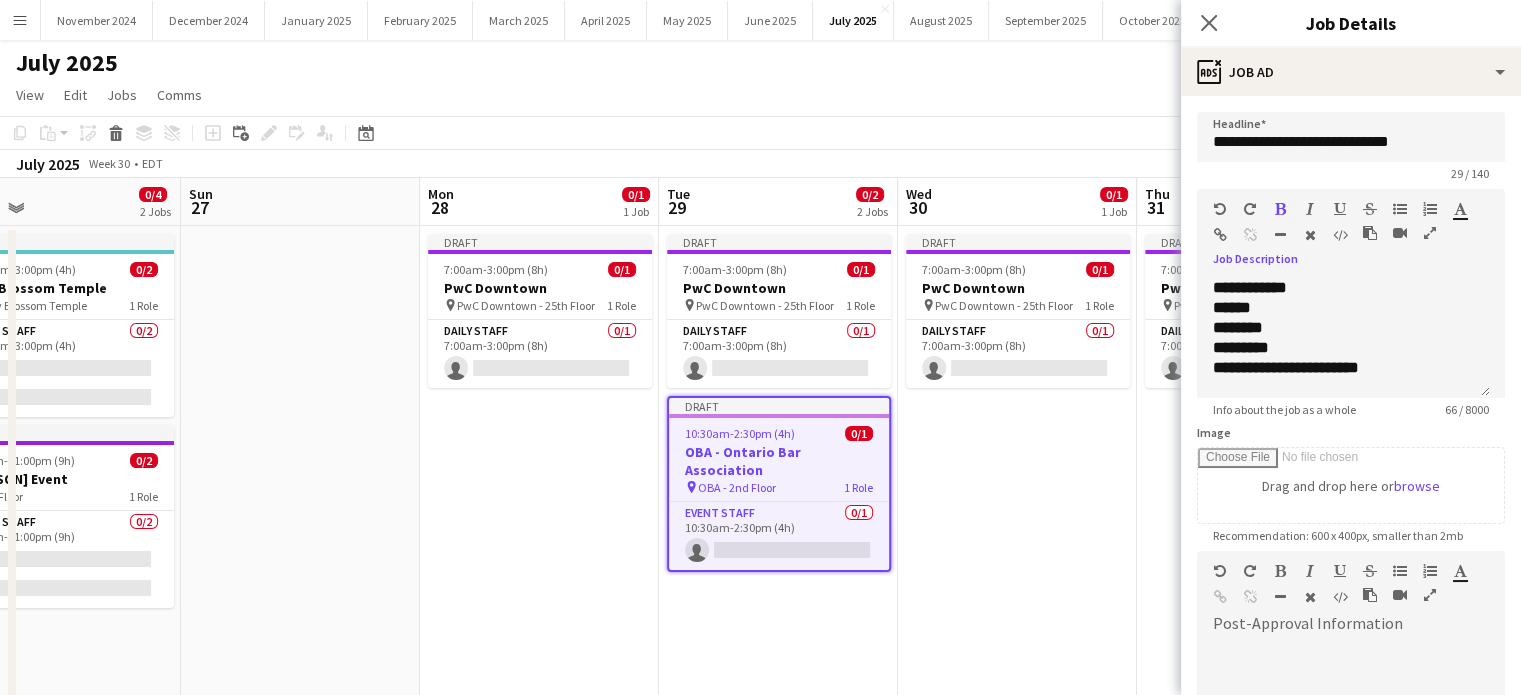 click at bounding box center [1310, 209] 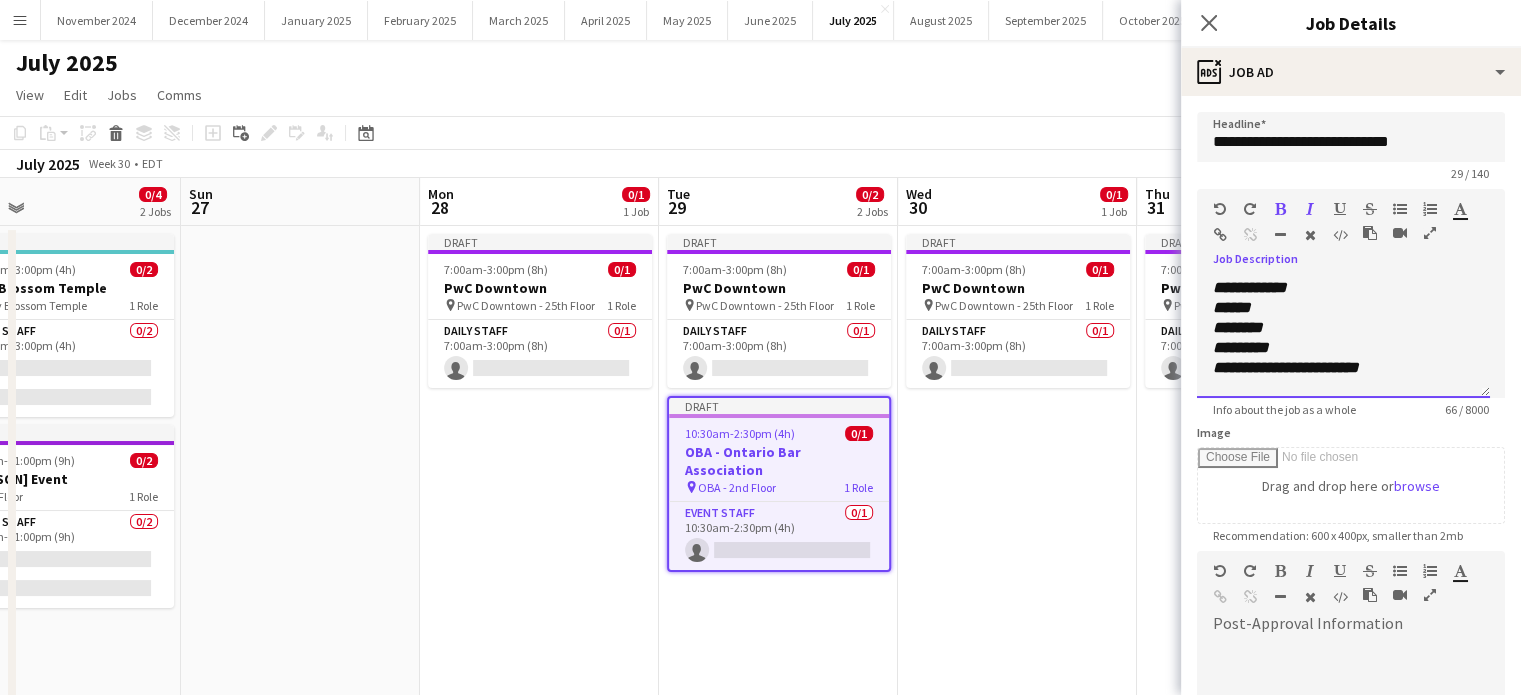 drag, startPoint x: 1293, startPoint y: 288, endPoint x: 1252, endPoint y: 303, distance: 43.65776 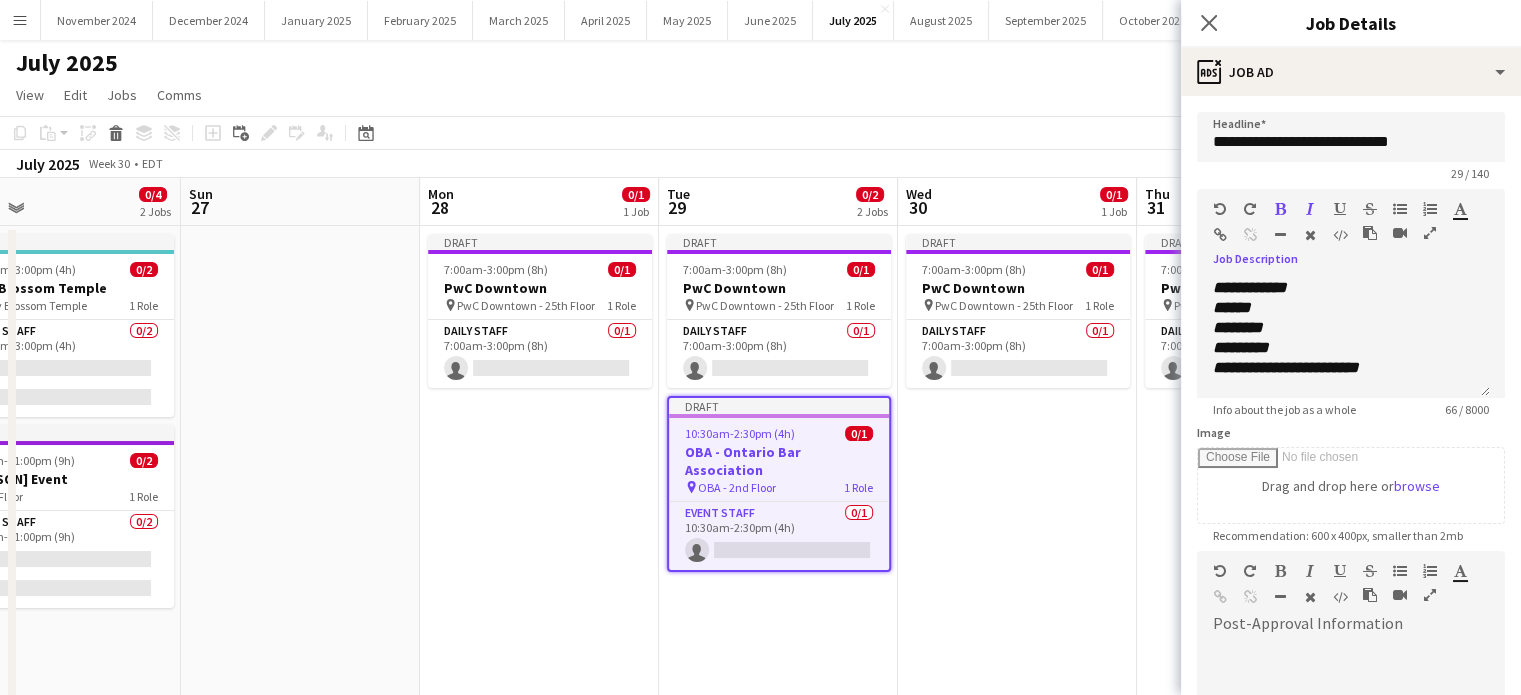 click at bounding box center (1400, 209) 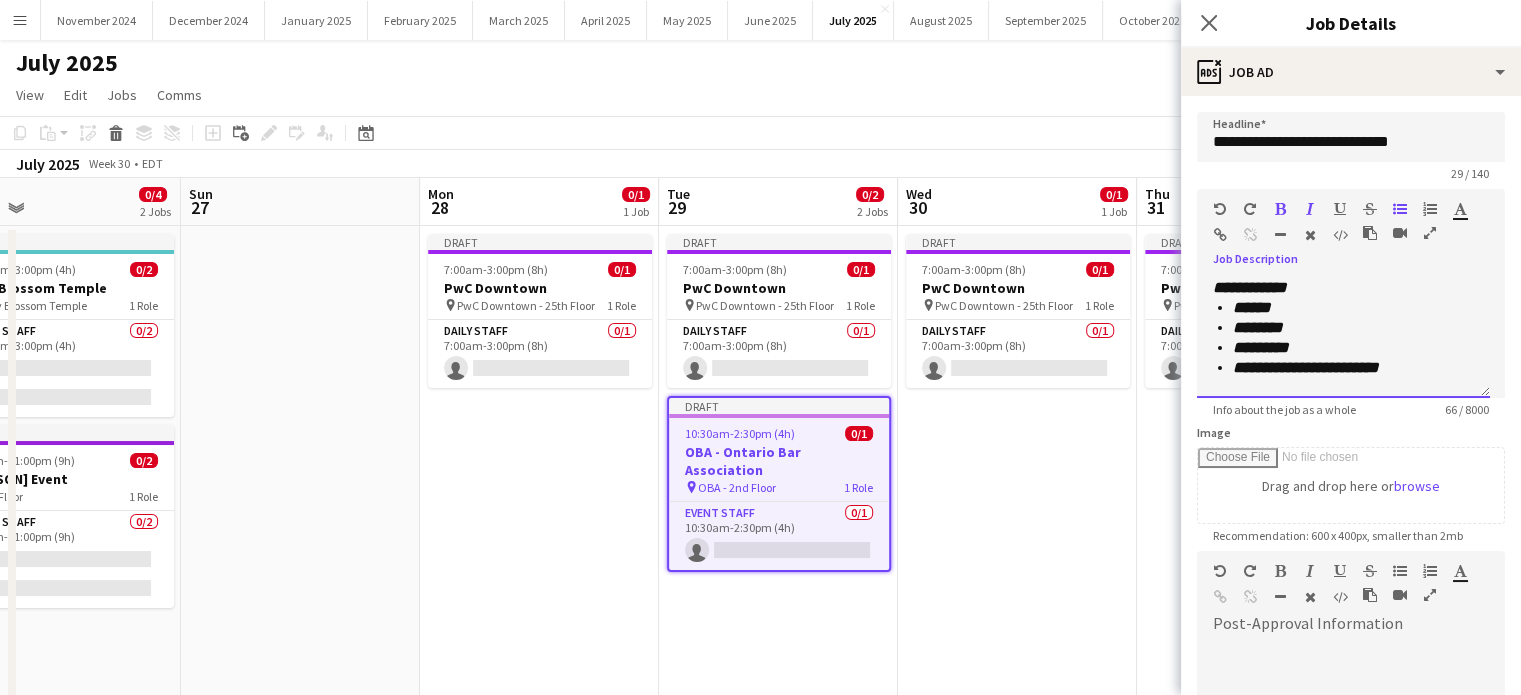 click on "*********" at bounding box center [1353, 348] 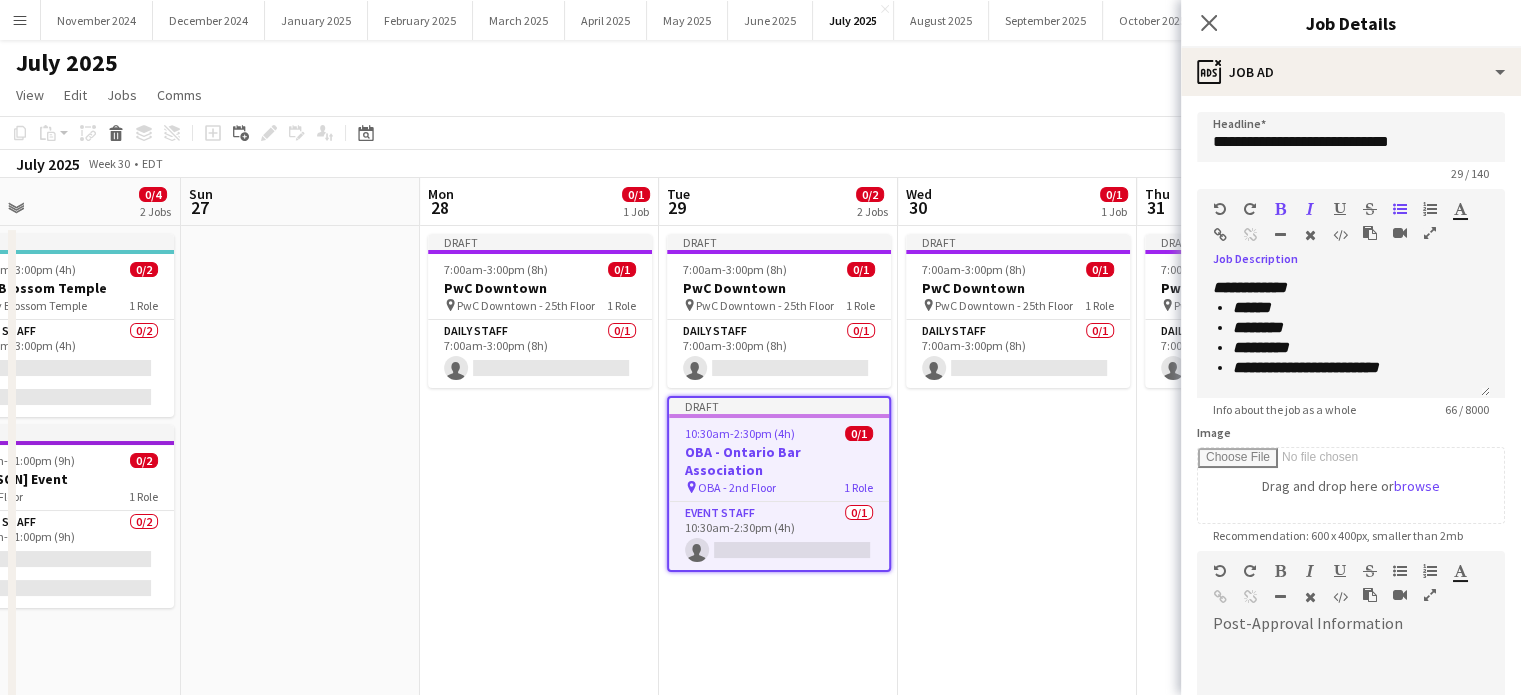 click at bounding box center (1280, 209) 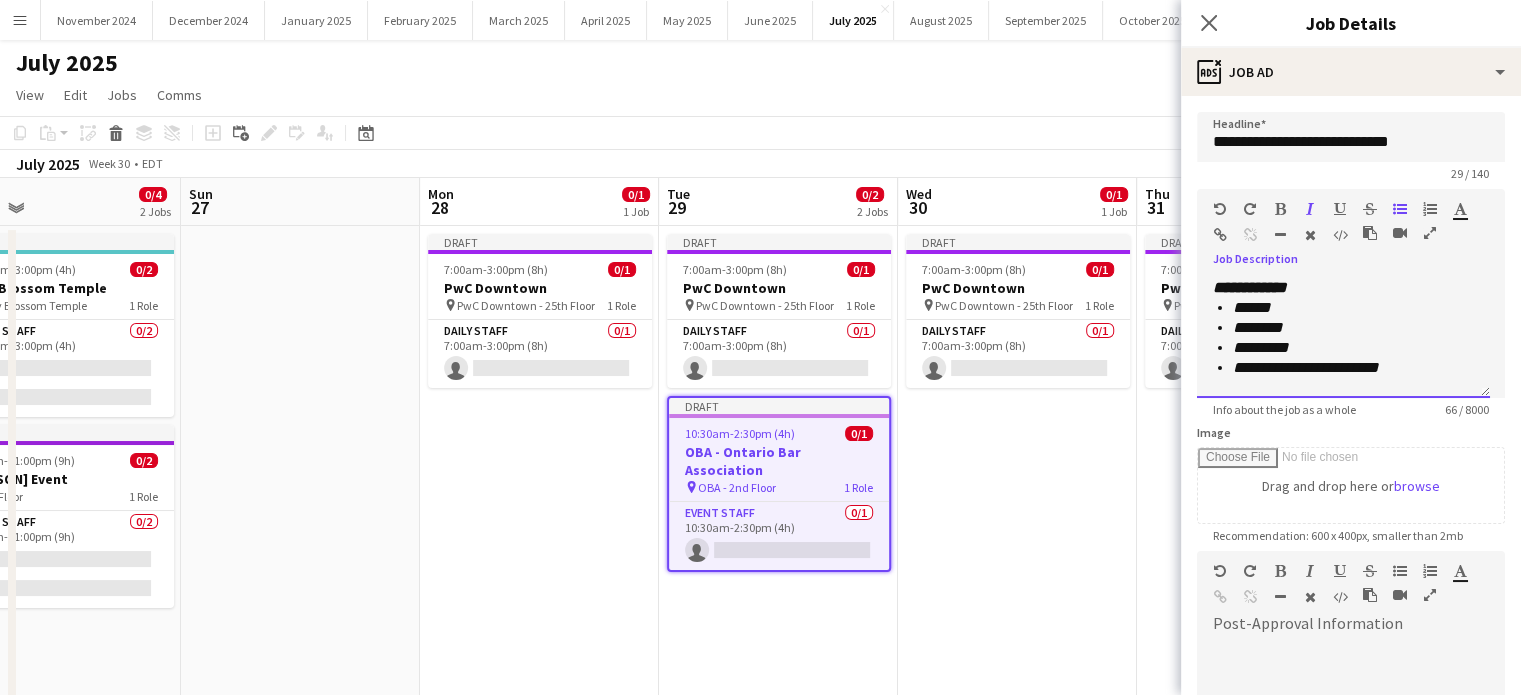 click on "********" at bounding box center [1353, 328] 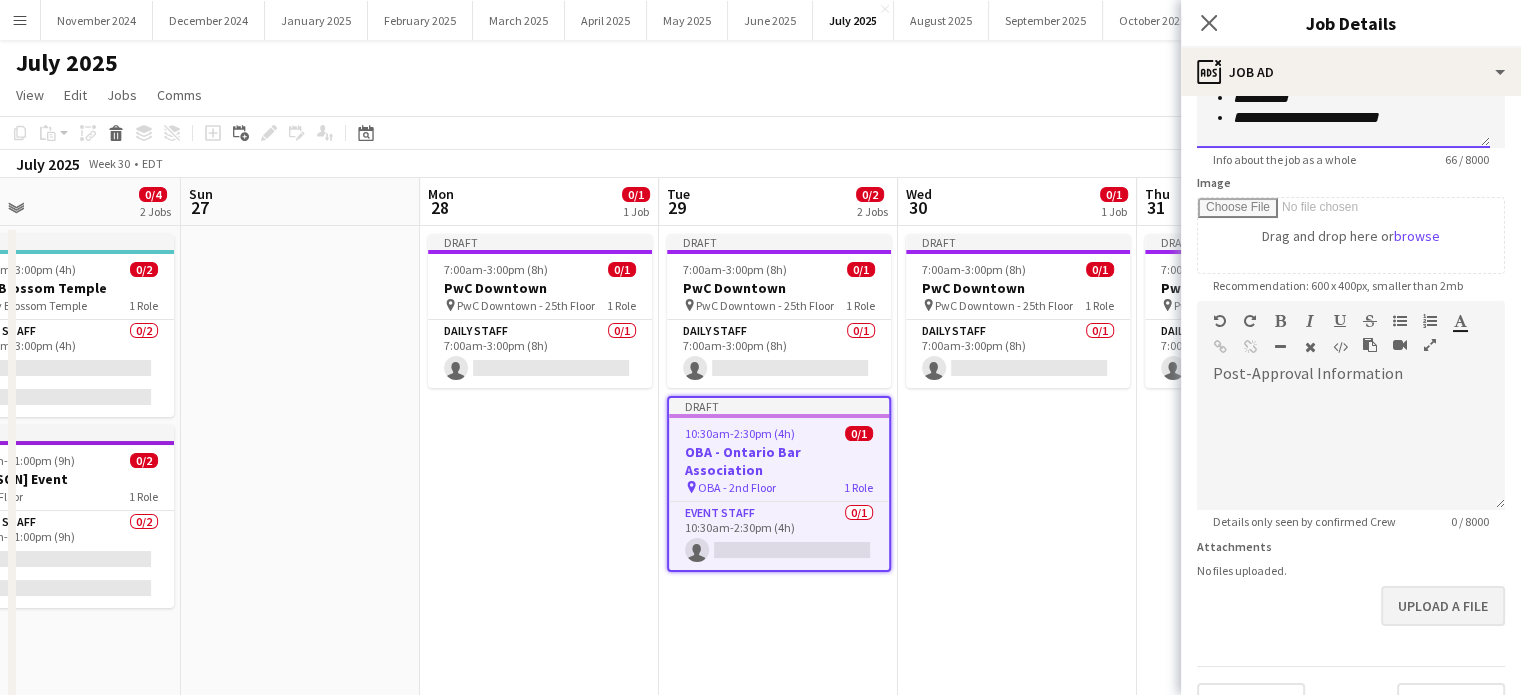 scroll, scrollTop: 291, scrollLeft: 0, axis: vertical 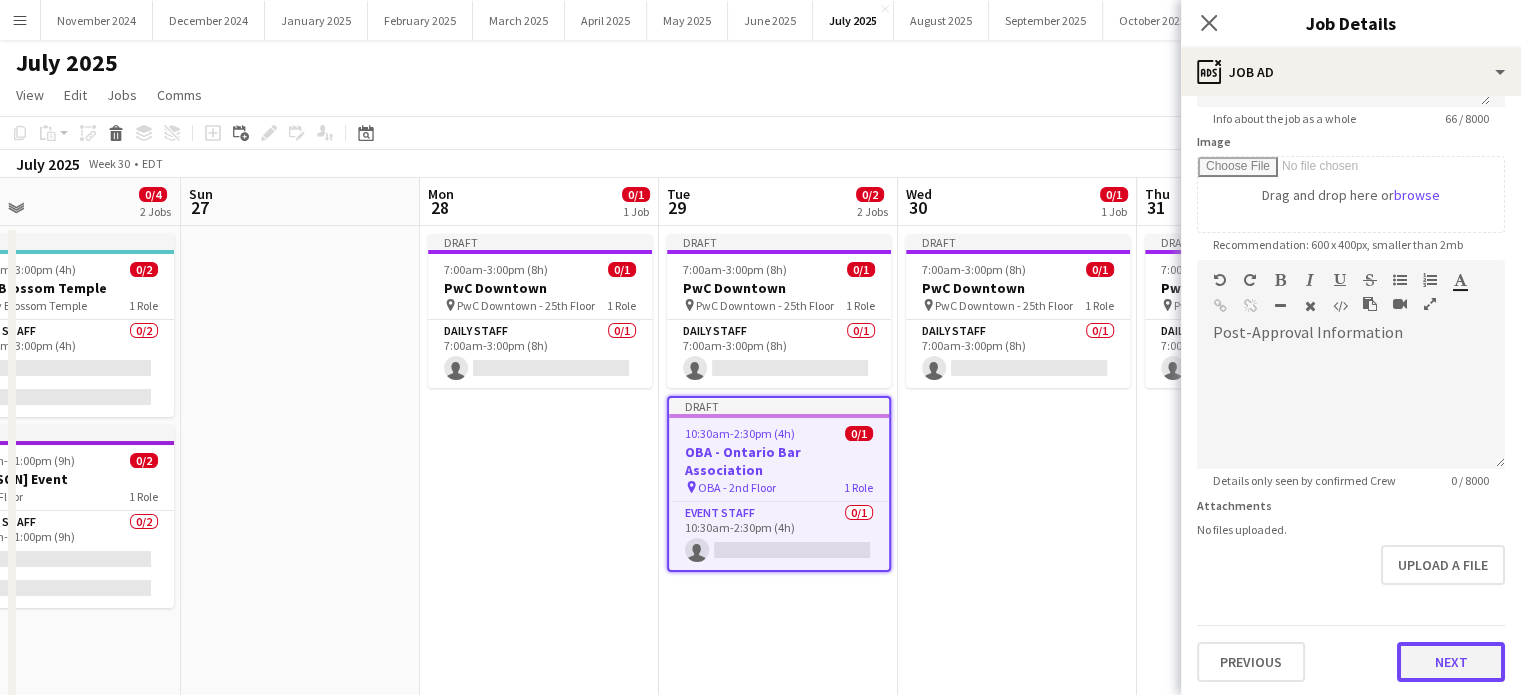 click on "Next" at bounding box center [1451, 662] 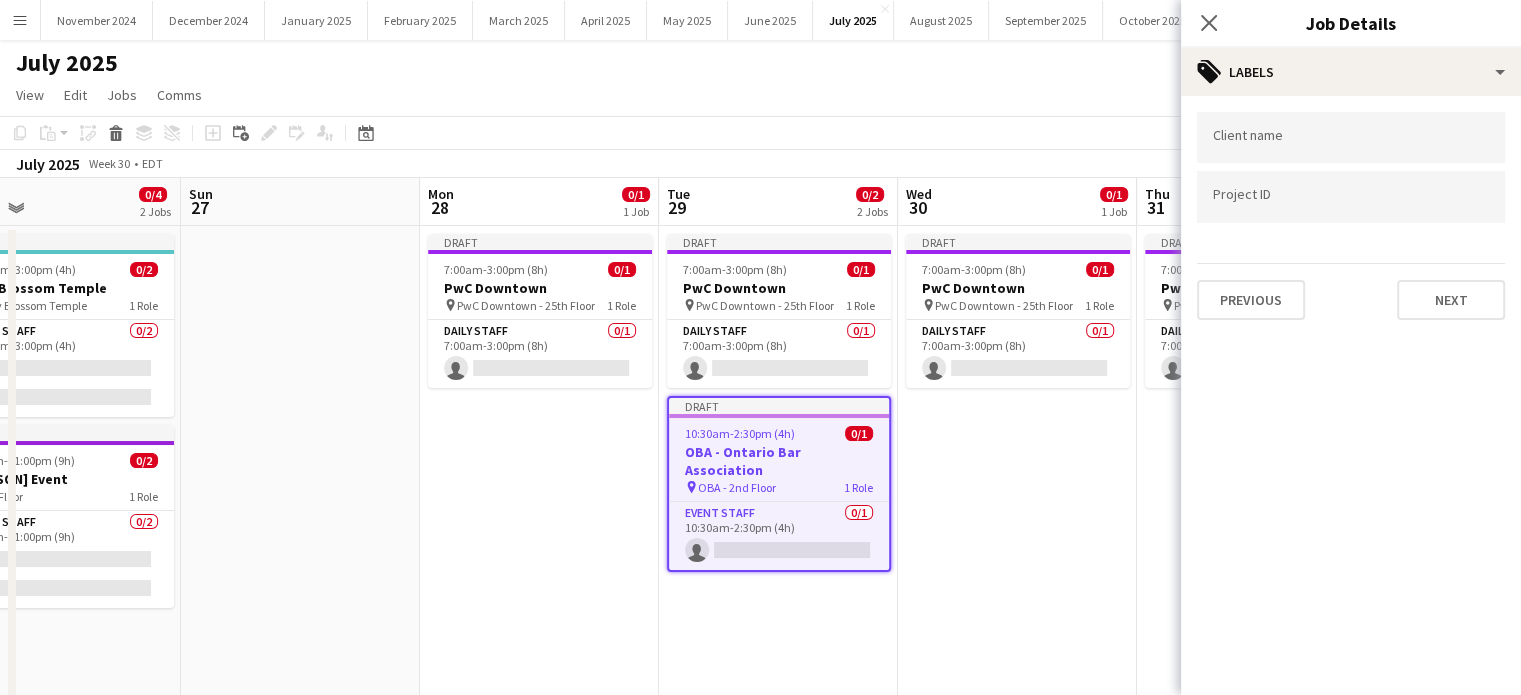 scroll, scrollTop: 0, scrollLeft: 0, axis: both 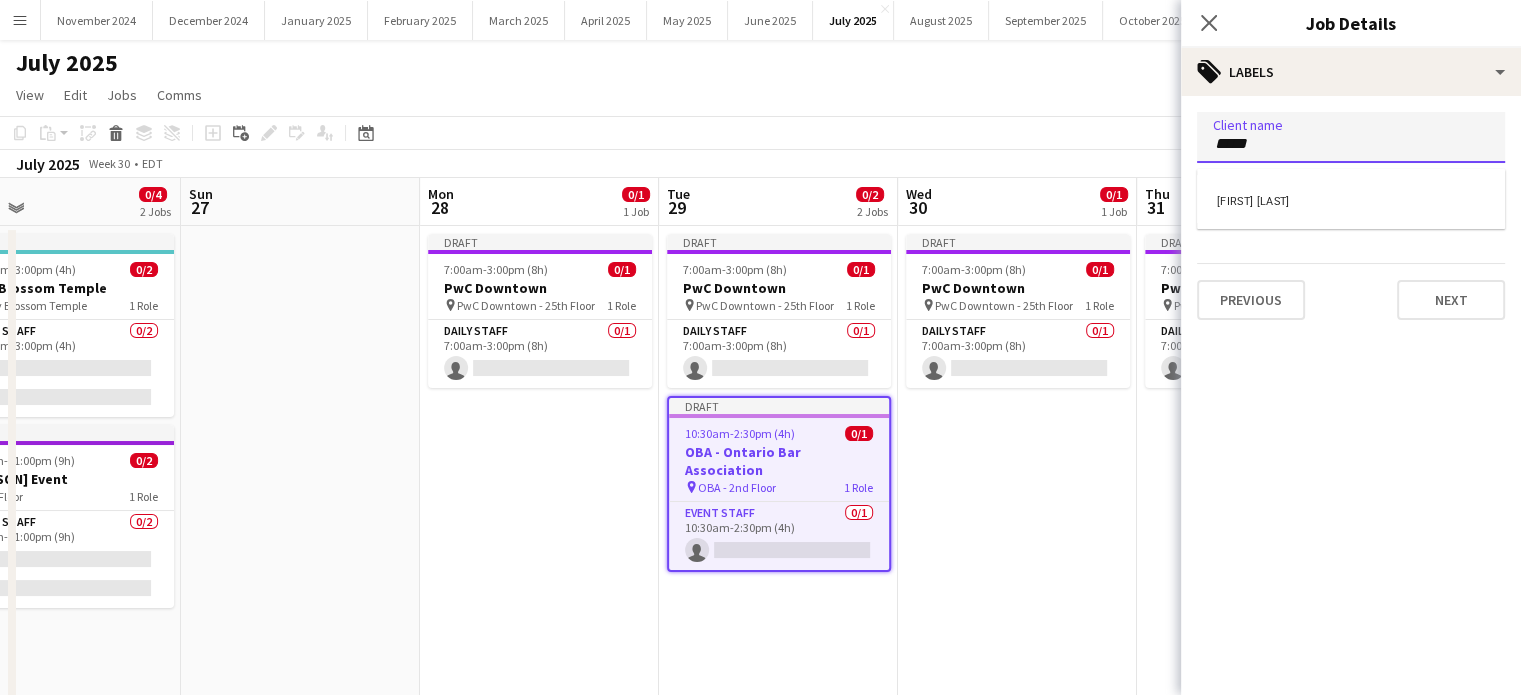 type on "*****" 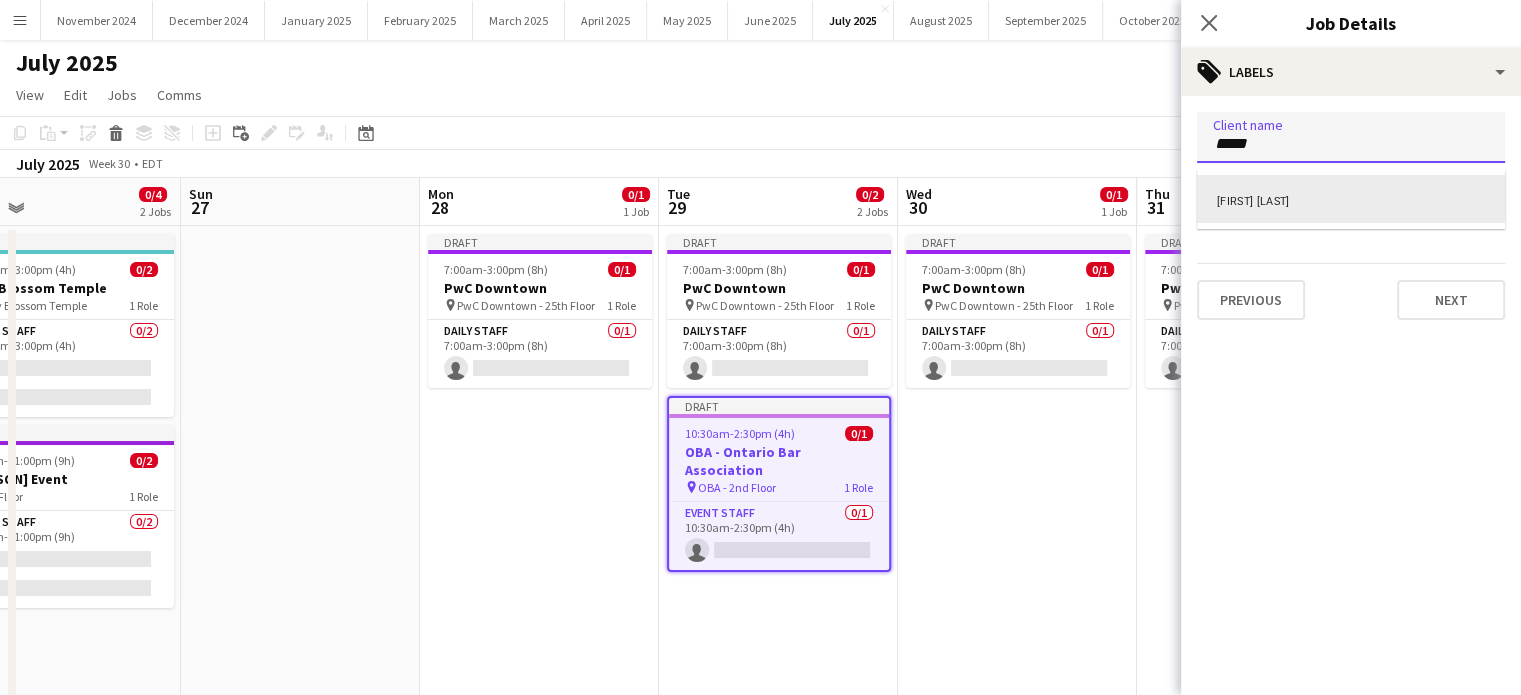 click on "[FIRST] [LAST]" at bounding box center (1351, 199) 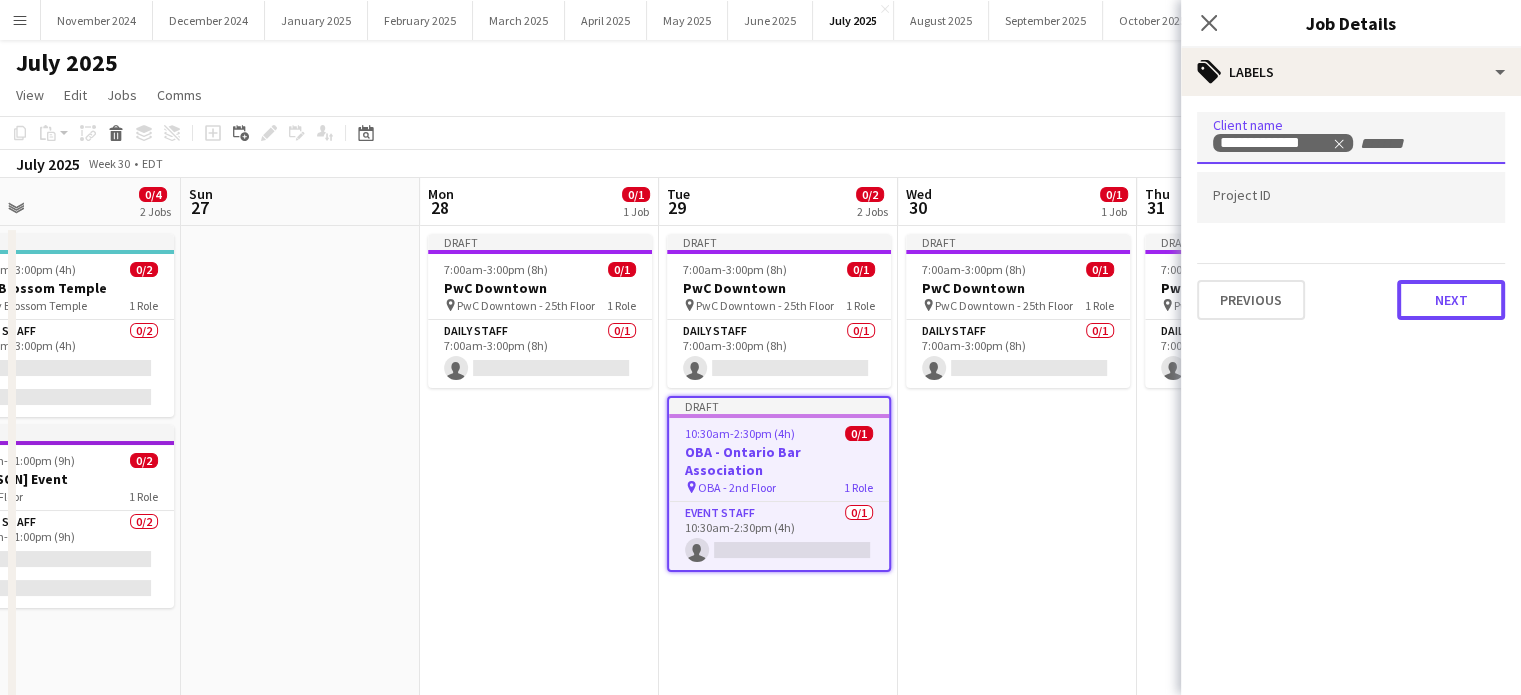 click on "Next" at bounding box center [1451, 300] 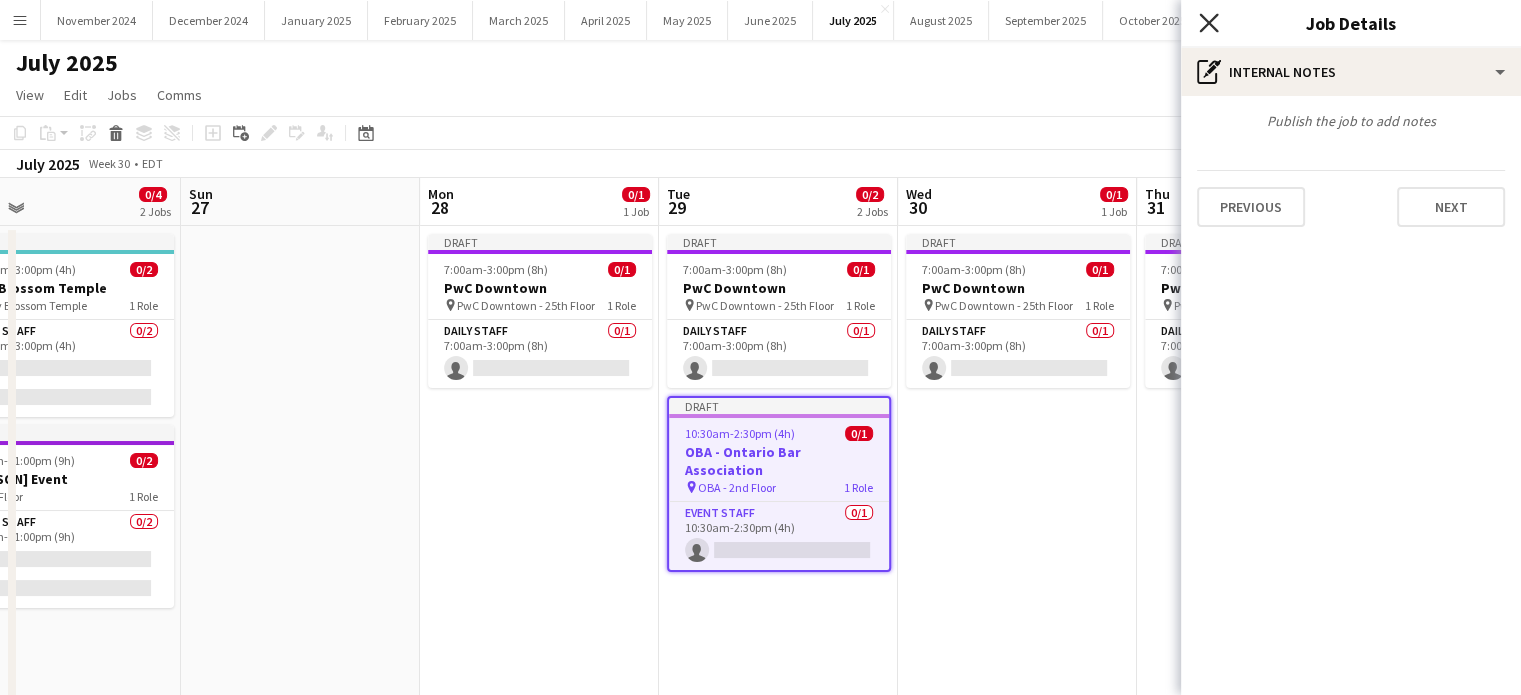 click 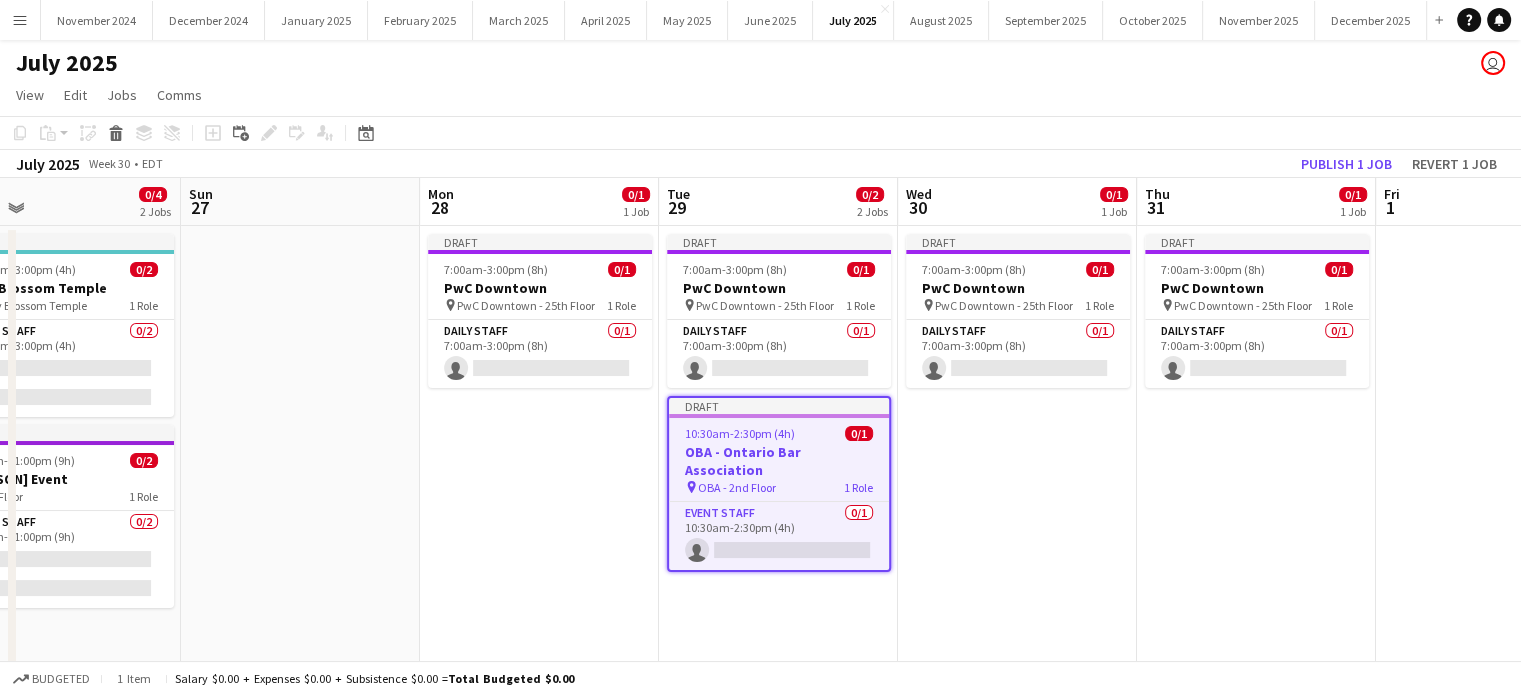 click on "Draft   10:30am-2:30pm (4h)    0/1   OBA - Ontario Bar Association
pin
OBA - 2nd Floor   1 Role   Event Staff   0/1   10:30am-2:30pm (4h)
single-neutral-actions" at bounding box center (779, 484) 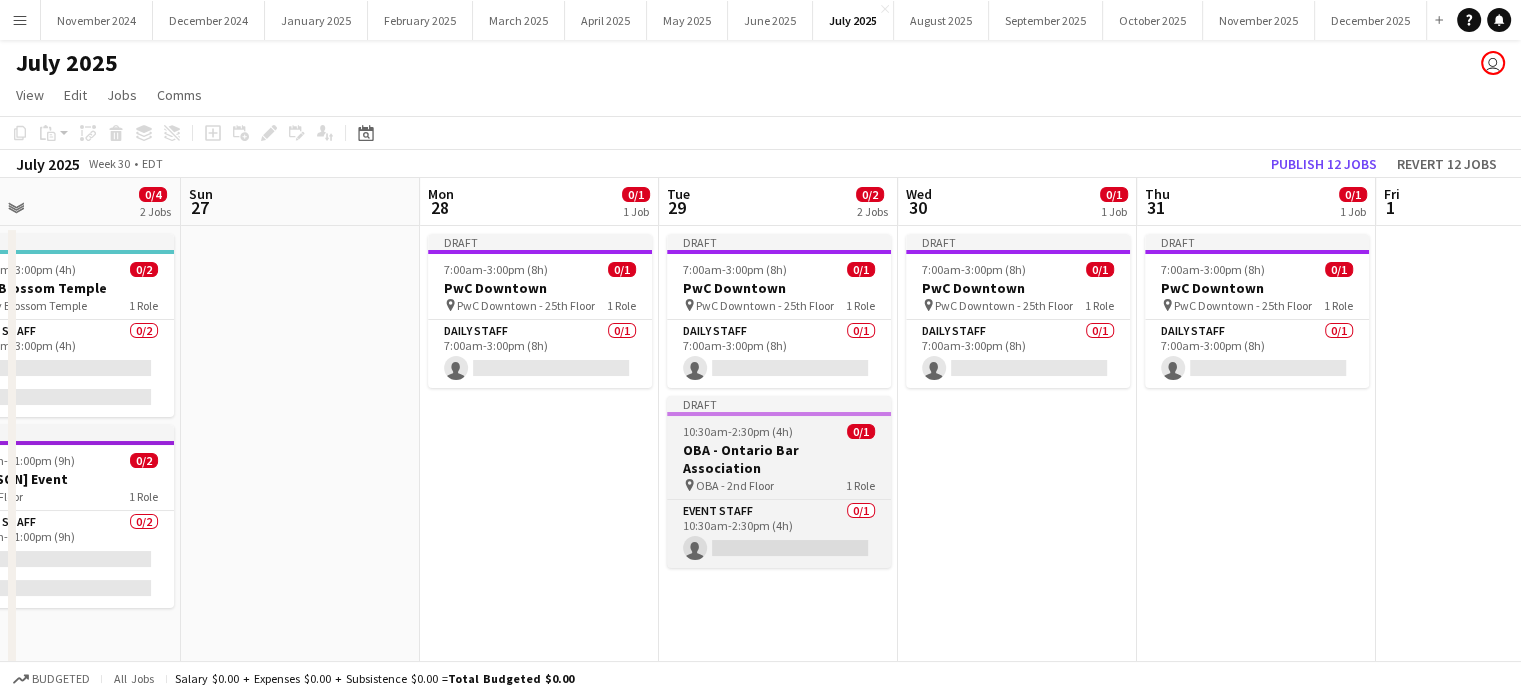click on "OBA - Ontario Bar Association" at bounding box center [779, 459] 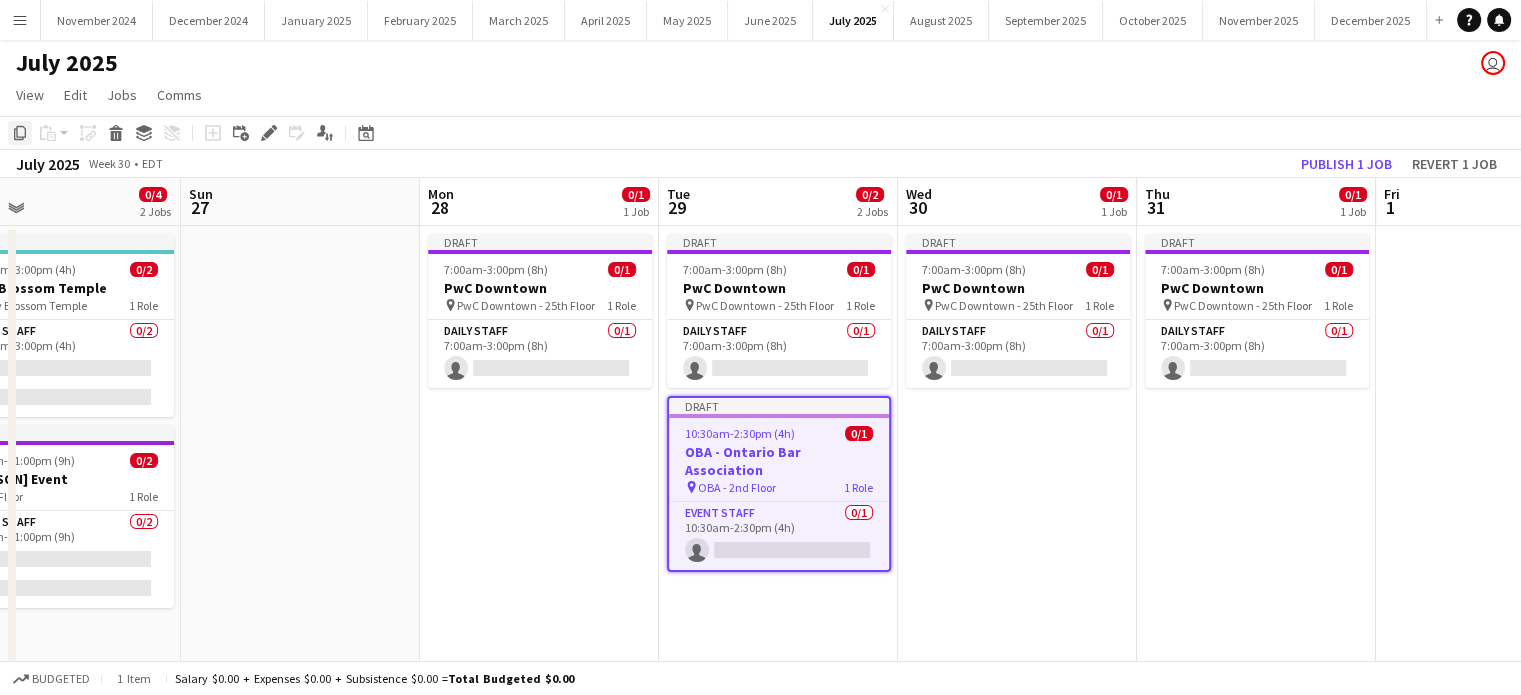 click on "Copy" 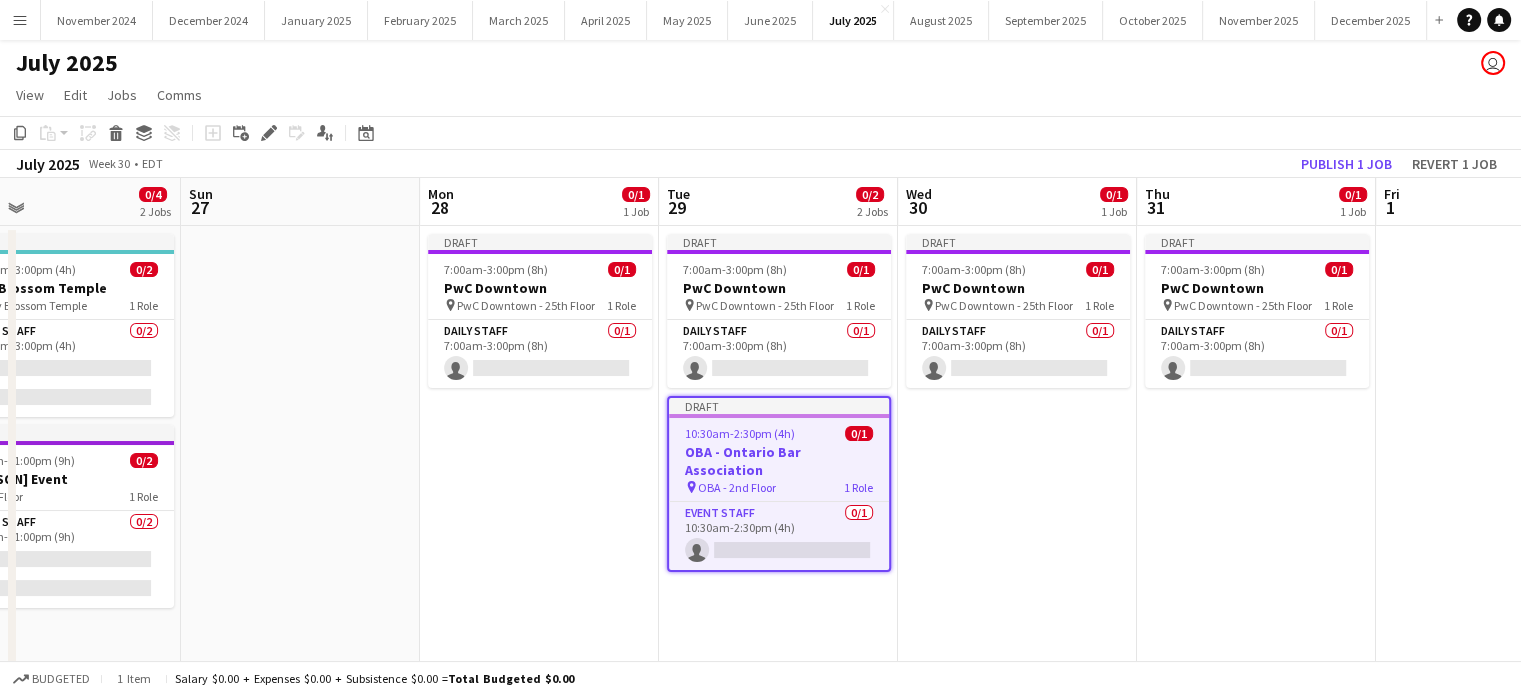 click on "Draft   7:00am-3:00pm (8h)    0/1   PwC Downtown
pin
PwC Downtown - 25th Floor   1 Role   Daily Staff   0/1   7:00am-3:00pm (8h)
single-neutral-actions" at bounding box center [1017, 824] 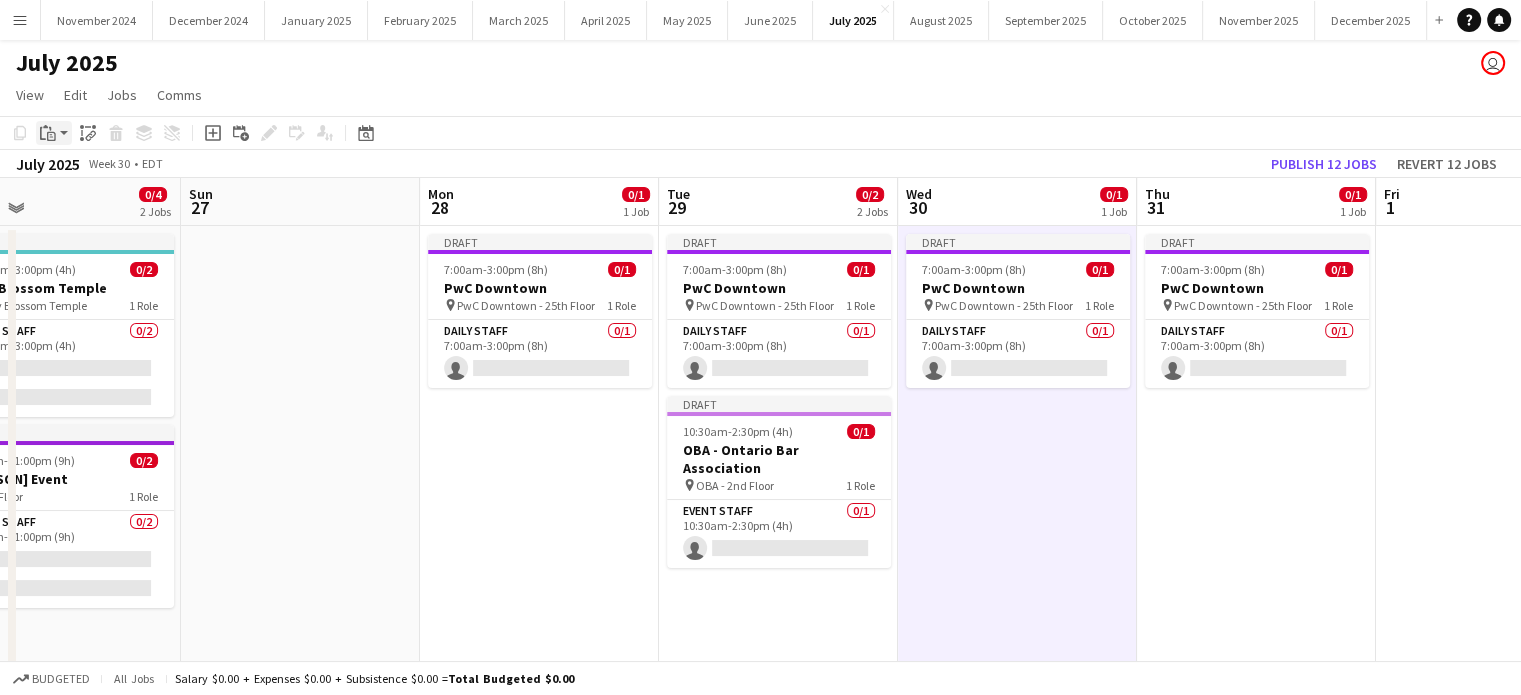 click on "Paste" 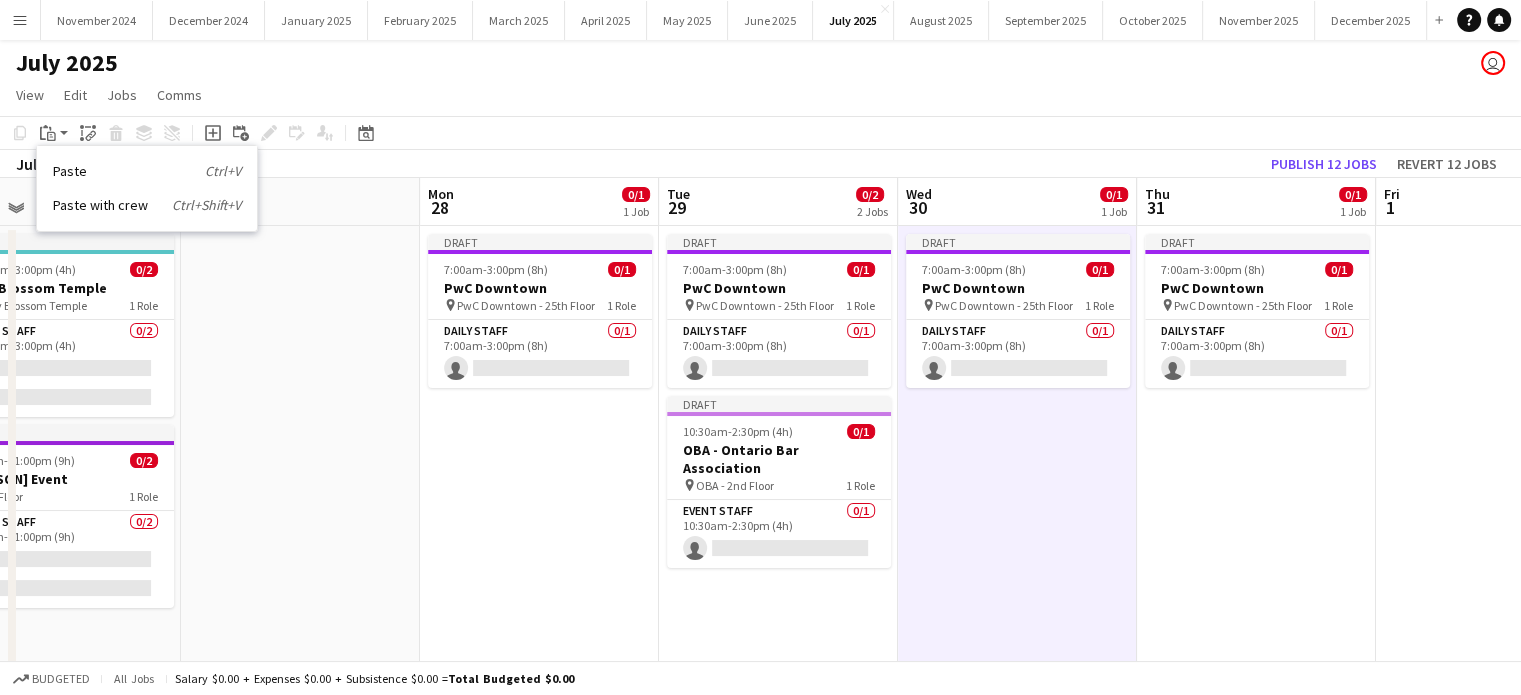 click on "Paste   Ctrl+V" at bounding box center [147, 171] 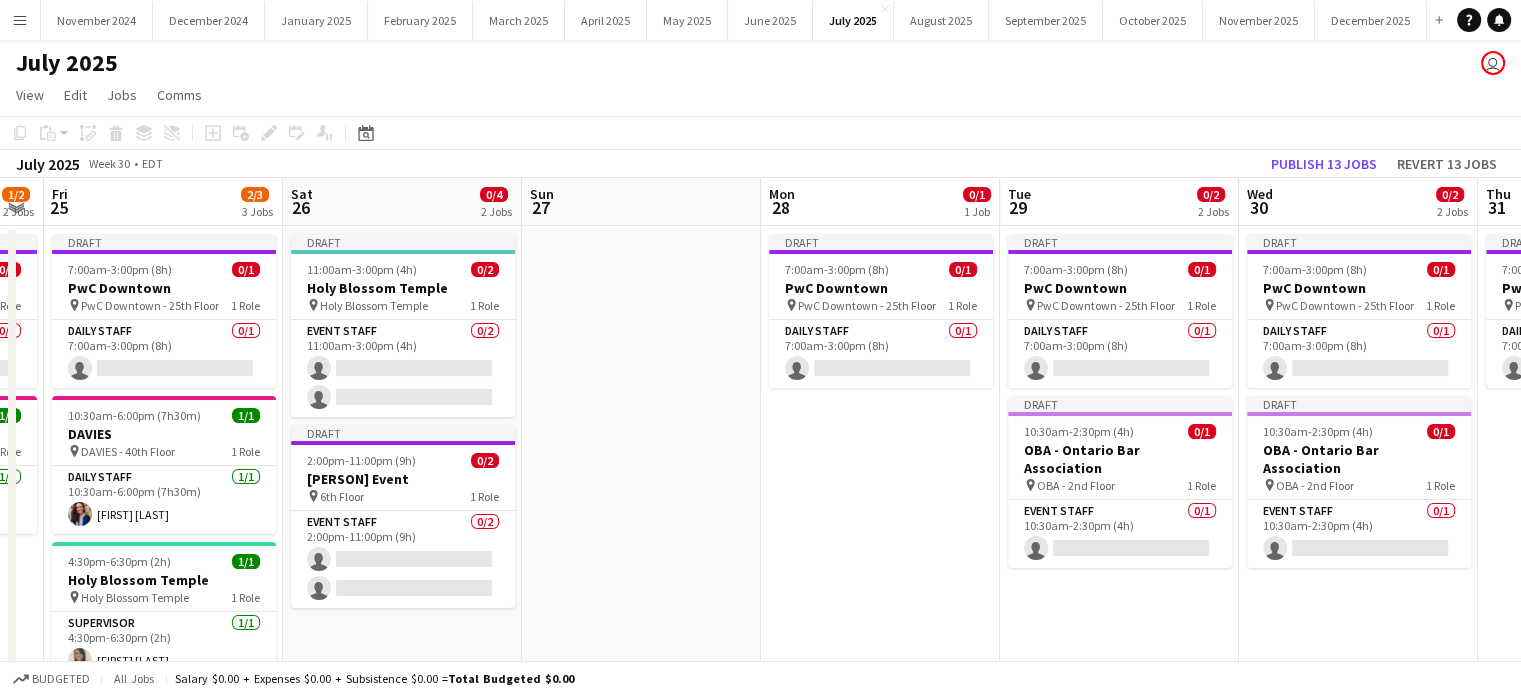 drag, startPoint x: 358, startPoint y: 475, endPoint x: 868, endPoint y: 478, distance: 510.00882 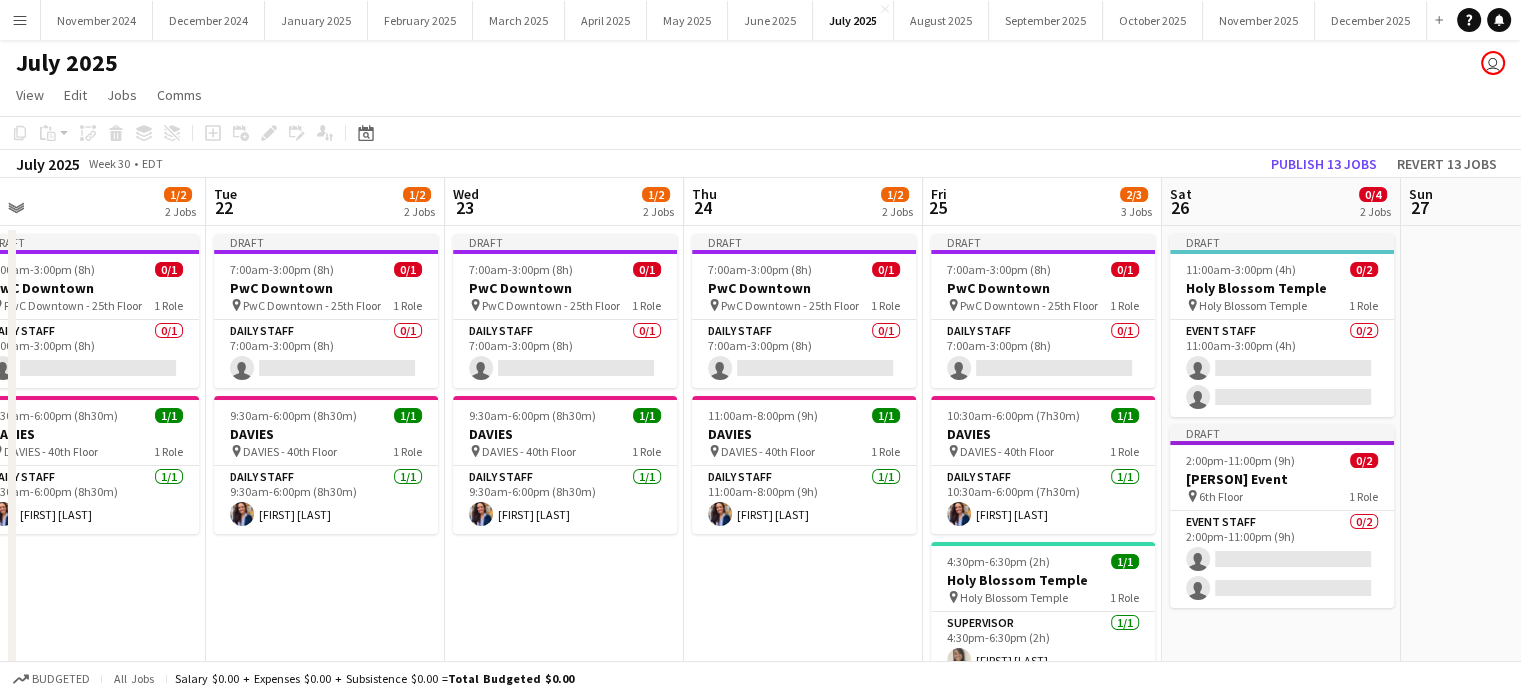 drag, startPoint x: 801, startPoint y: 434, endPoint x: 1535, endPoint y: 425, distance: 734.0552 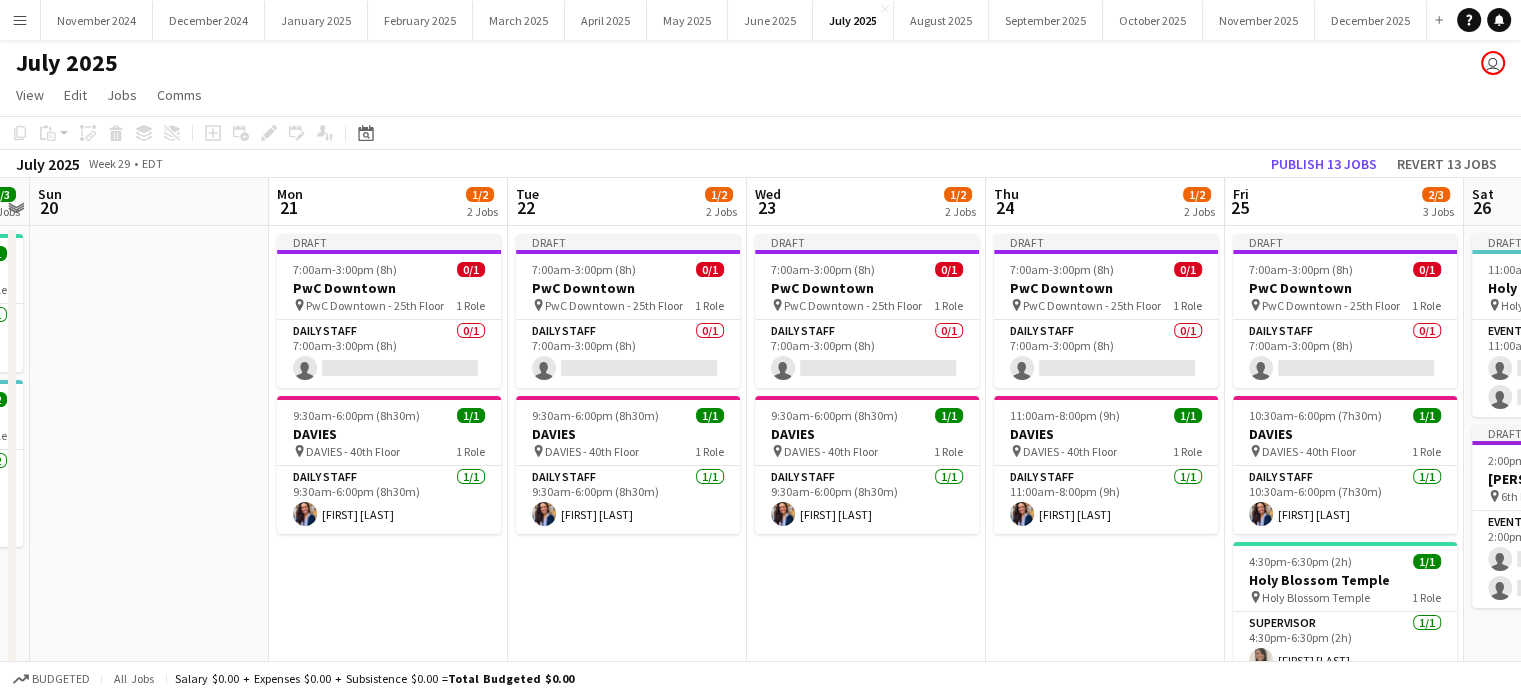 scroll, scrollTop: 0, scrollLeft: 469, axis: horizontal 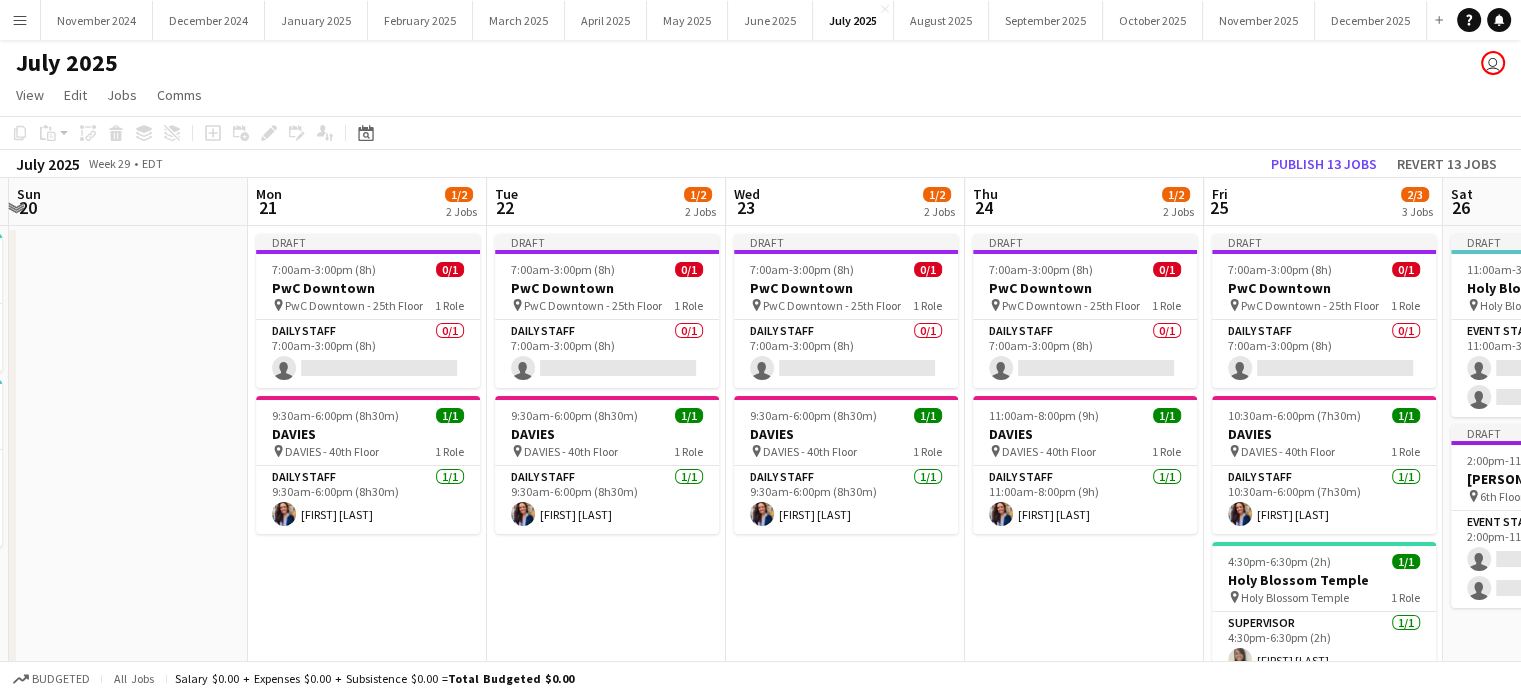 drag, startPoint x: 573, startPoint y: 616, endPoint x: 854, endPoint y: 605, distance: 281.2152 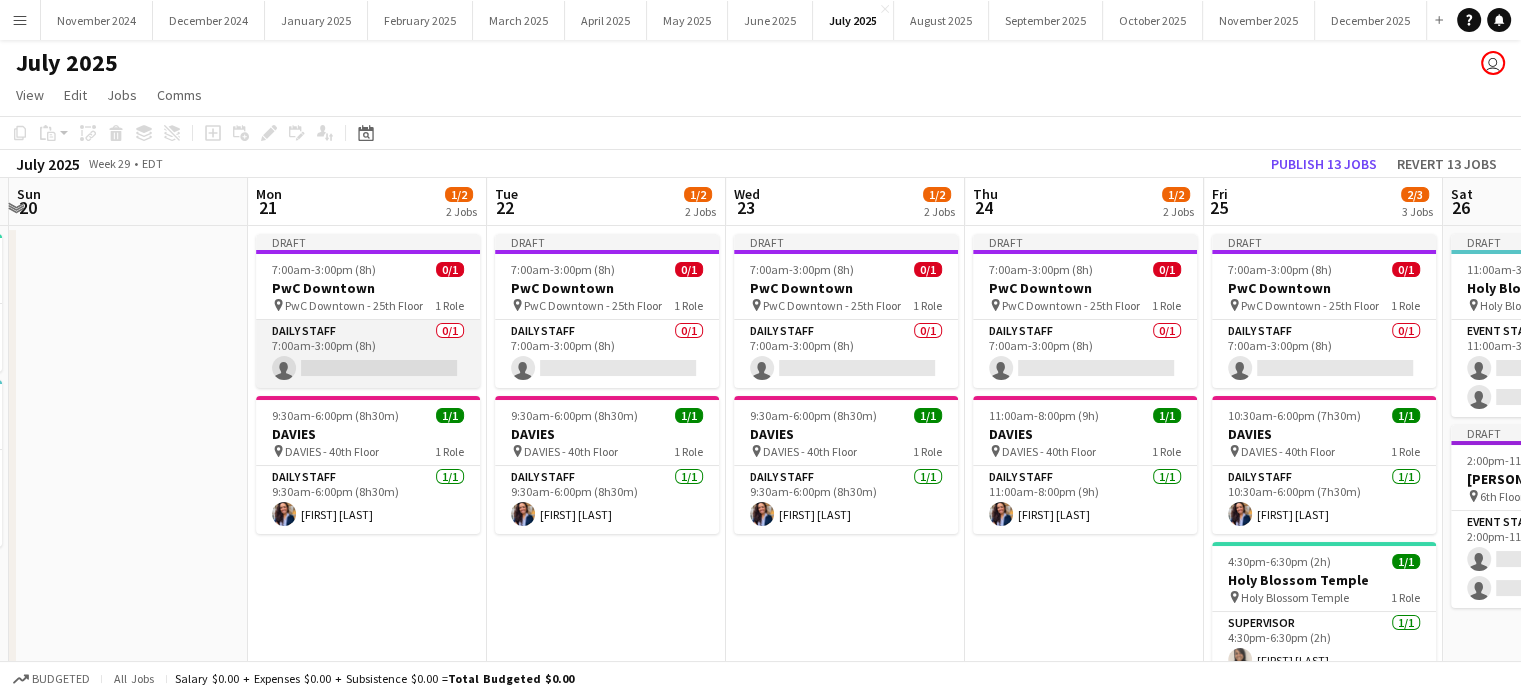 click on "Daily Staff   0/1   7:00am-3:00pm (8h)
single-neutral-actions" at bounding box center (368, 354) 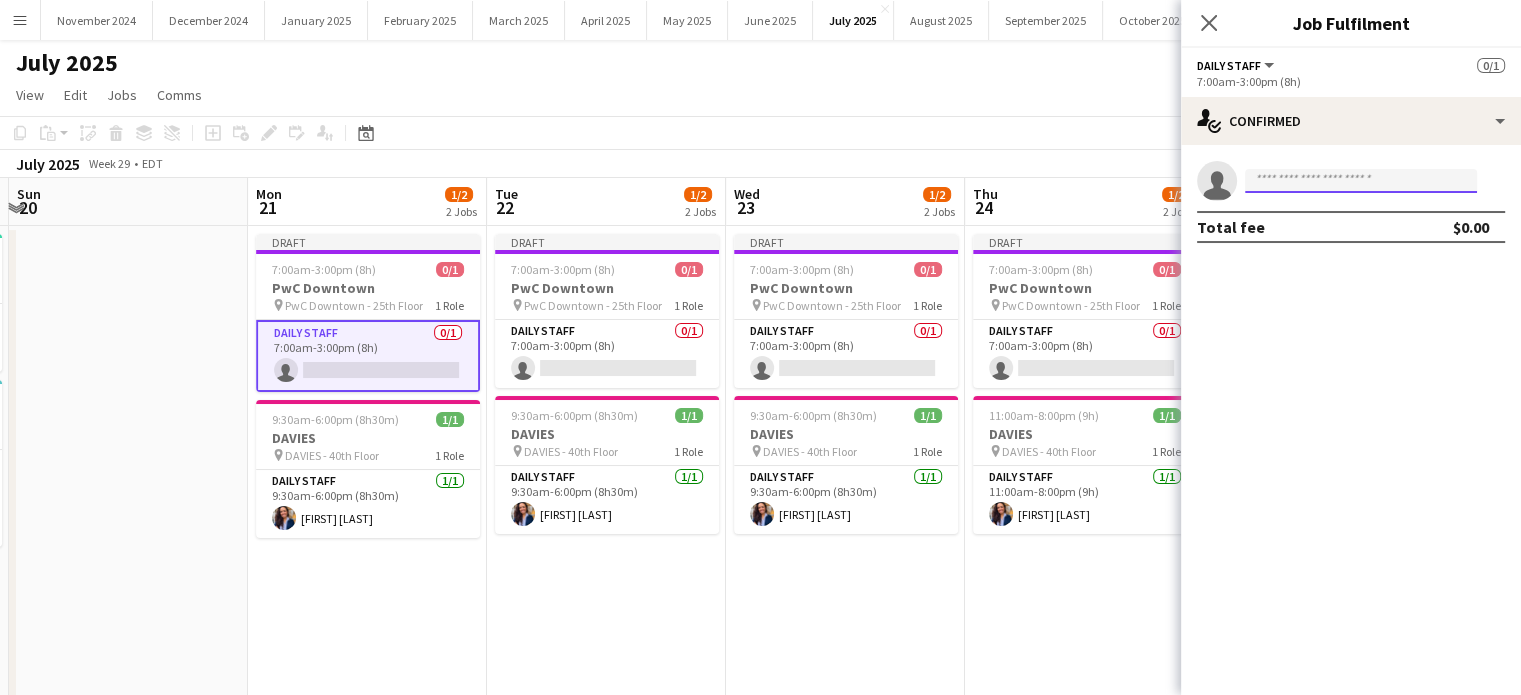 click at bounding box center (1361, 181) 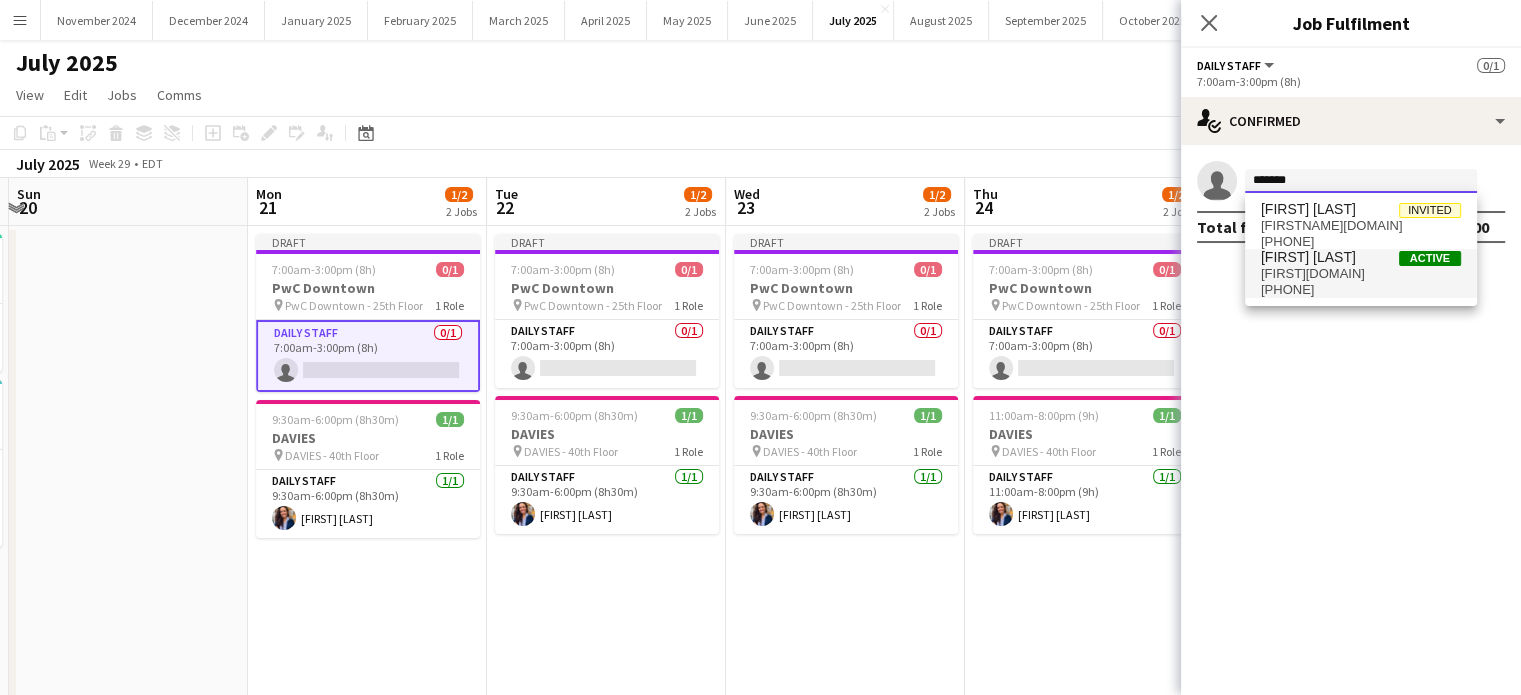 type on "*******" 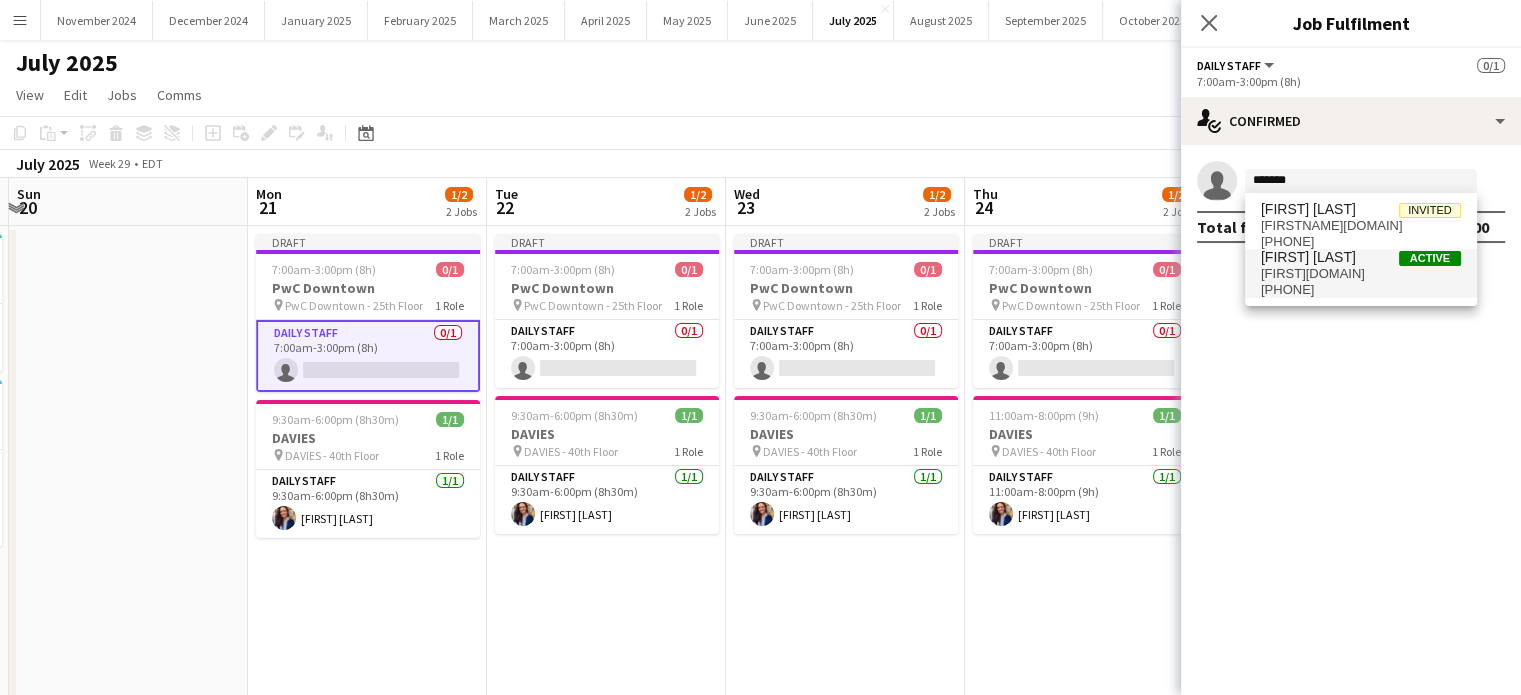 click on "[PHONE]" at bounding box center [1361, 290] 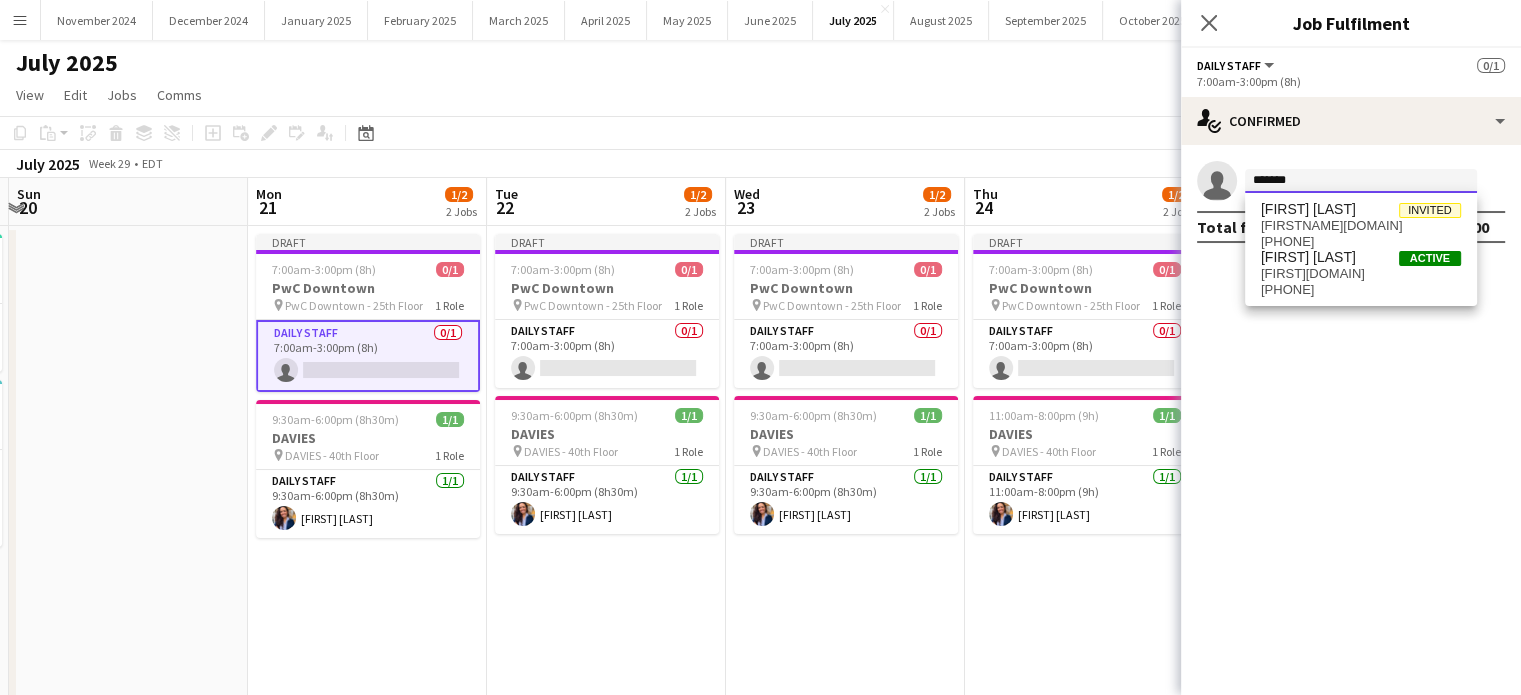 type 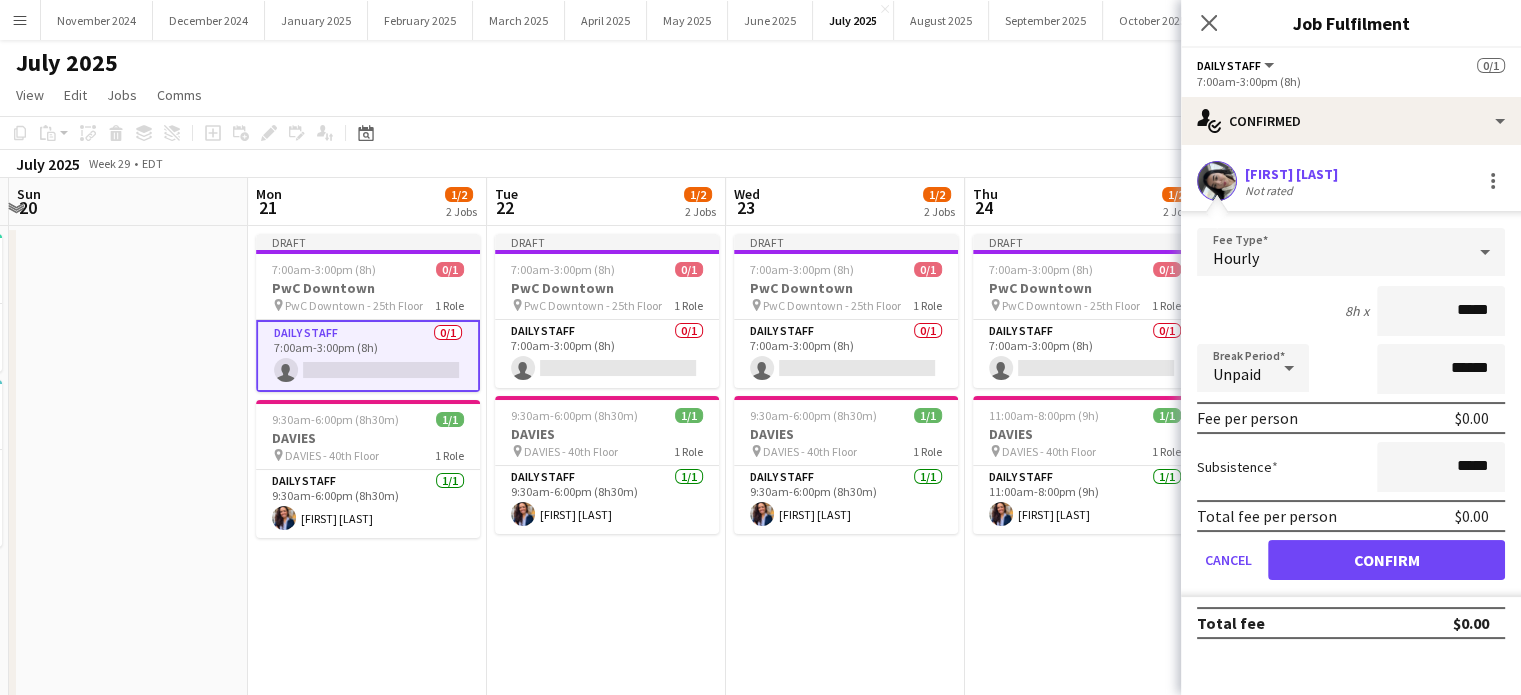 drag, startPoint x: 1491, startPoint y: 307, endPoint x: 1428, endPoint y: 304, distance: 63.07139 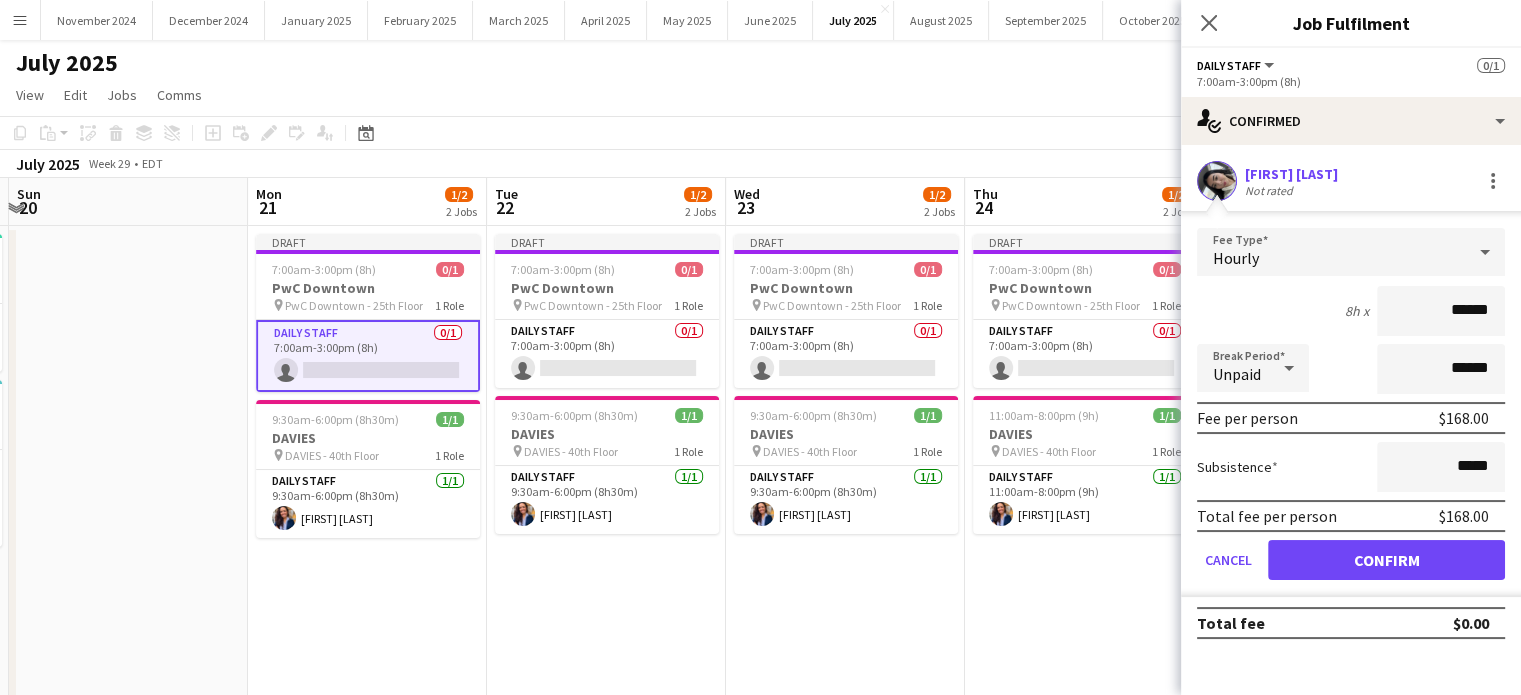 type on "******" 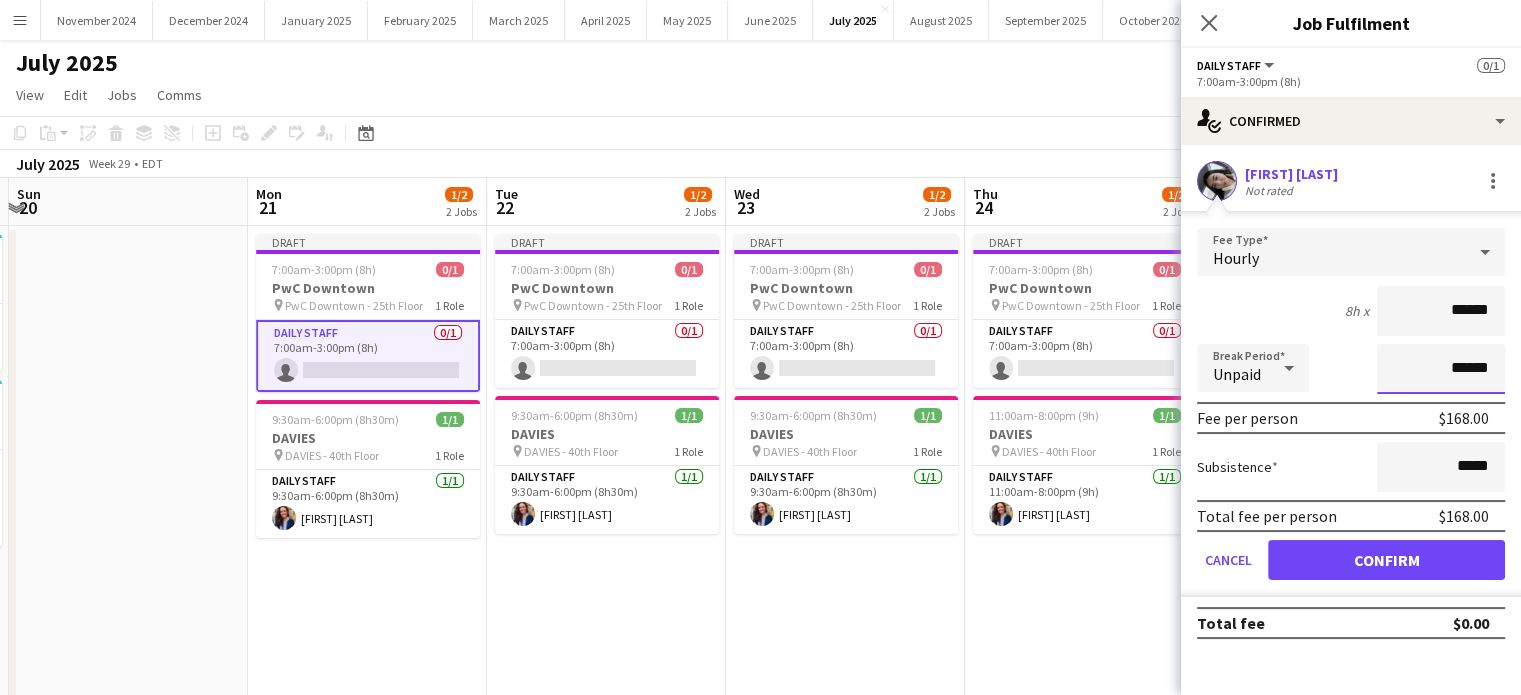 click on "******" at bounding box center (1441, 369) 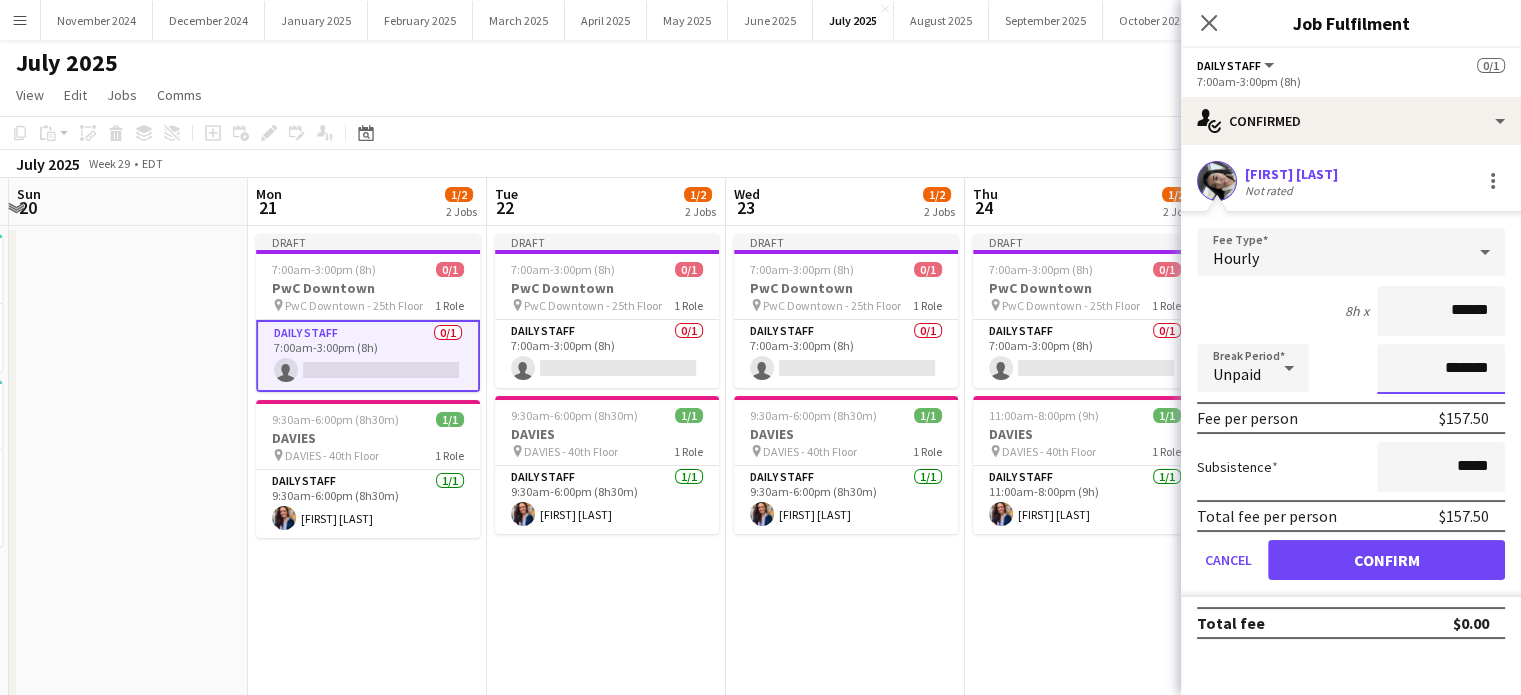 type on "*******" 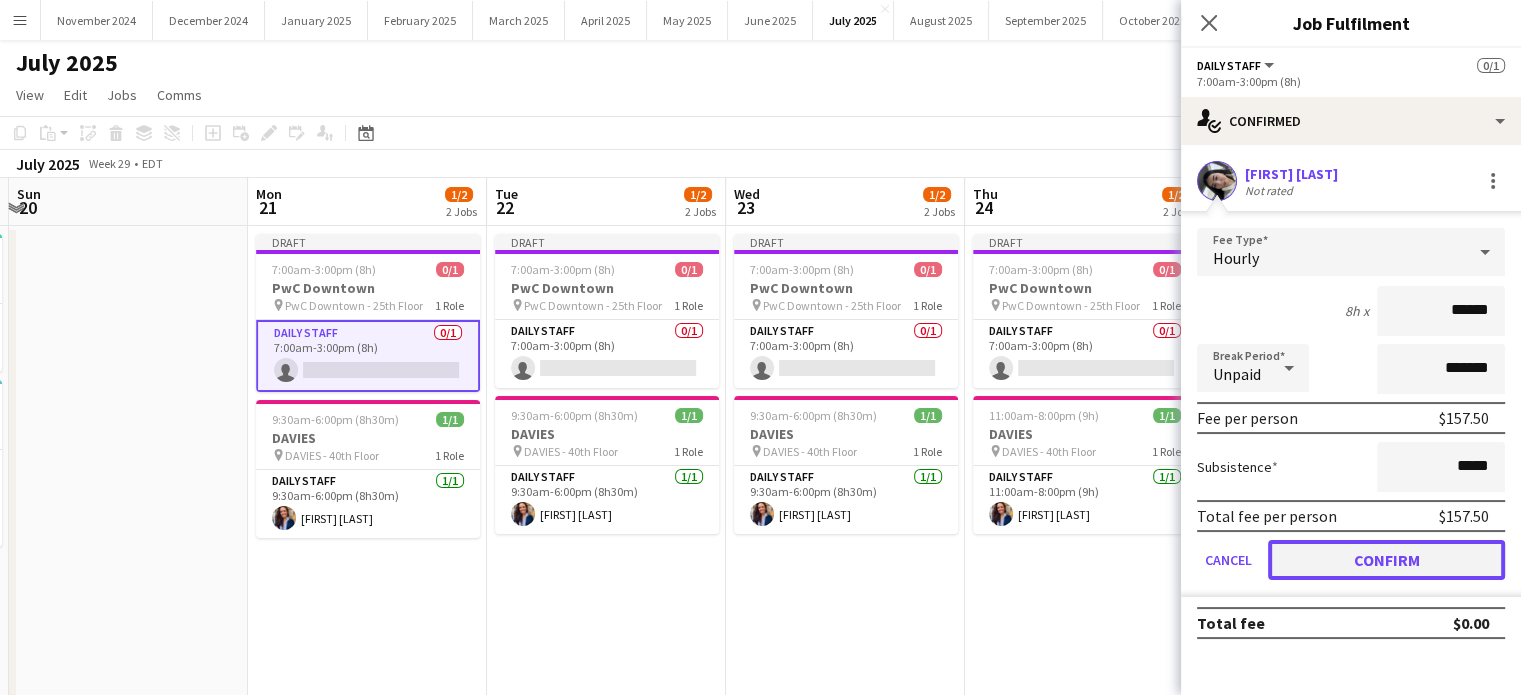 click on "Confirm" at bounding box center (1386, 560) 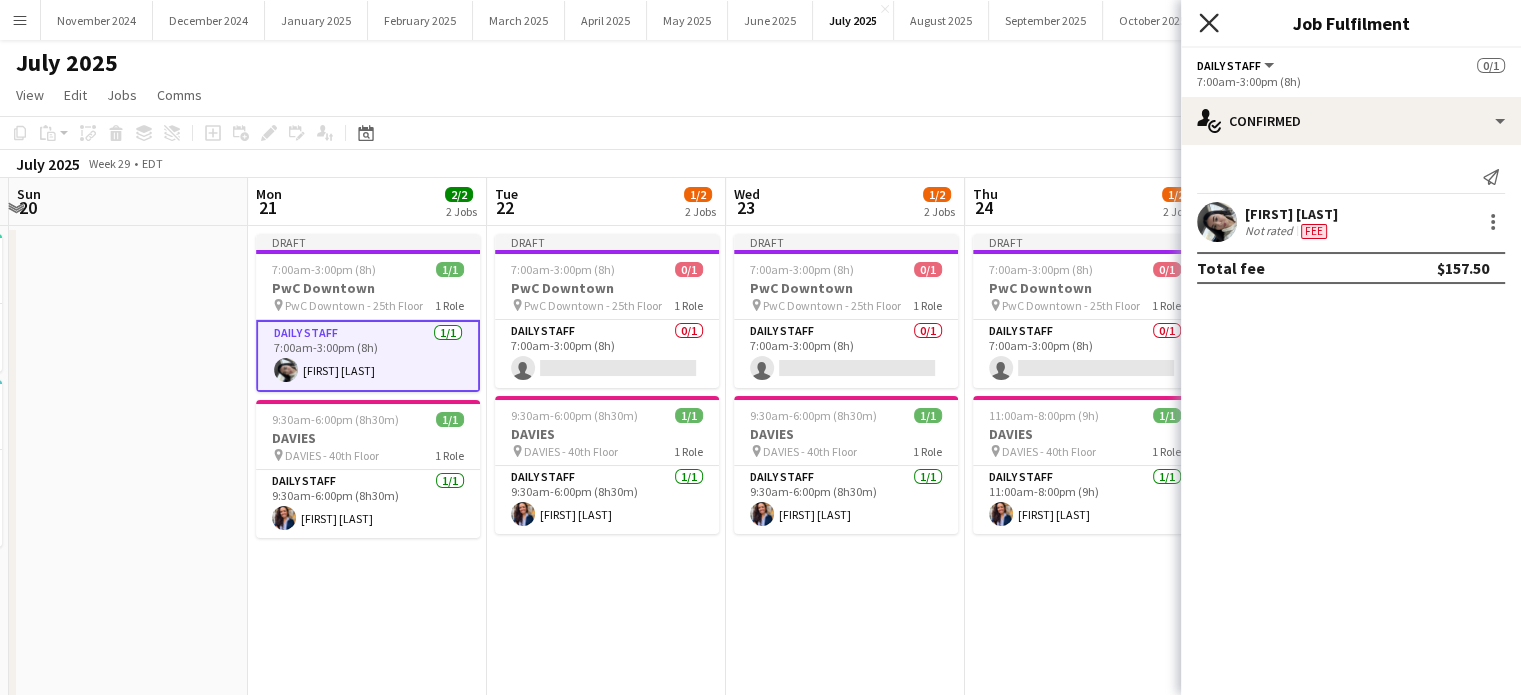 click on "Close pop-in" 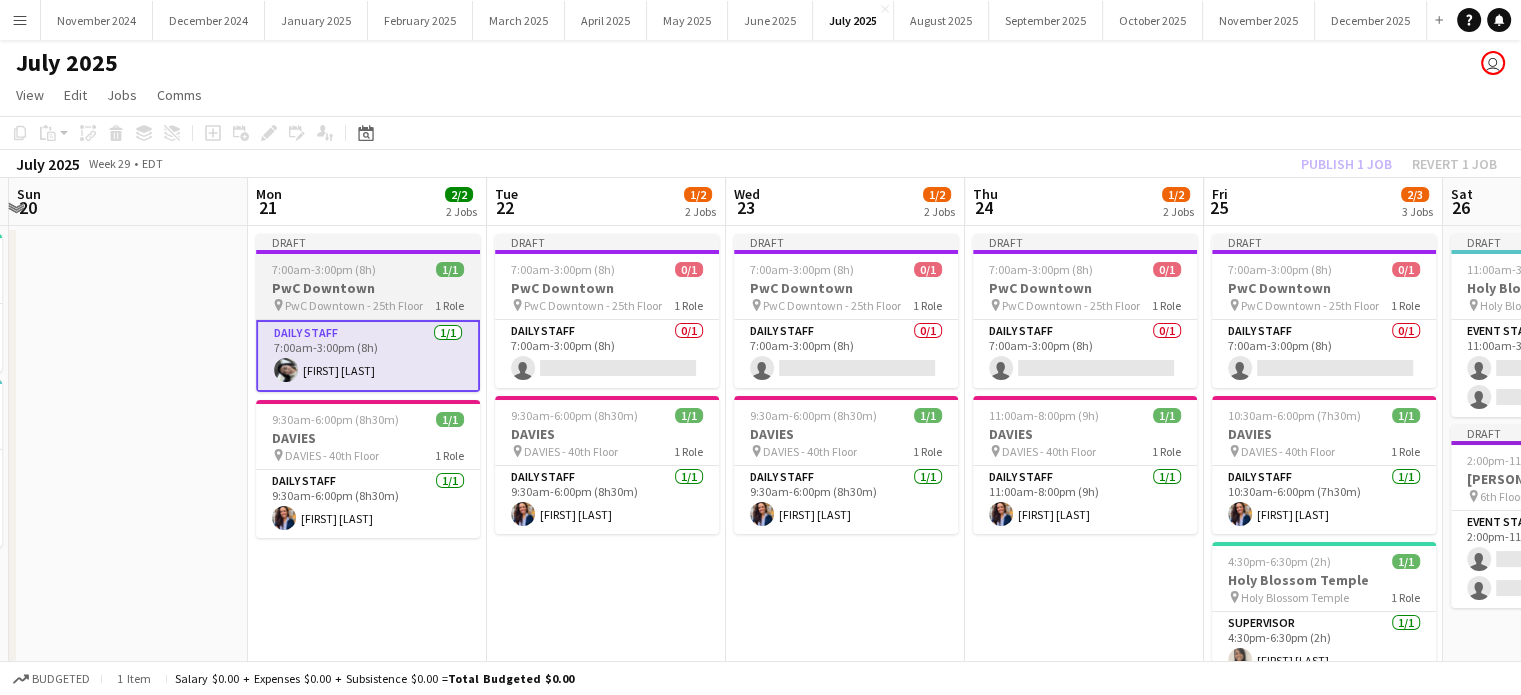 click on "1/1" at bounding box center [450, 269] 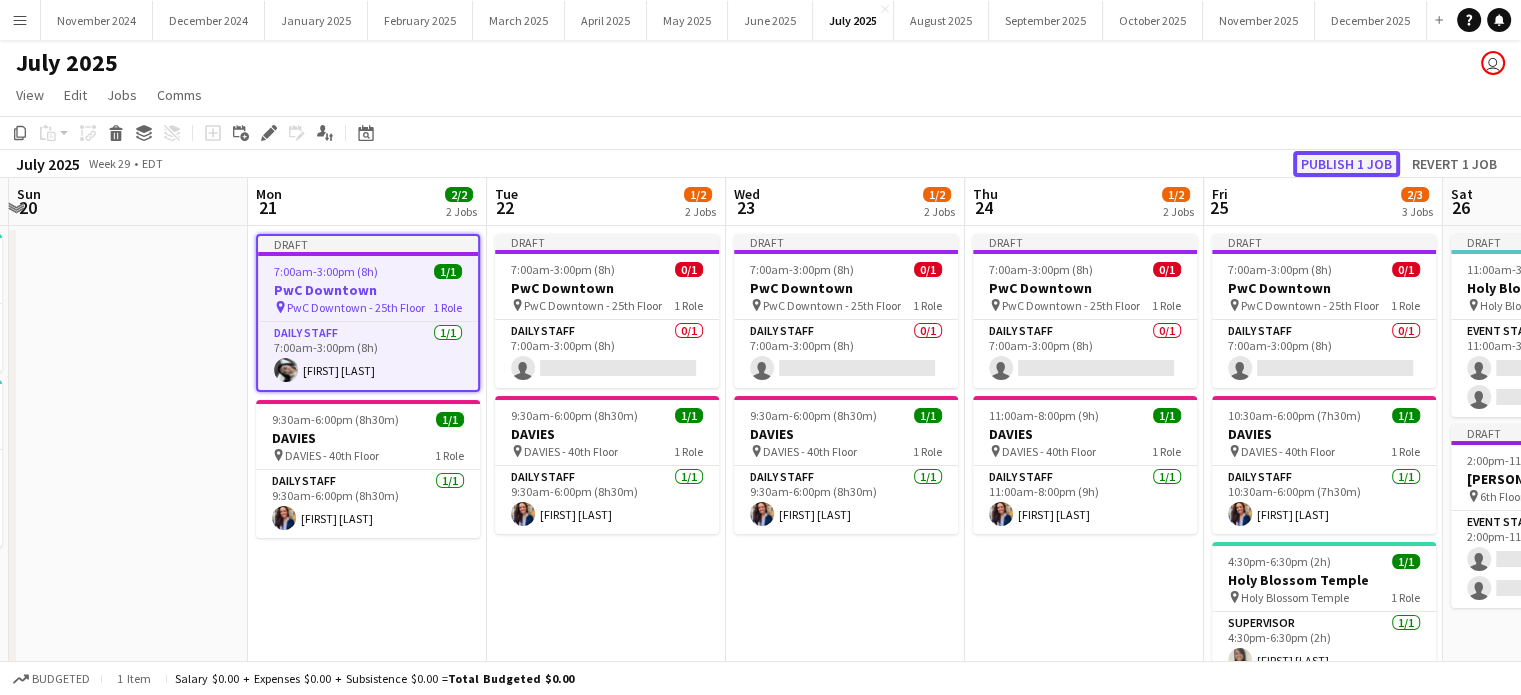 click on "Publish 1 job" 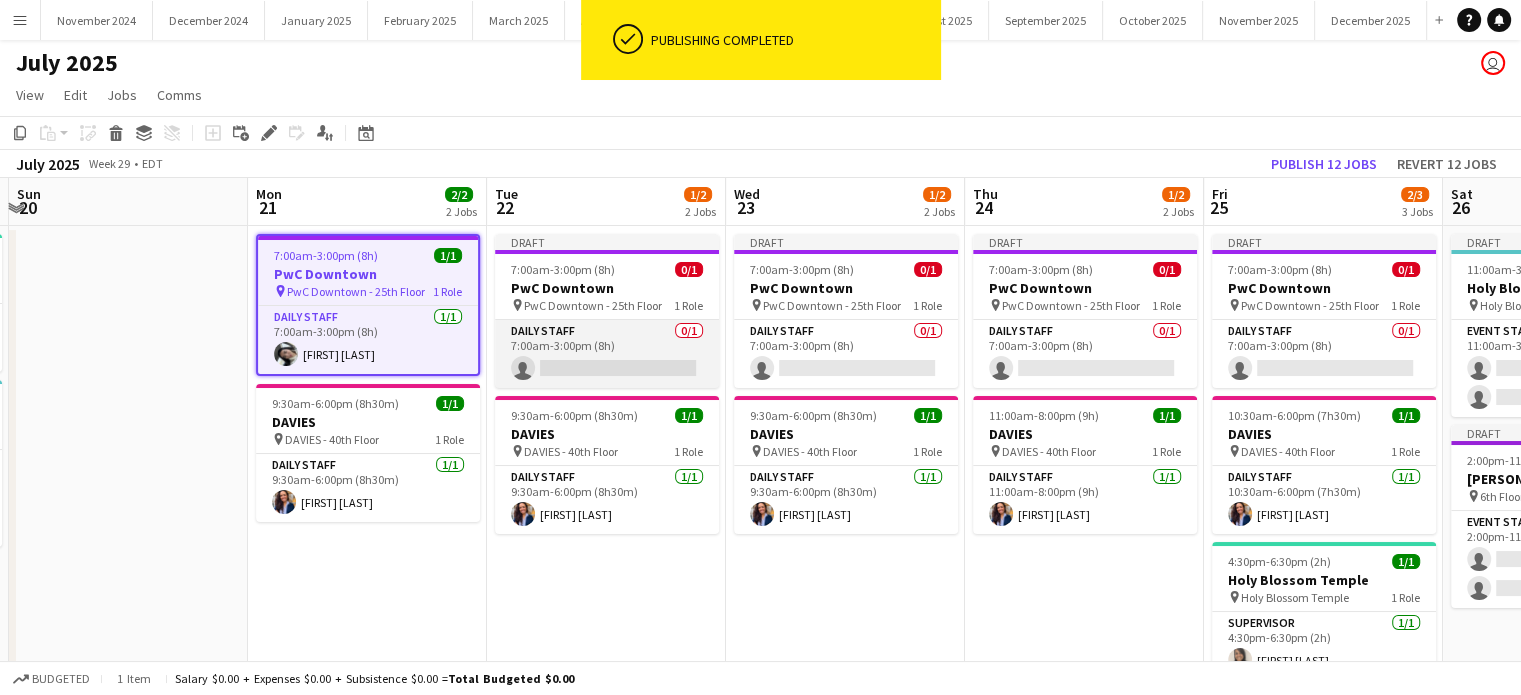 click on "Daily Staff   0/1   7:00am-3:00pm (8h)
single-neutral-actions" at bounding box center [607, 354] 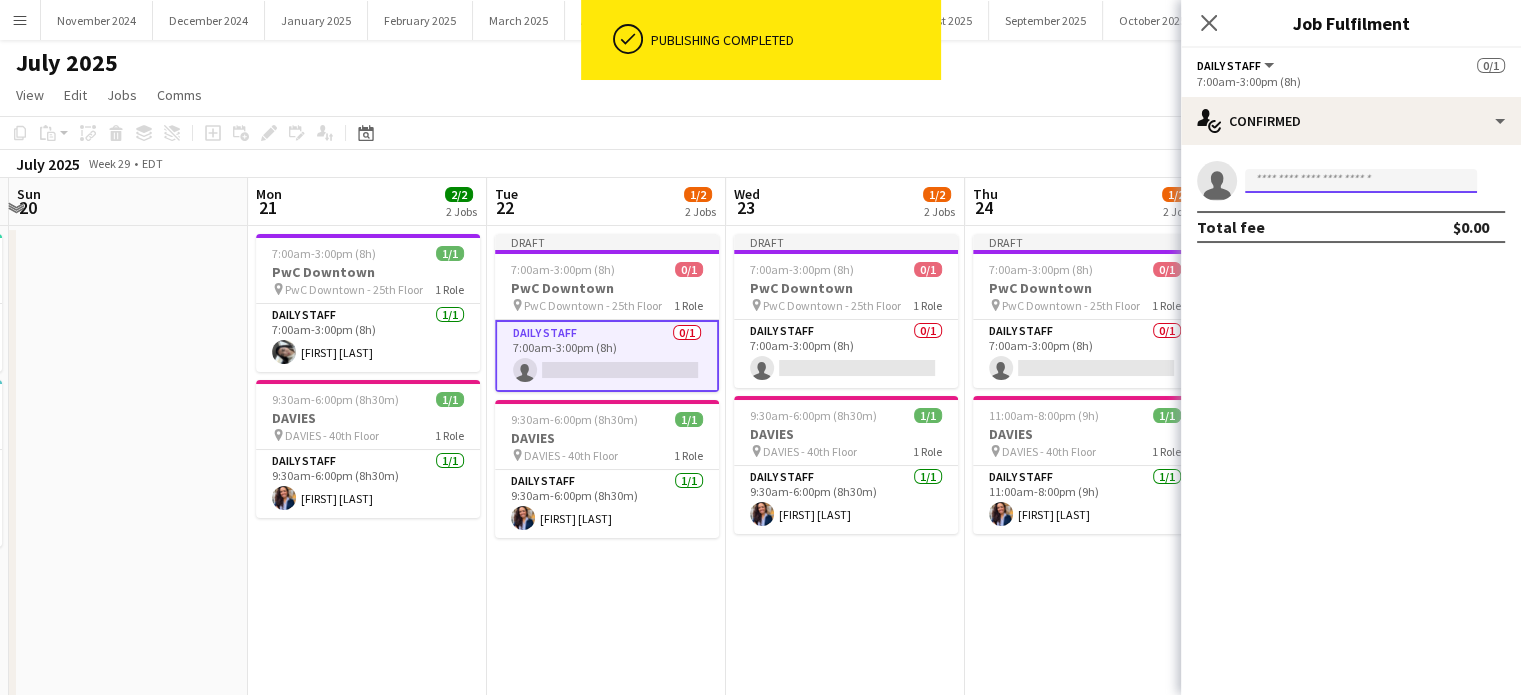 click at bounding box center [1361, 181] 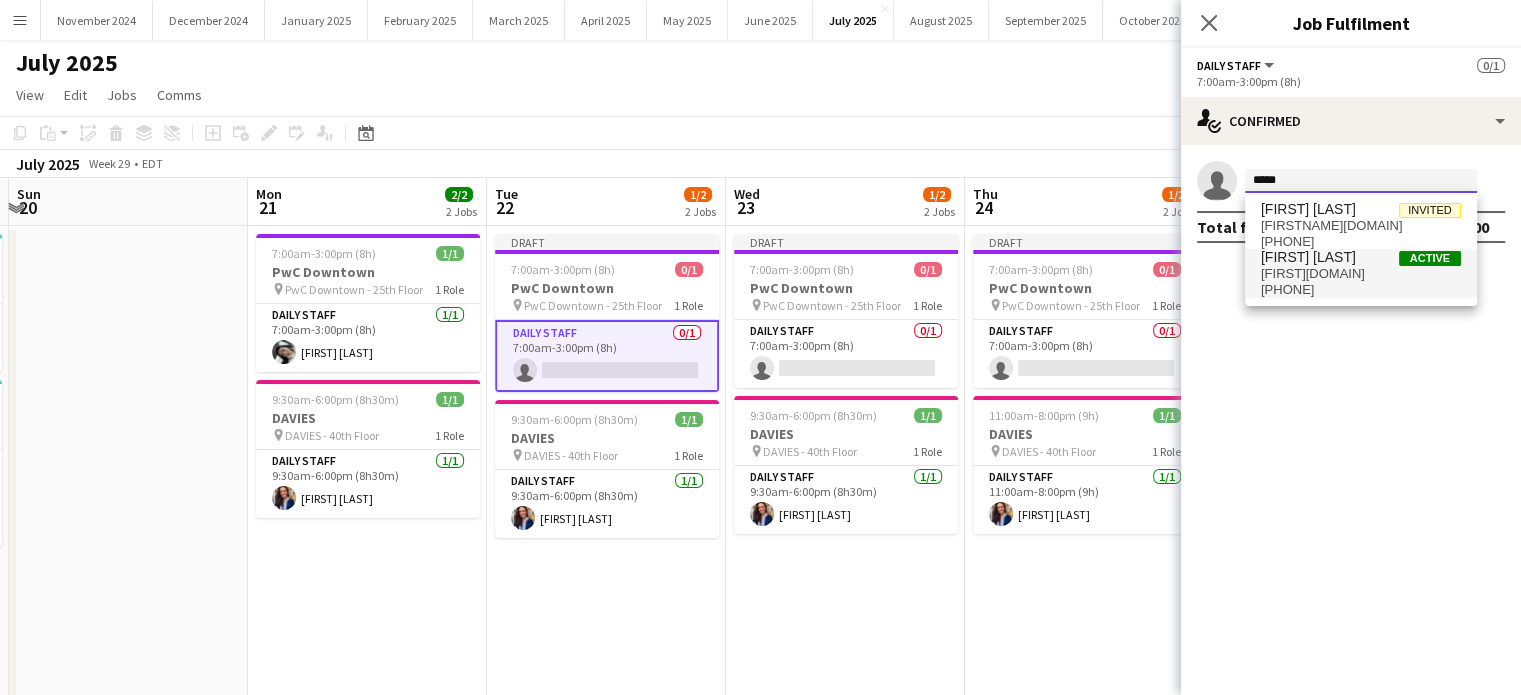 type on "*****" 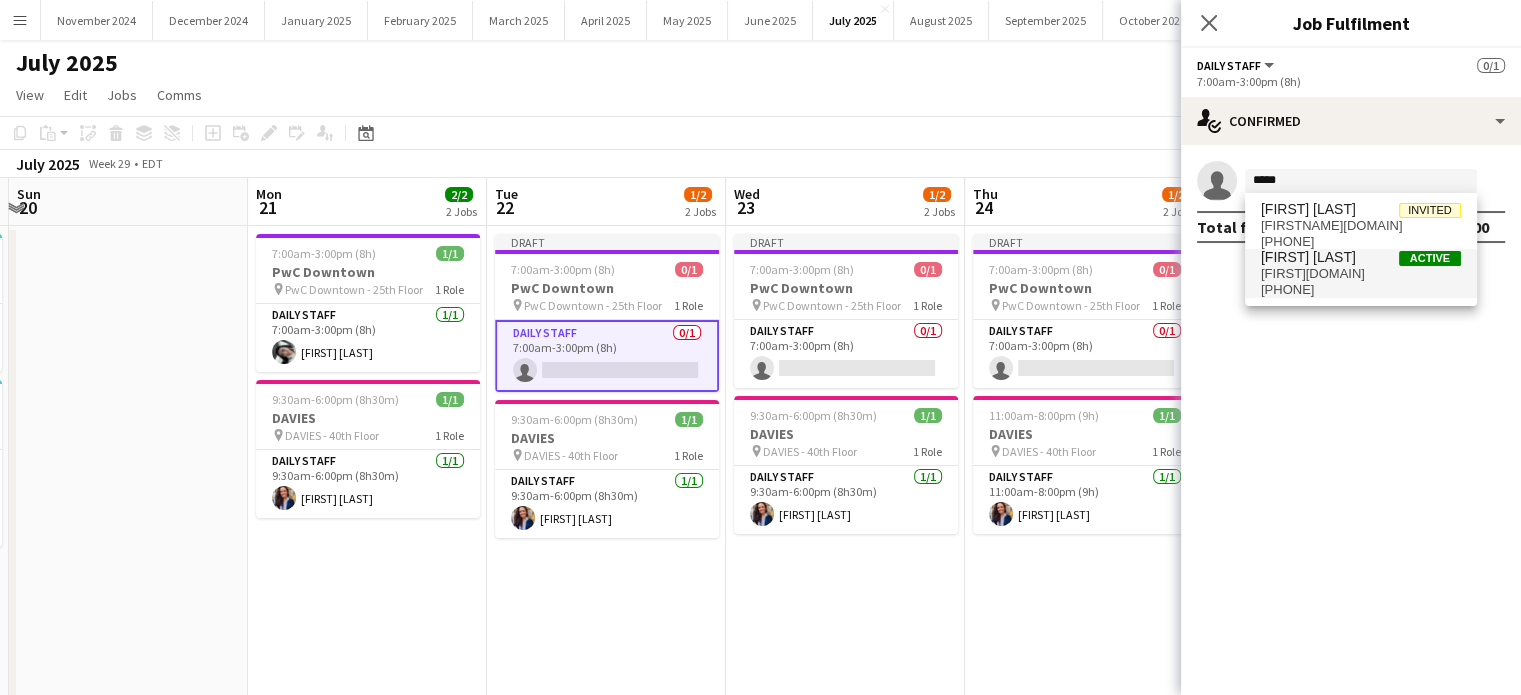 click on "[FIRST][DOMAIN]" at bounding box center (1361, 274) 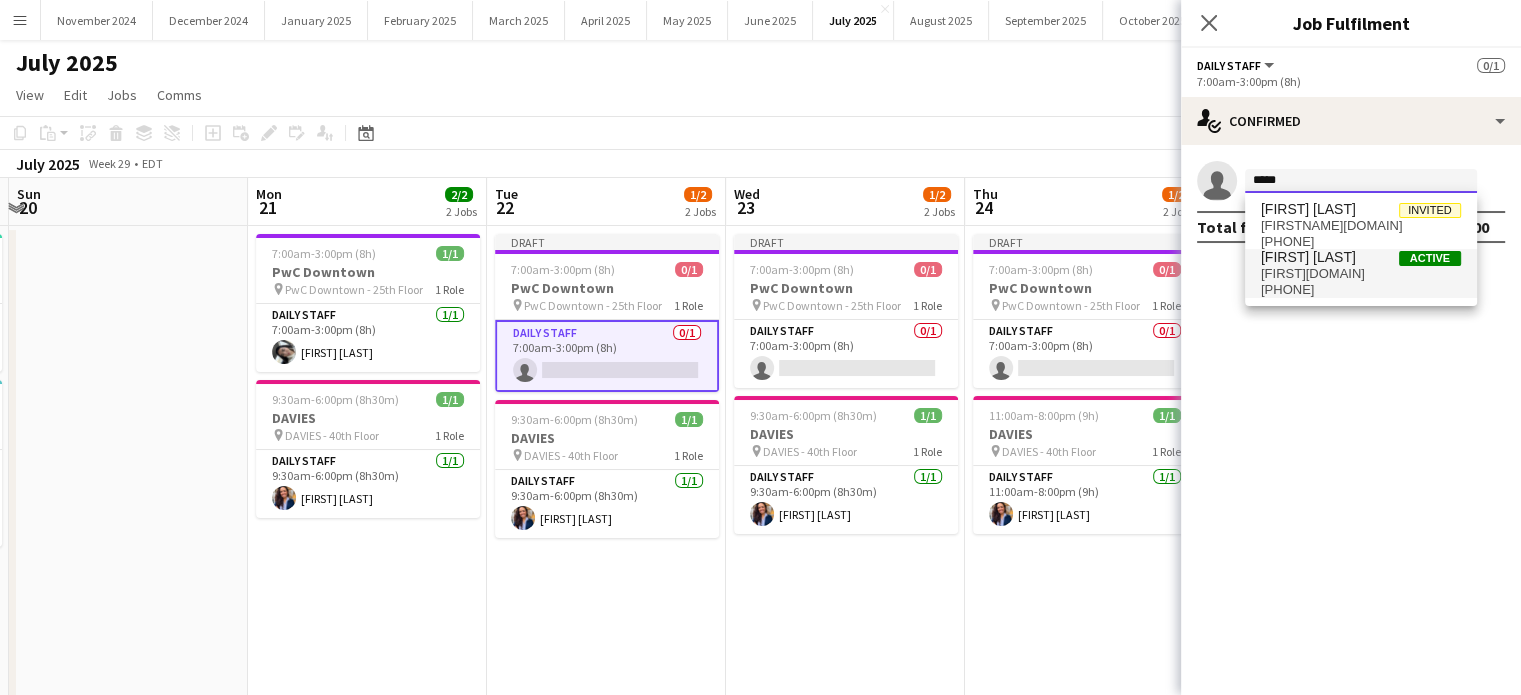 type 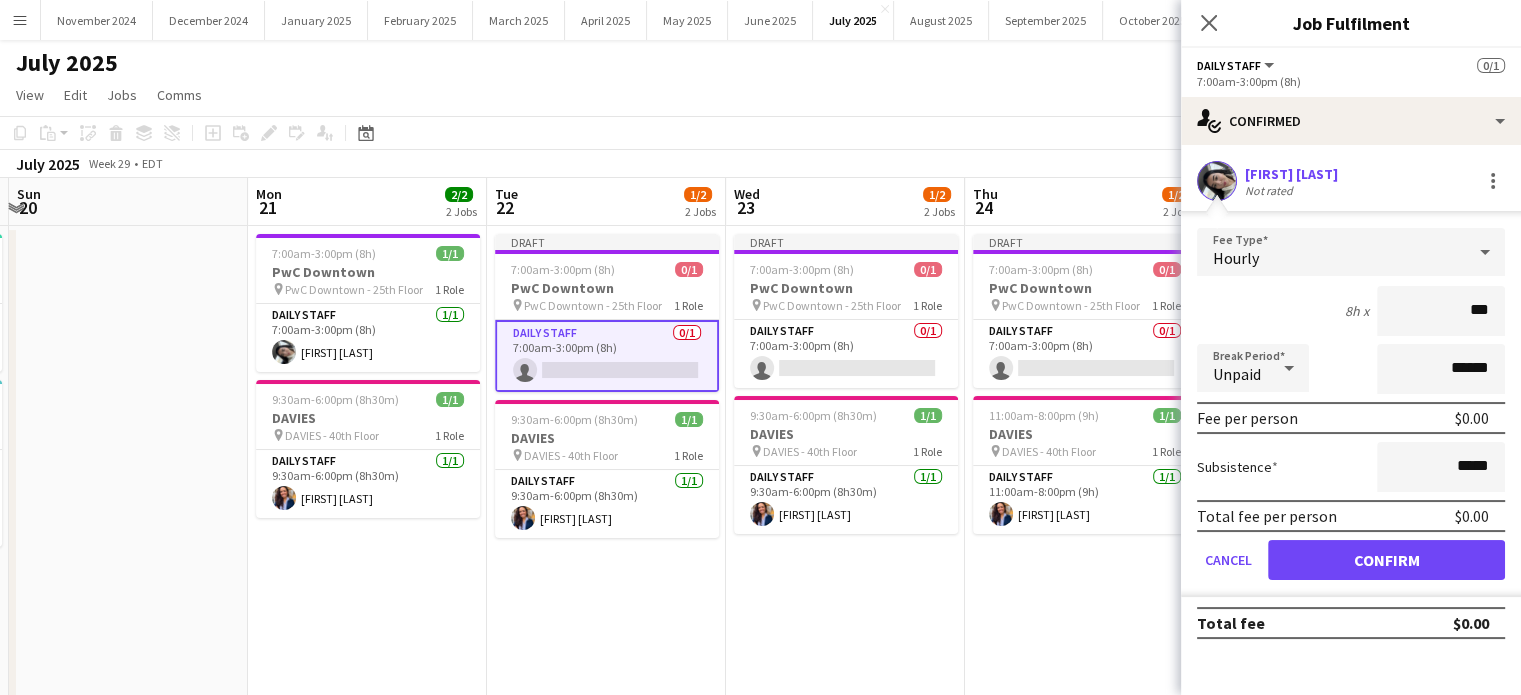 type on "**" 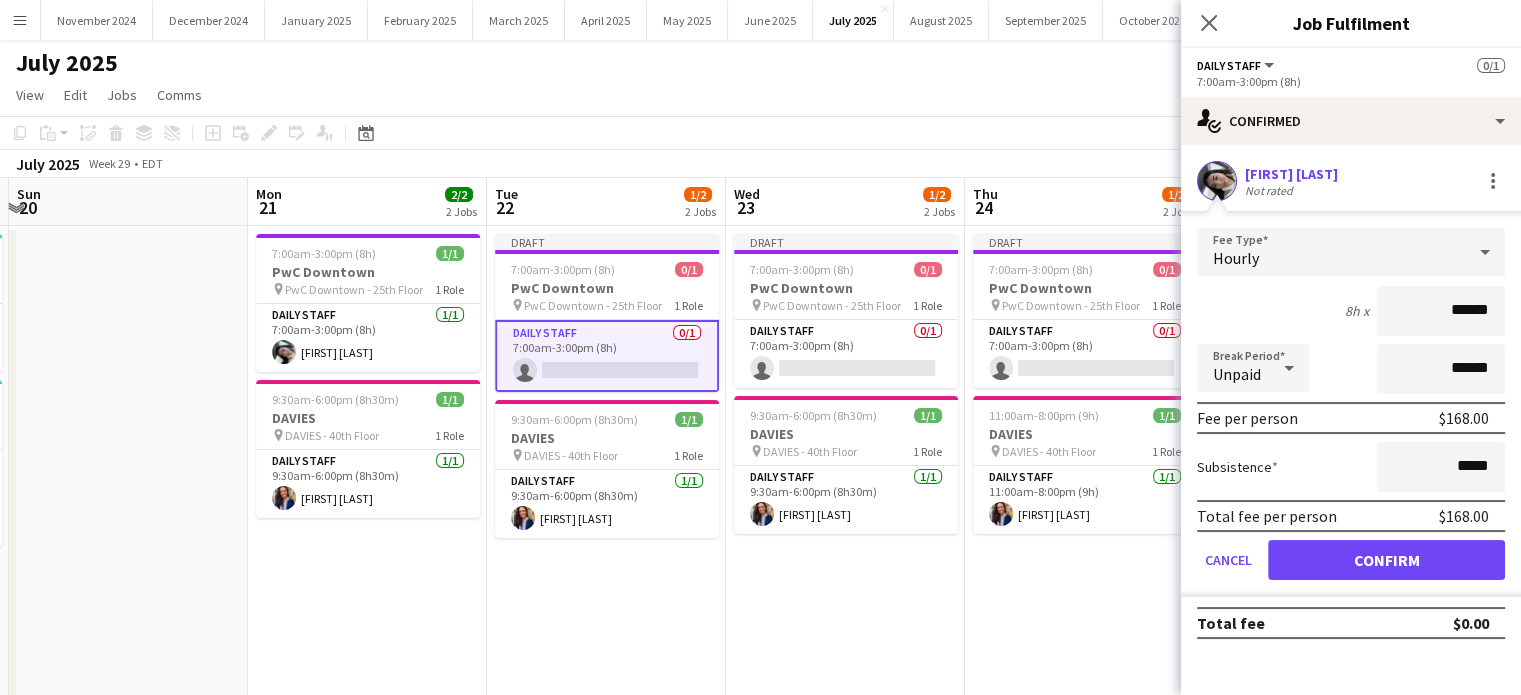 type on "******" 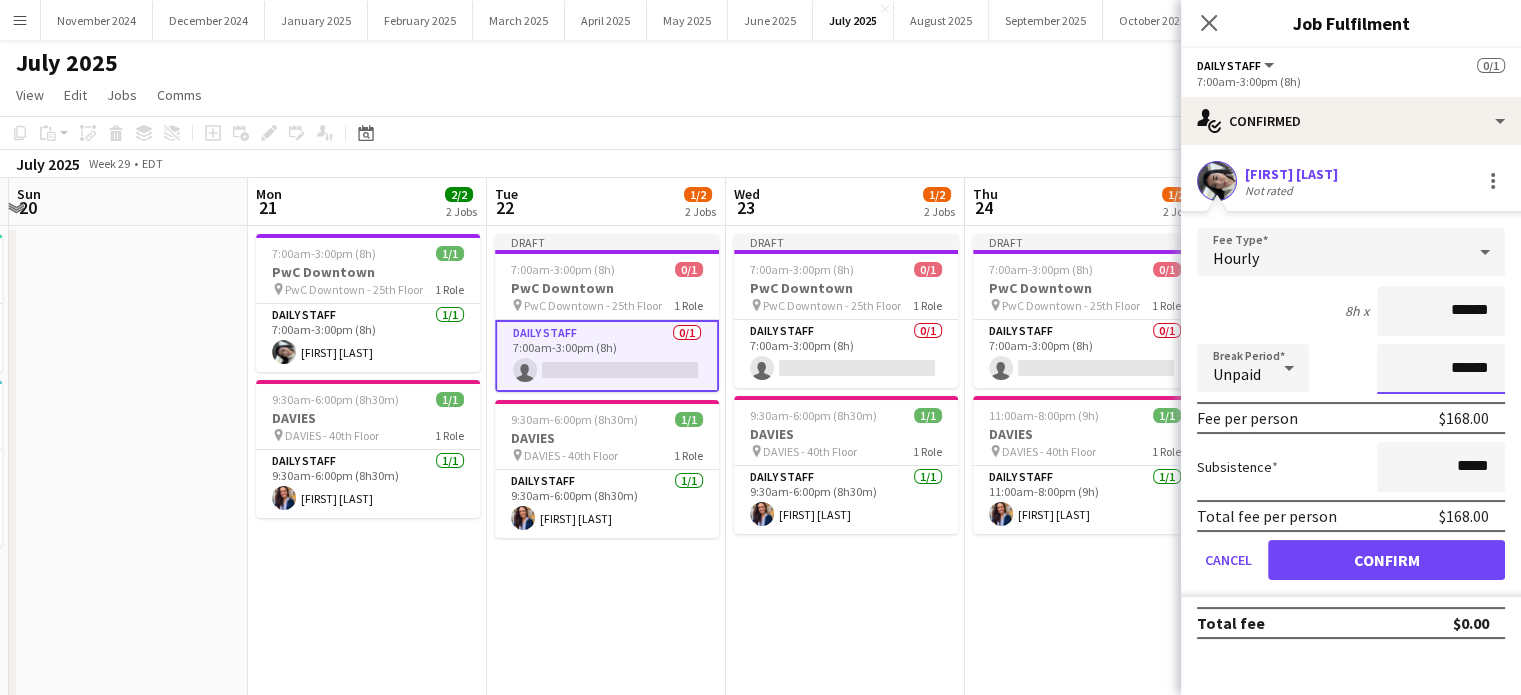 click on "******" at bounding box center (1441, 369) 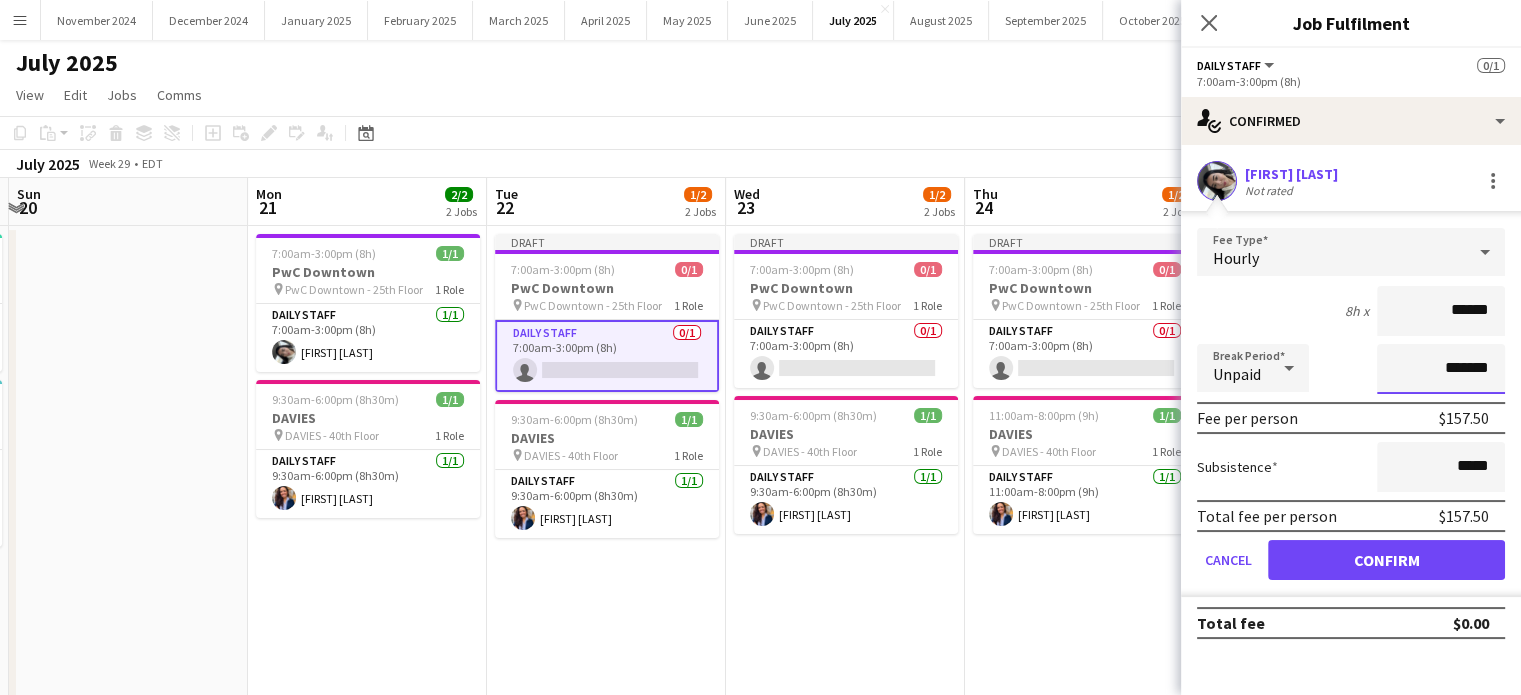 type on "*******" 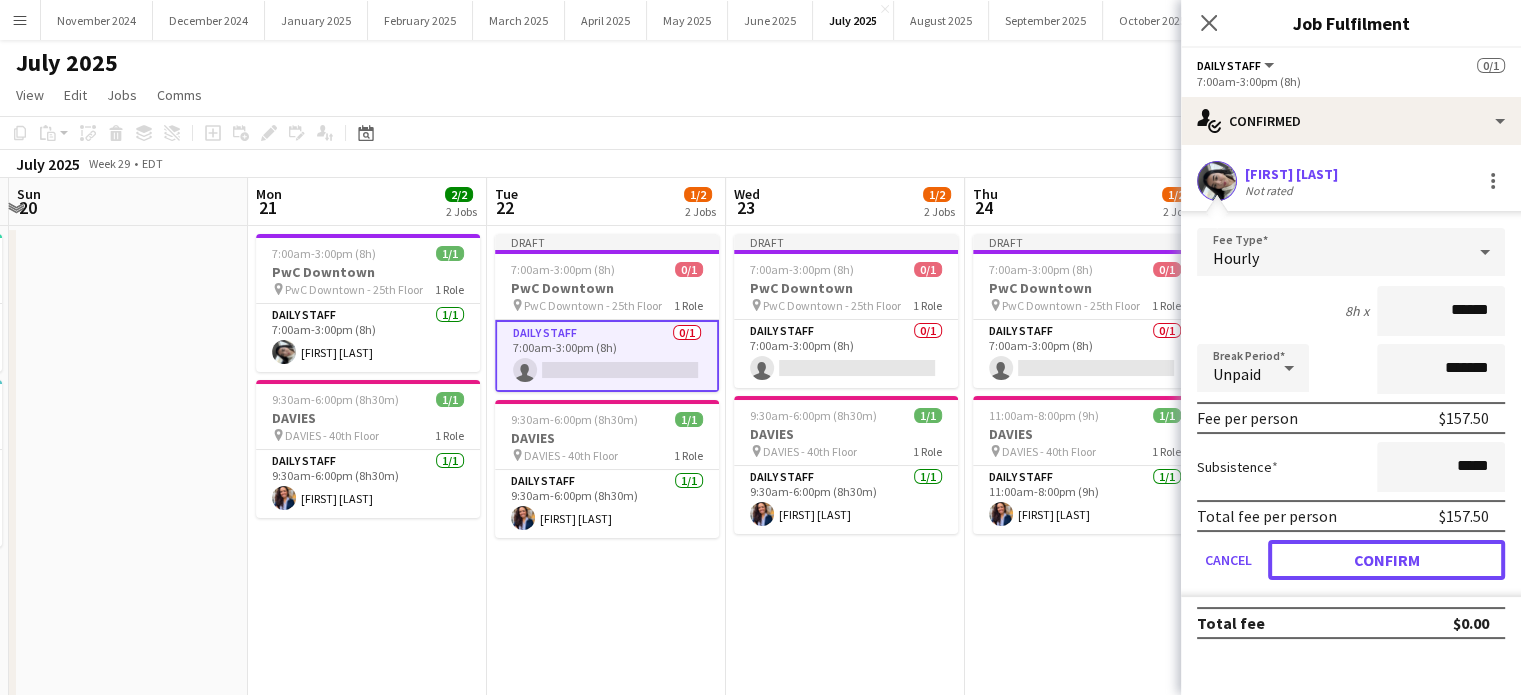 click on "Confirm" at bounding box center [1386, 560] 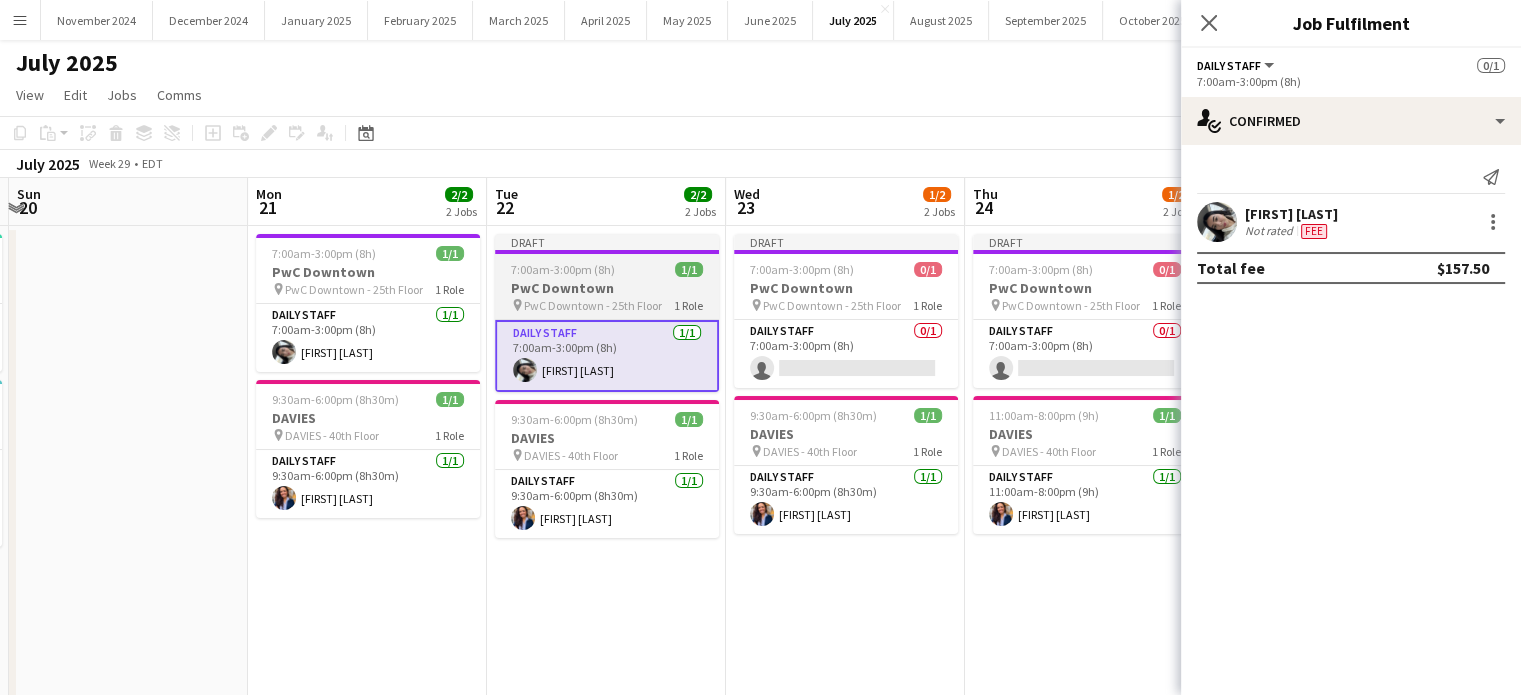 click on "7:00am-3:00pm (8h)    1/1" at bounding box center (607, 269) 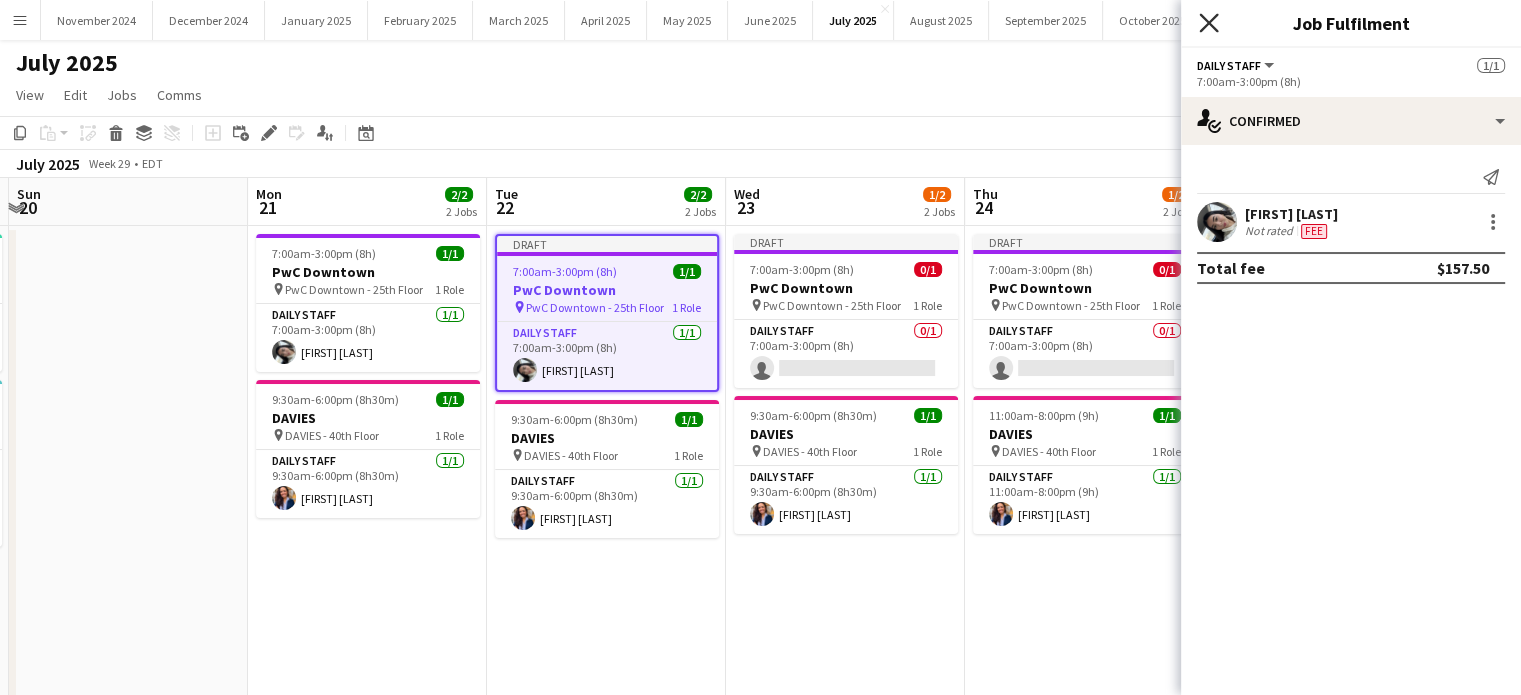 click 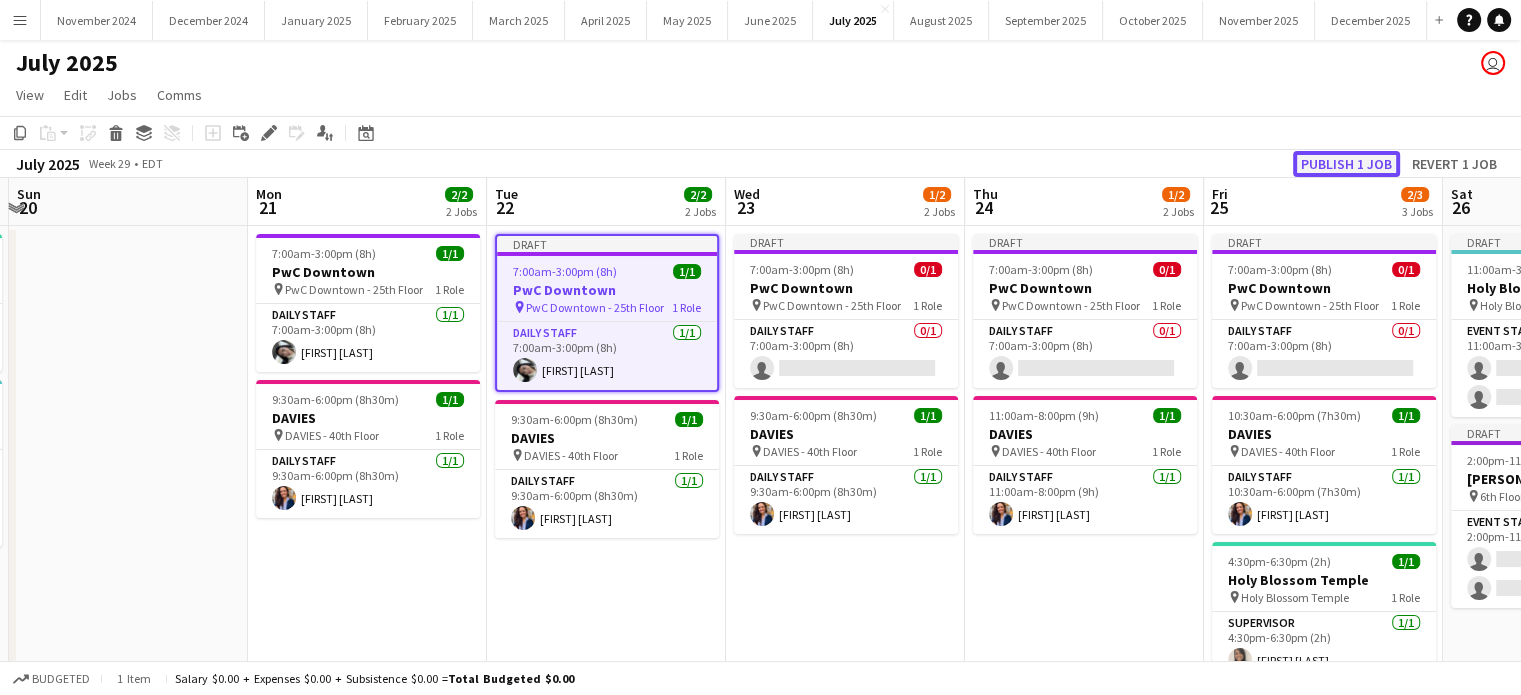 click on "Publish 1 job" 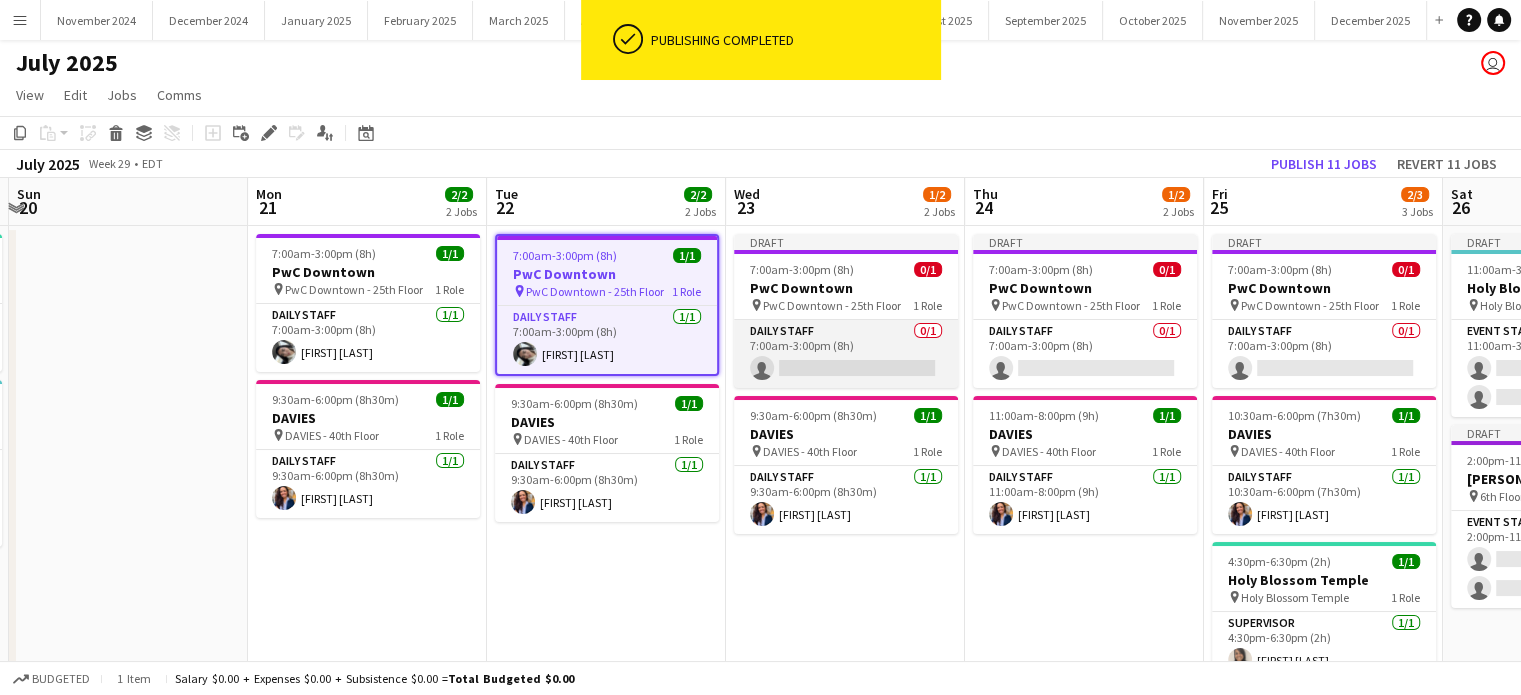 click on "Daily Staff   0/1   7:00am-3:00pm (8h)
single-neutral-actions" at bounding box center (846, 354) 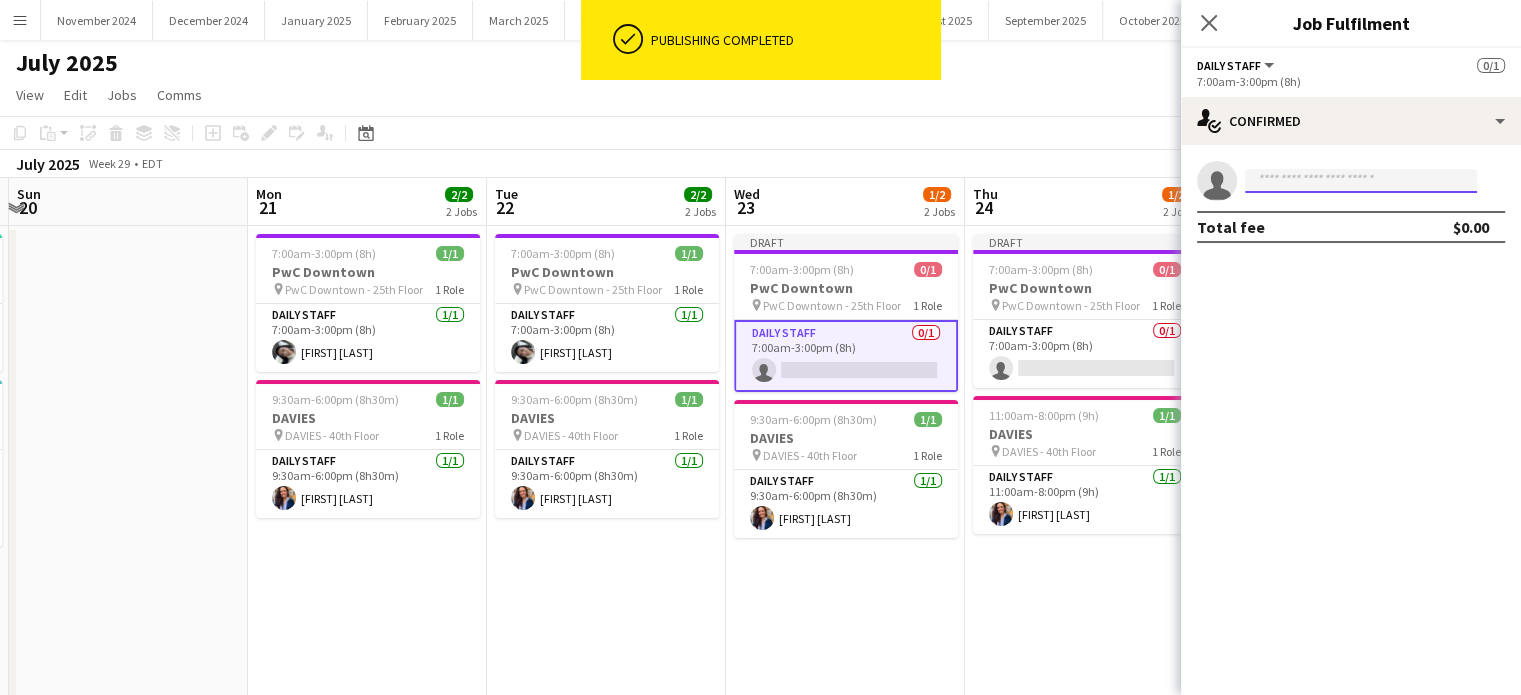 click at bounding box center (1361, 181) 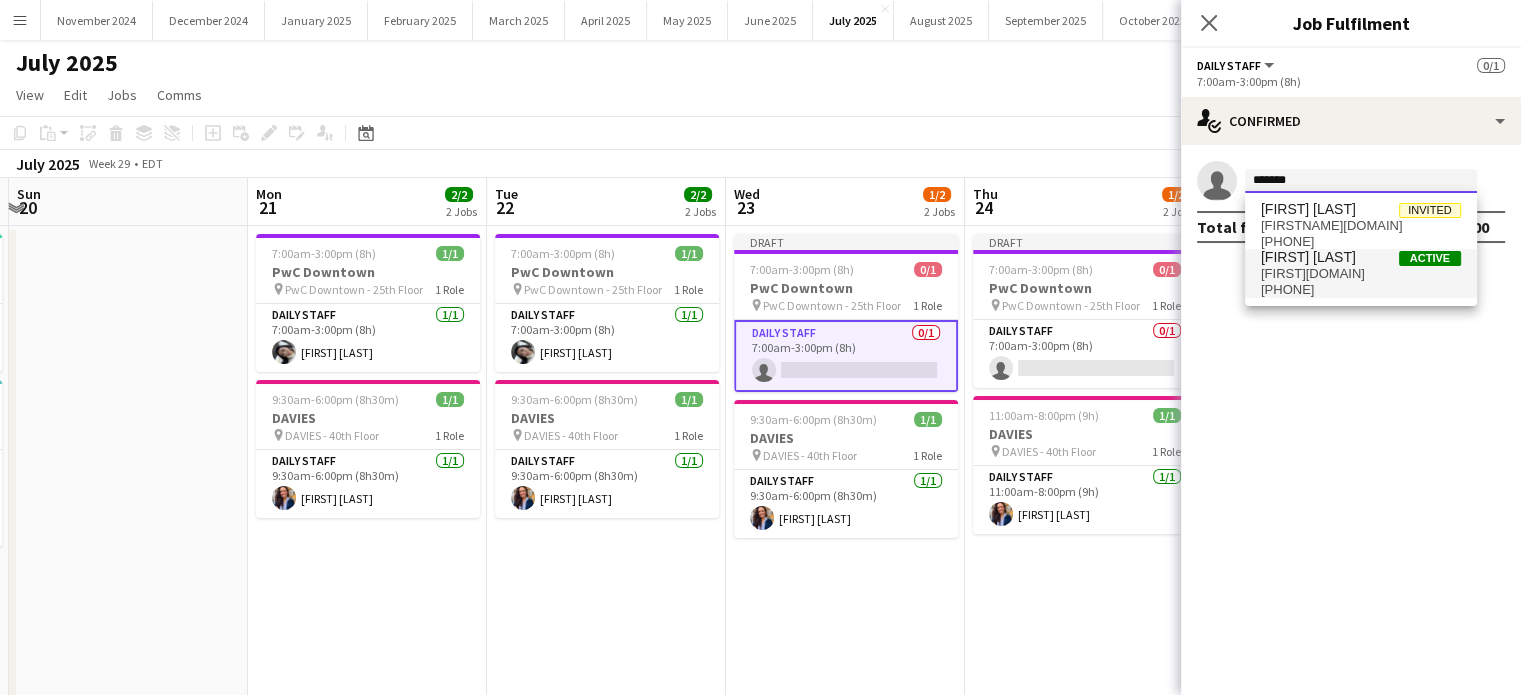 type on "*******" 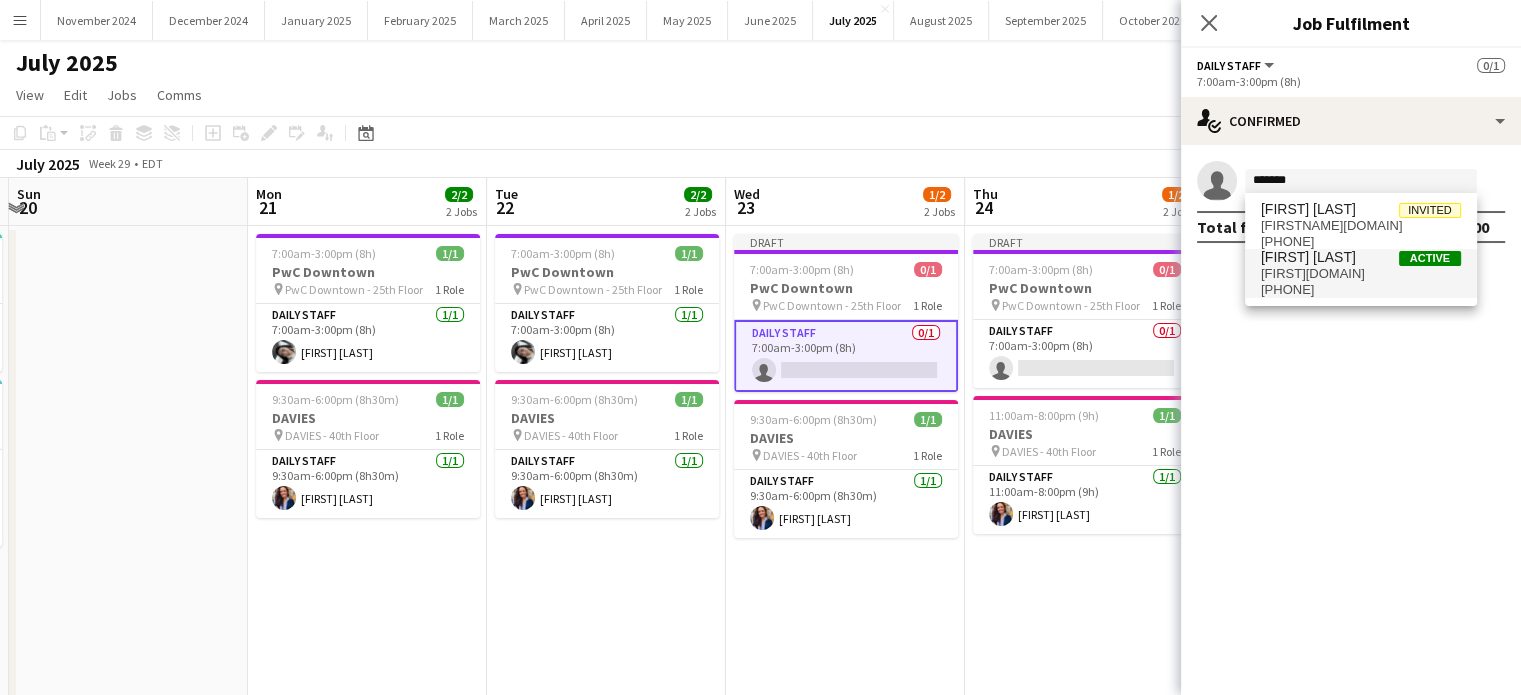 click on "[FIRST][DOMAIN]" at bounding box center [1361, 274] 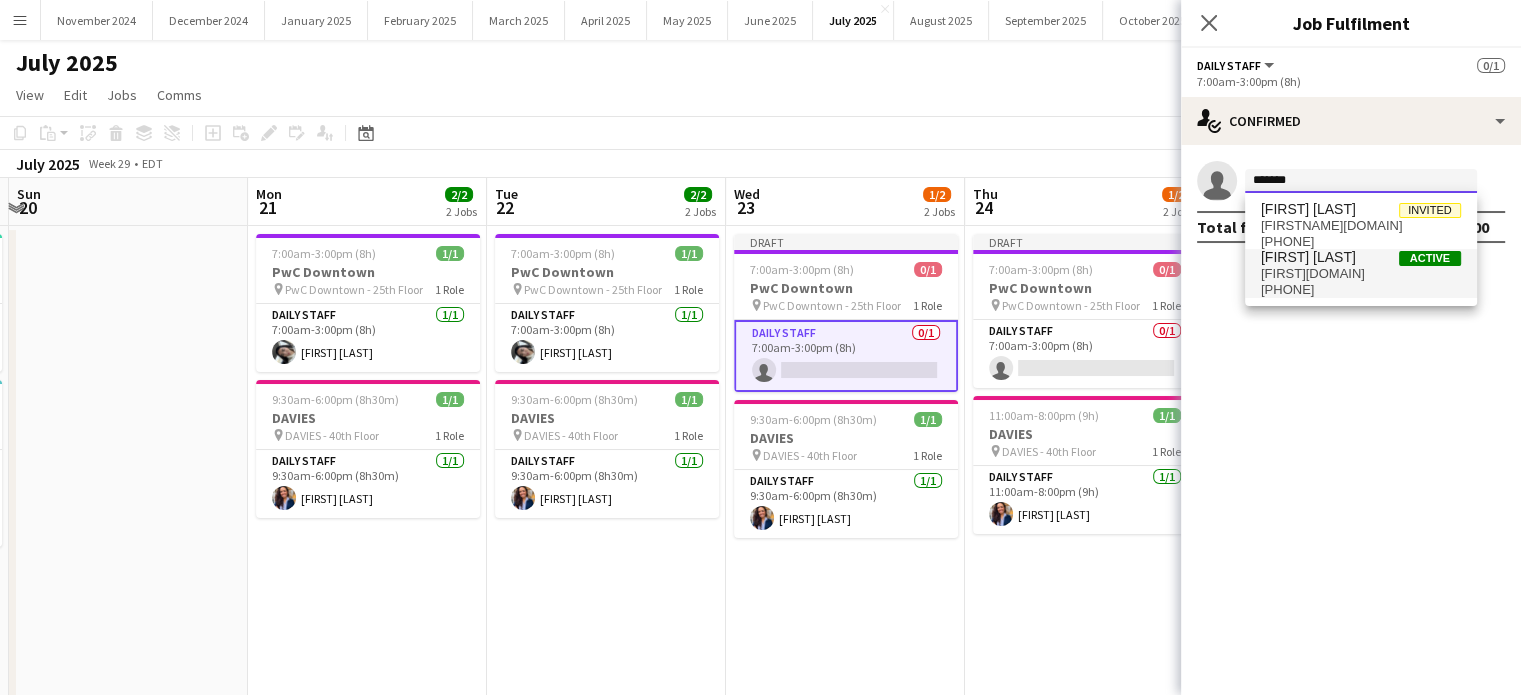 type 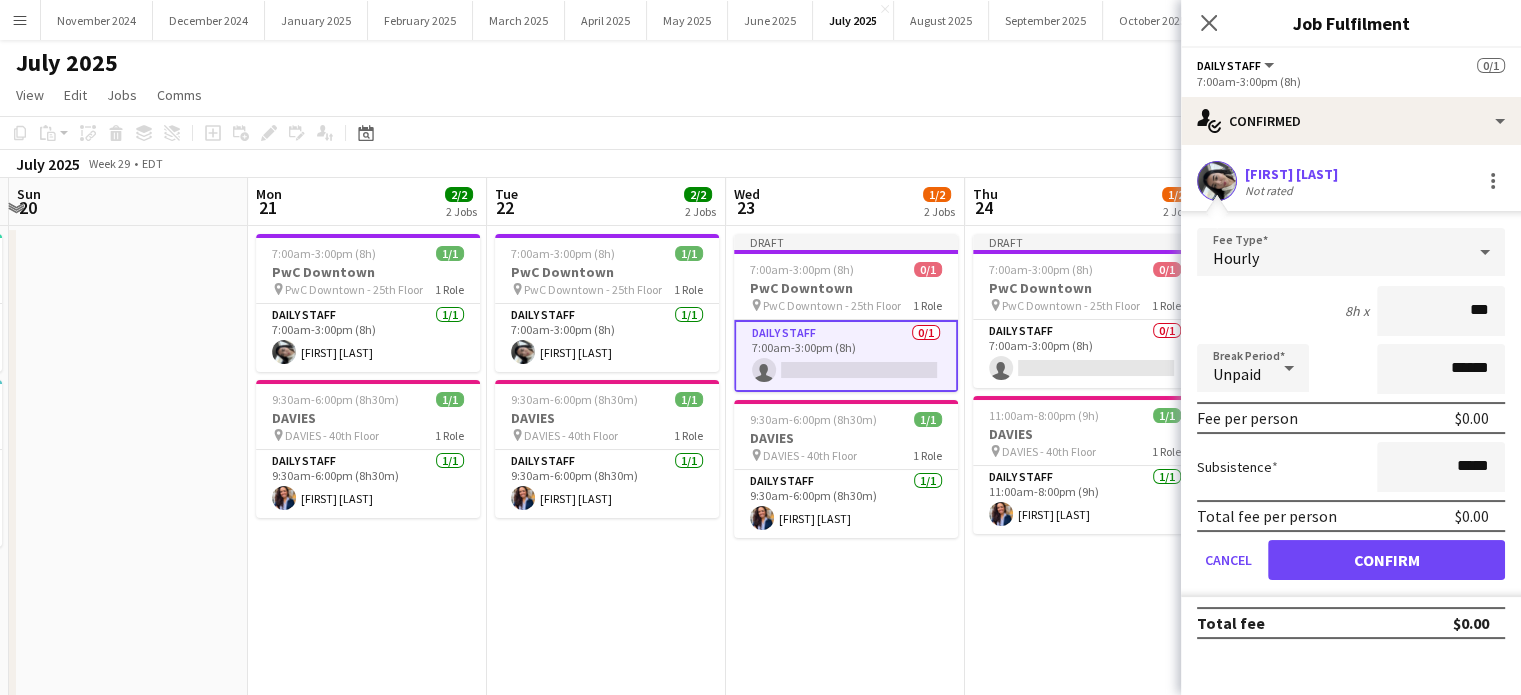 type on "**" 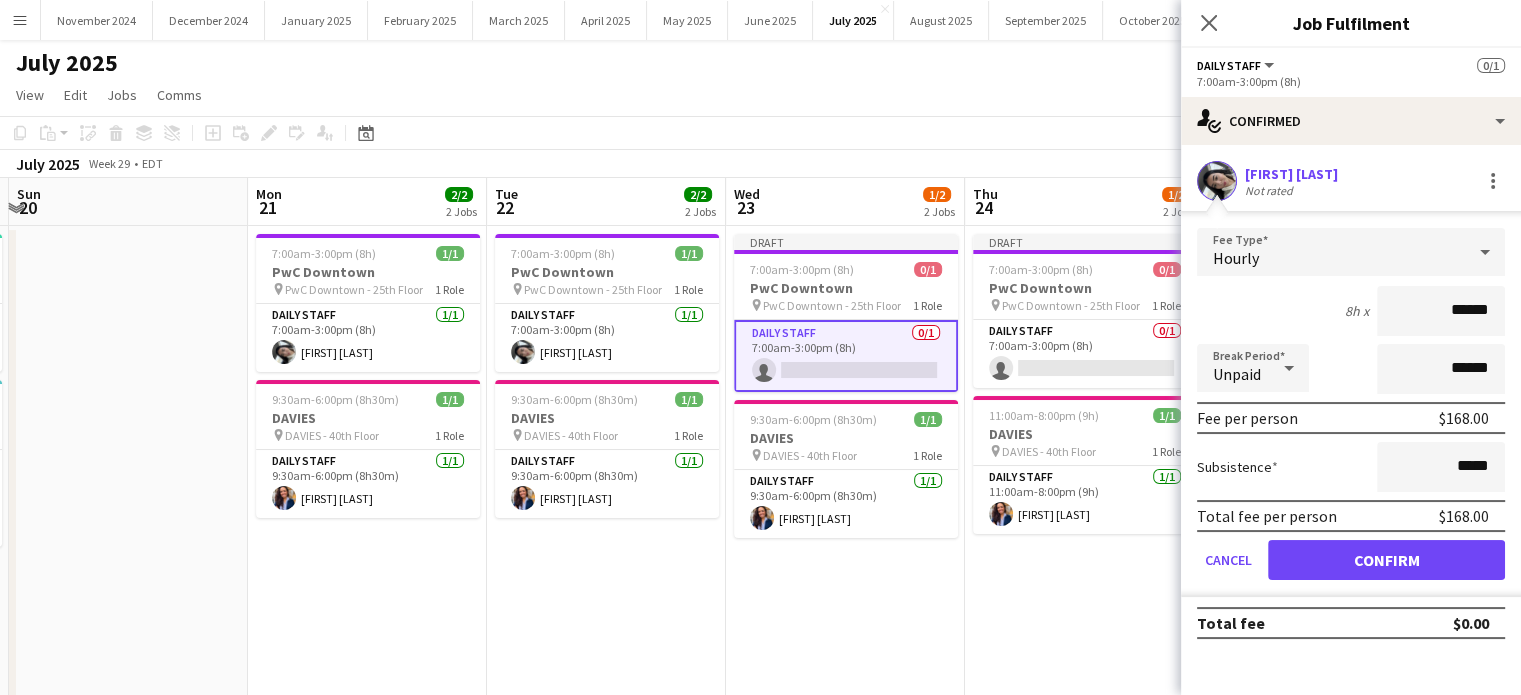 type on "******" 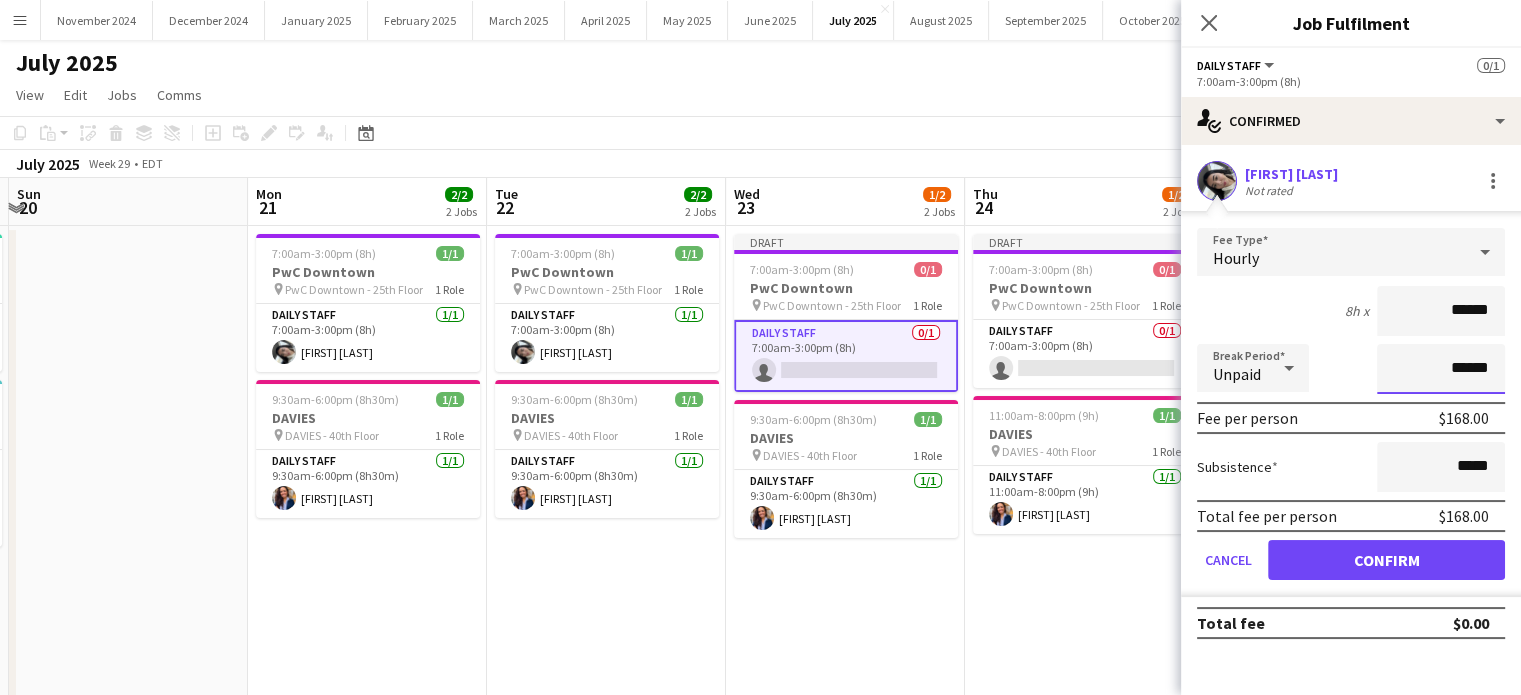 click on "******" at bounding box center (1441, 369) 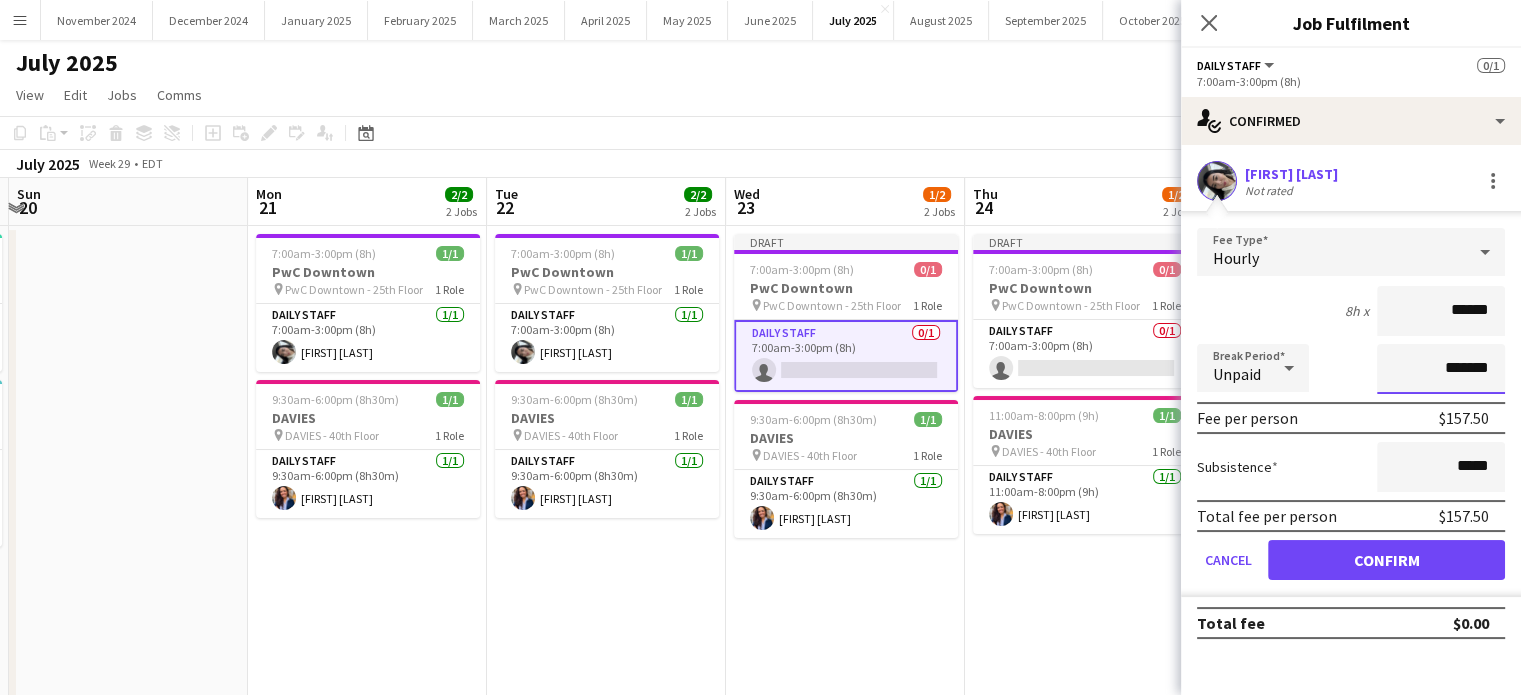 type on "*******" 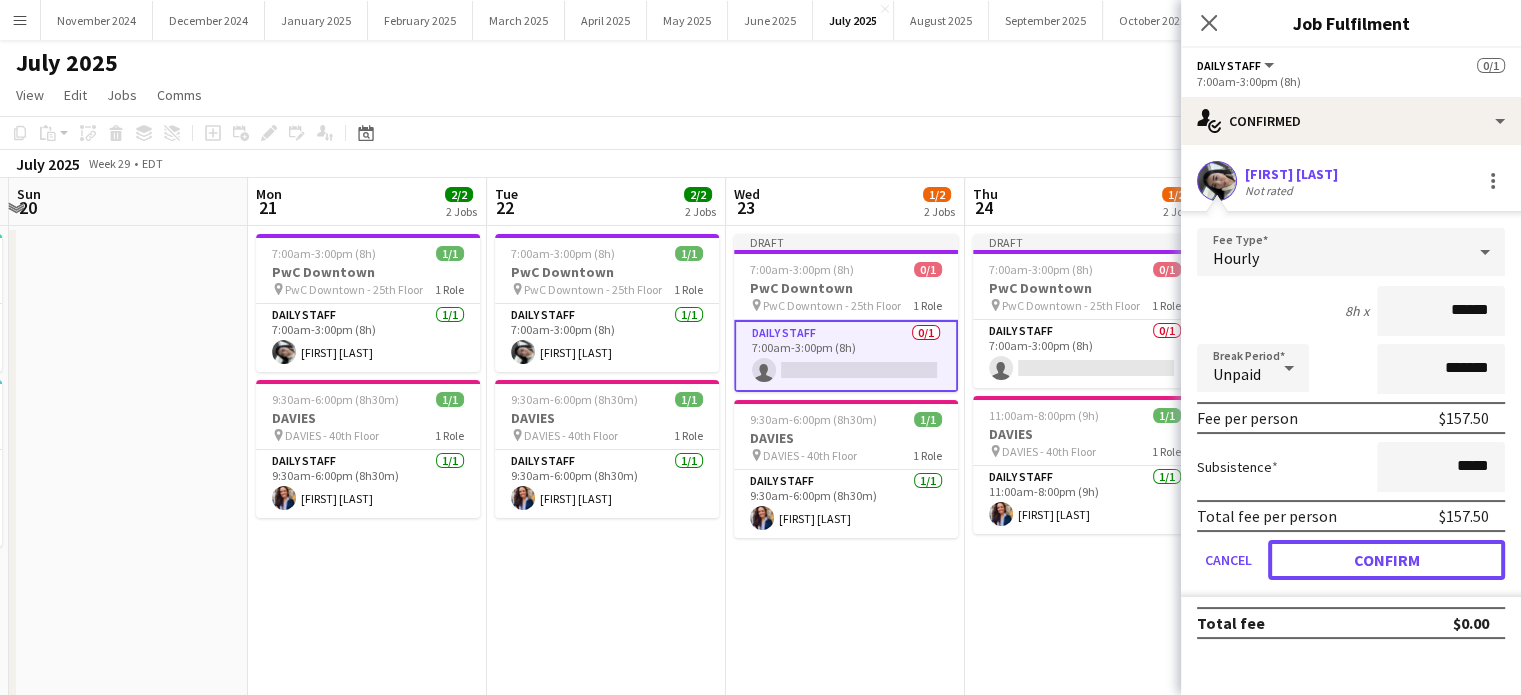 click on "Confirm" at bounding box center (1386, 560) 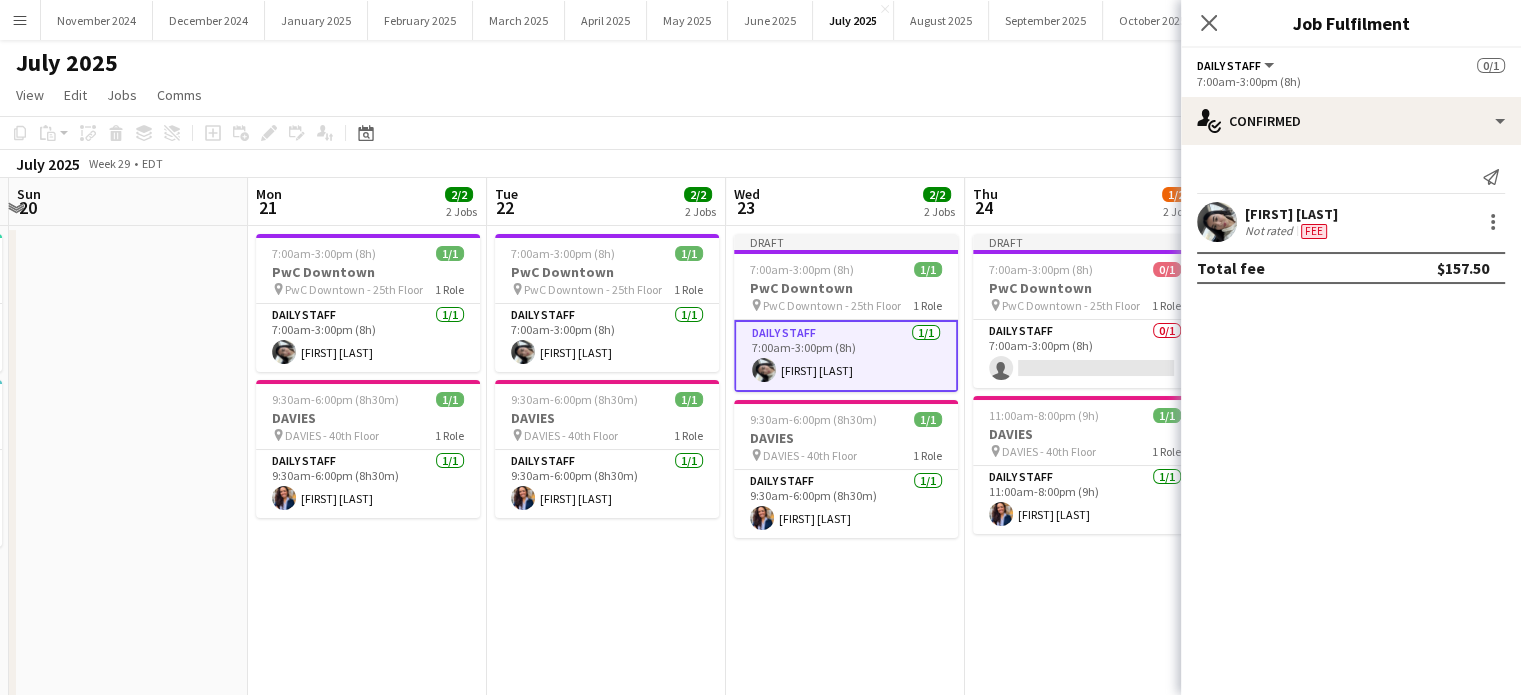 click on "Close pop-in" 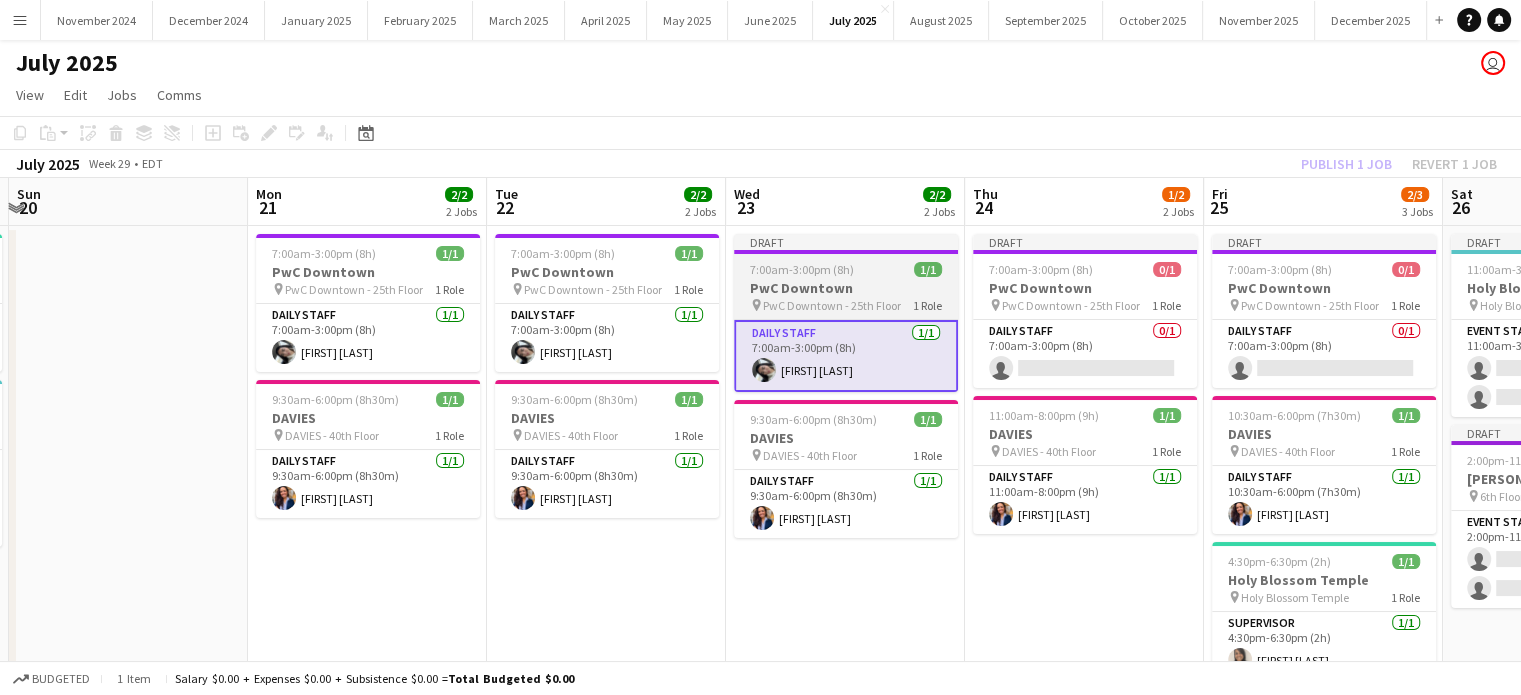 click on "PwC Downtown" at bounding box center [846, 288] 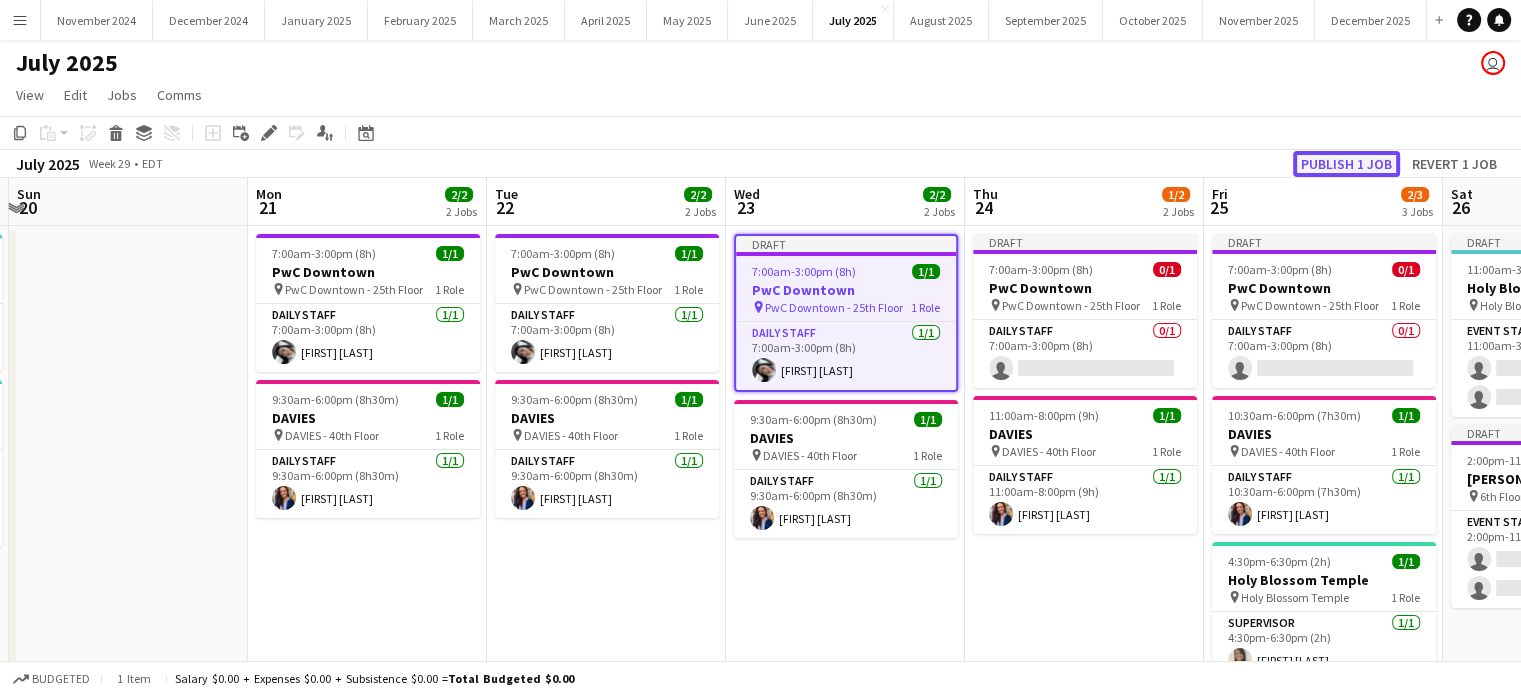 click on "Publish 1 job" 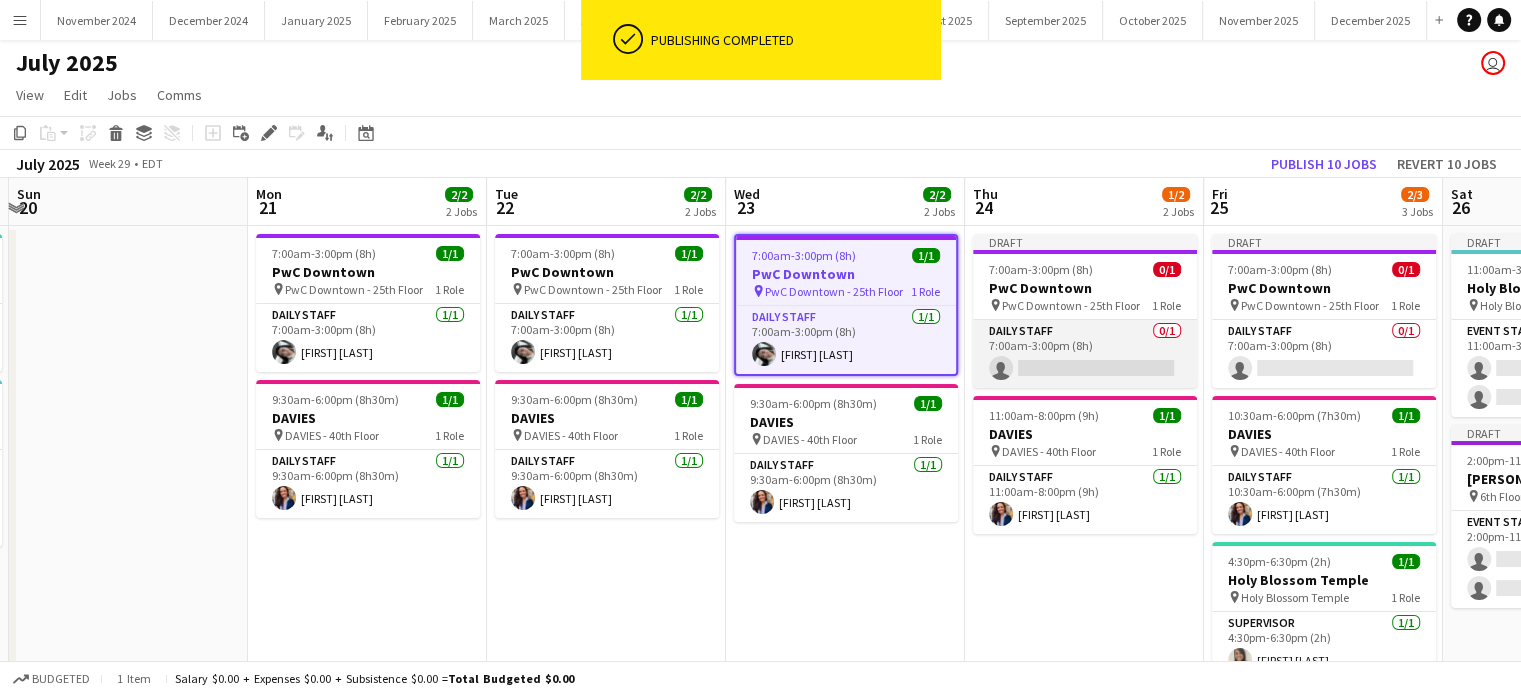 click on "Daily Staff   0/1   7:00am-3:00pm (8h)
single-neutral-actions" at bounding box center (1085, 354) 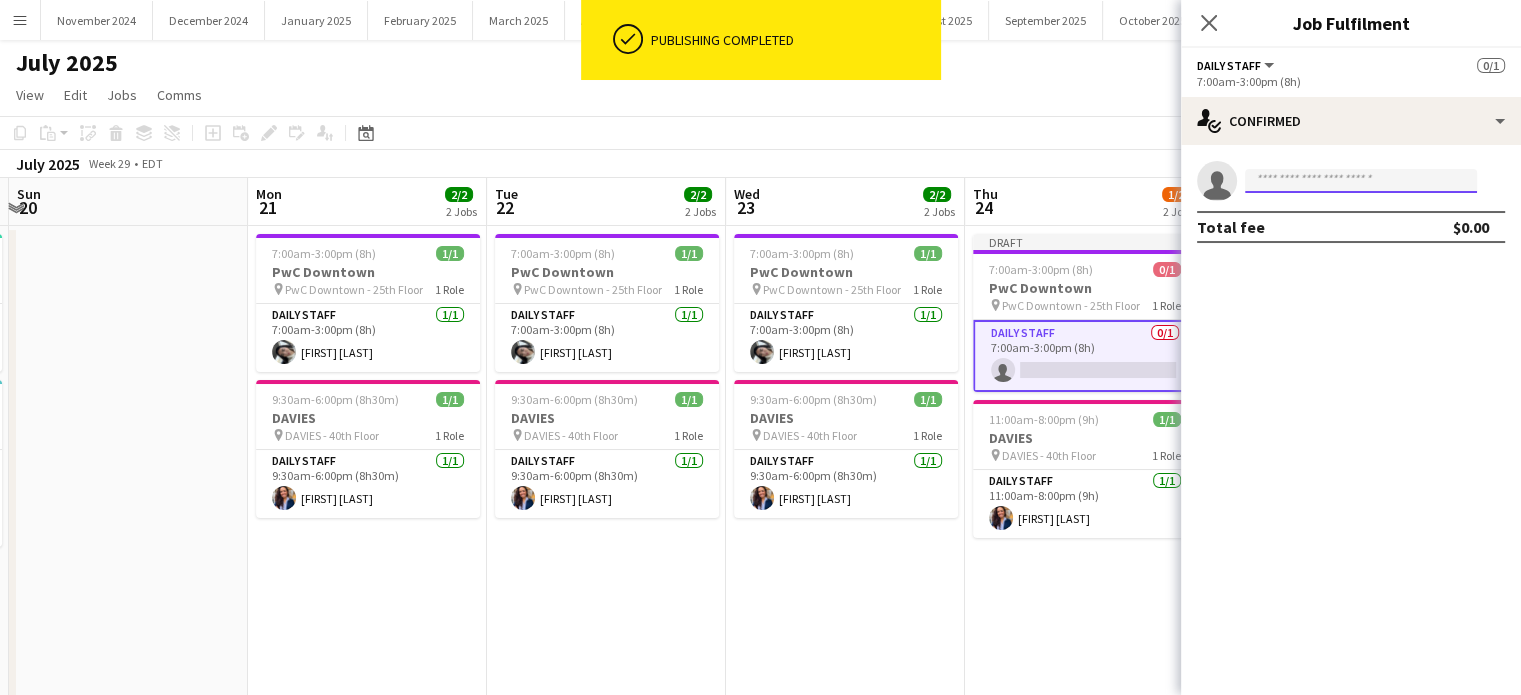click at bounding box center [1361, 181] 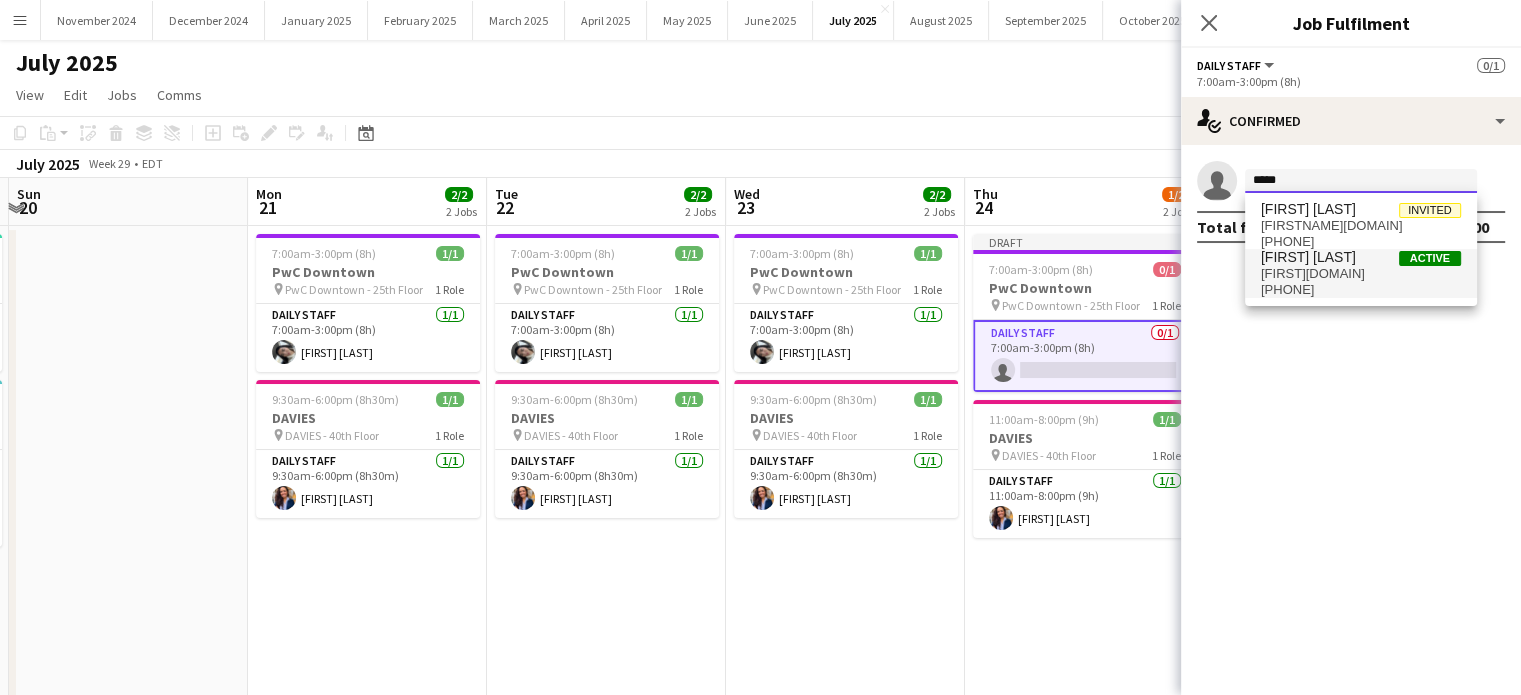 type on "*****" 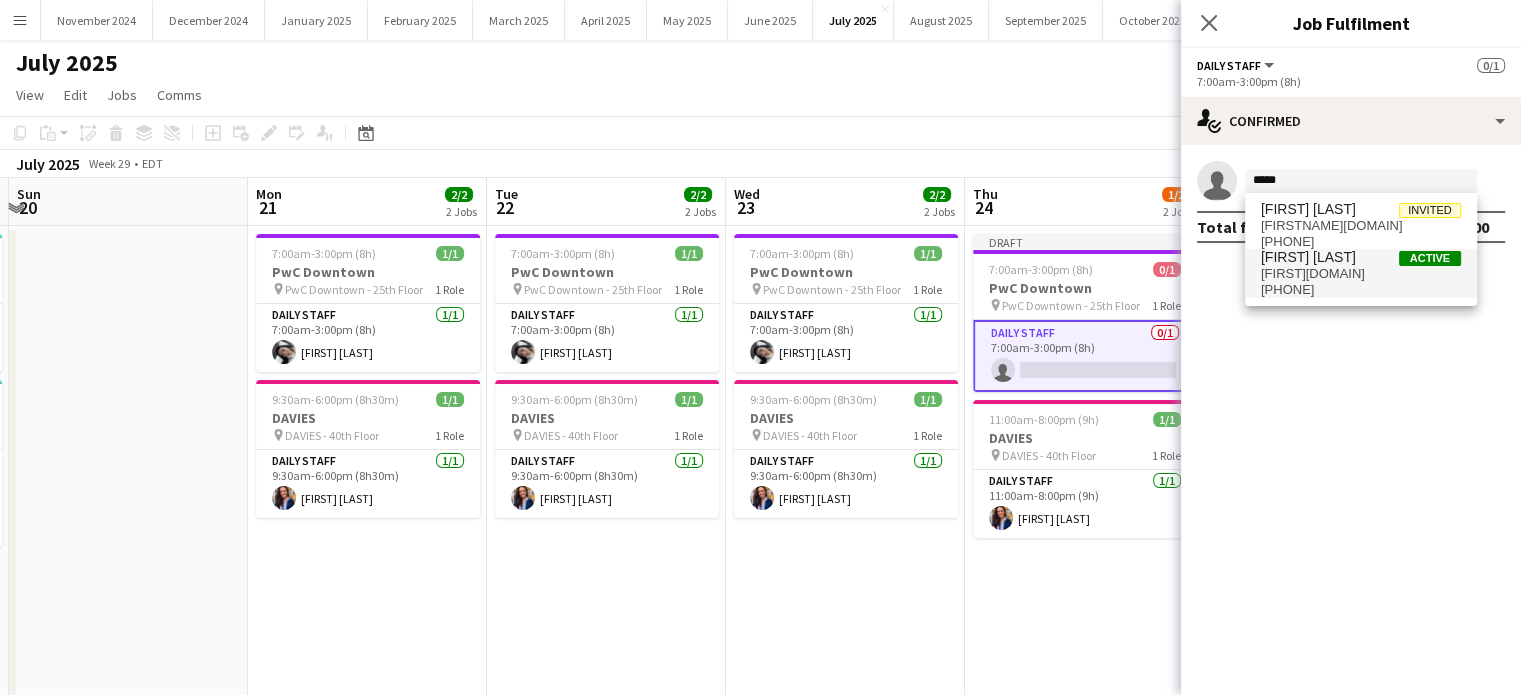 click on "[PHONE]" at bounding box center (1361, 290) 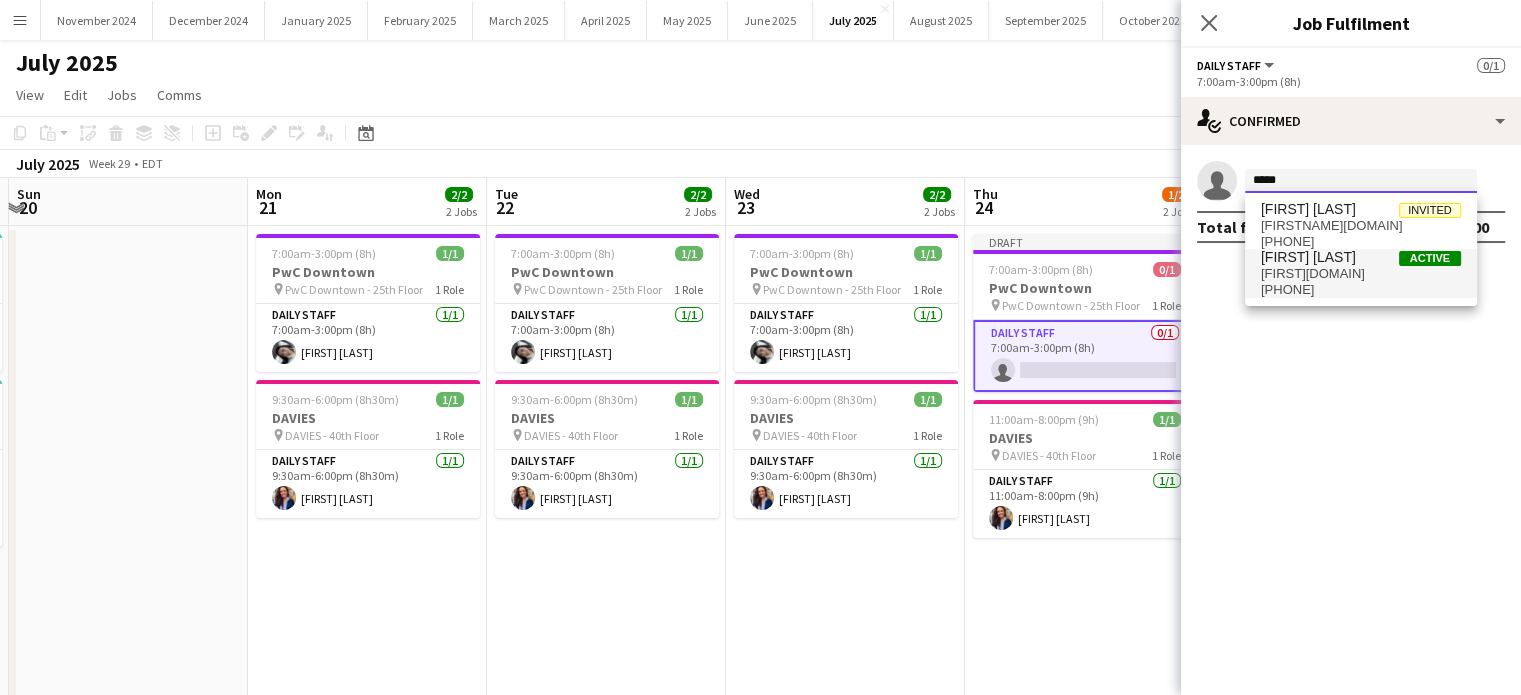 type 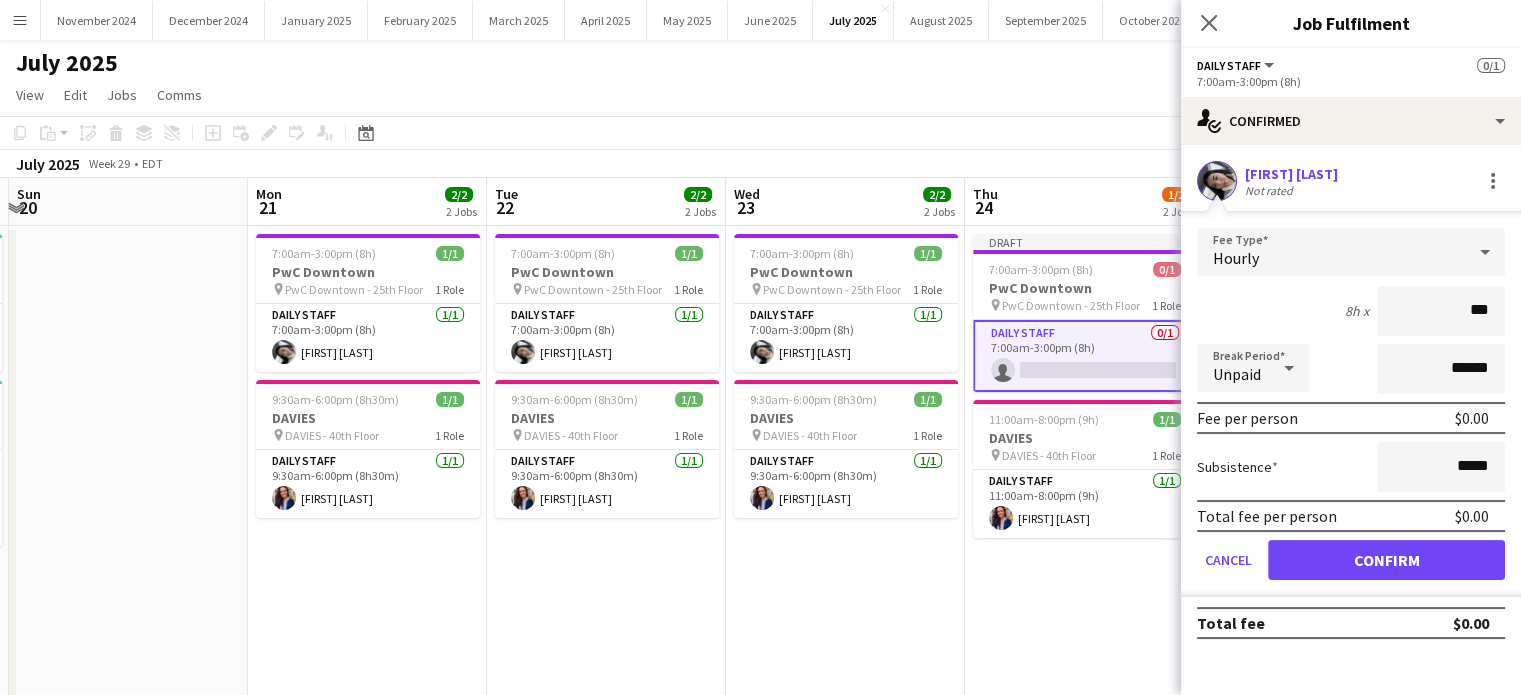 type on "**" 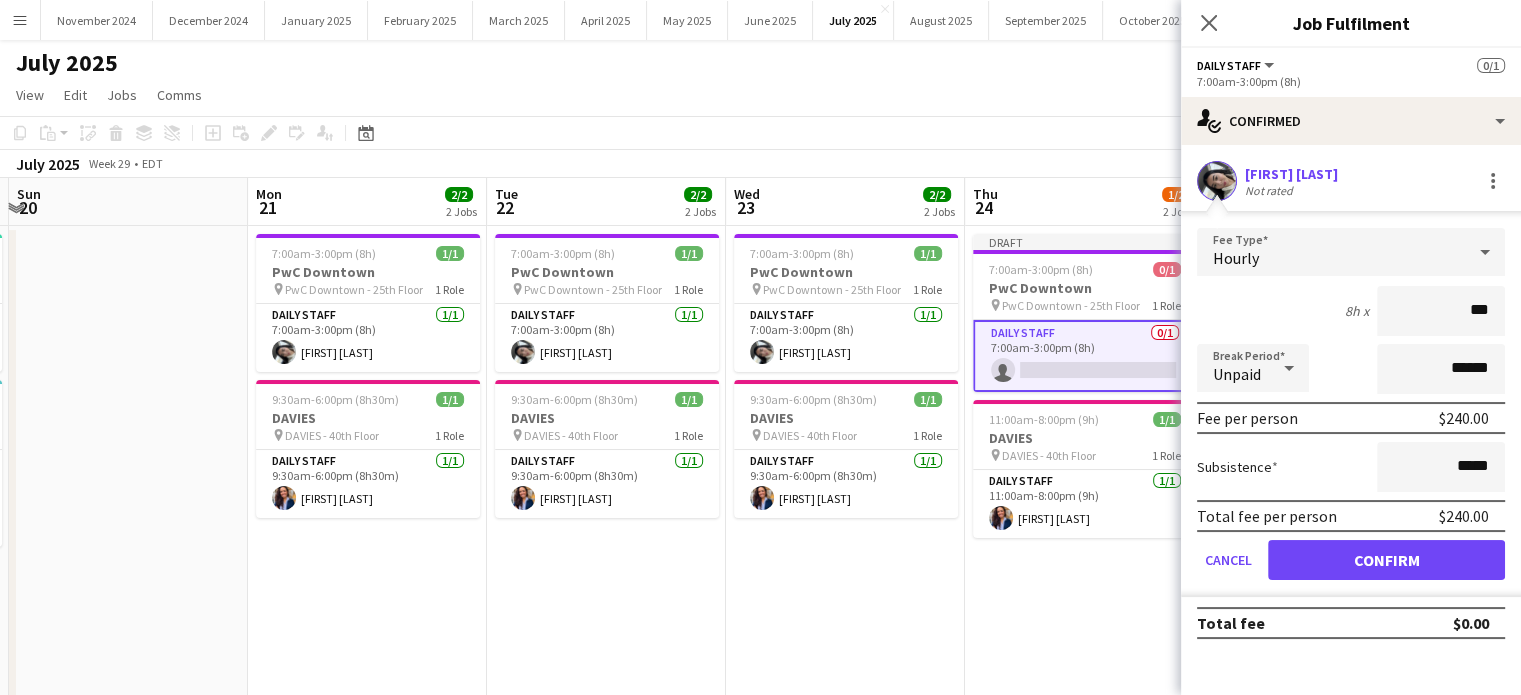 type on "**" 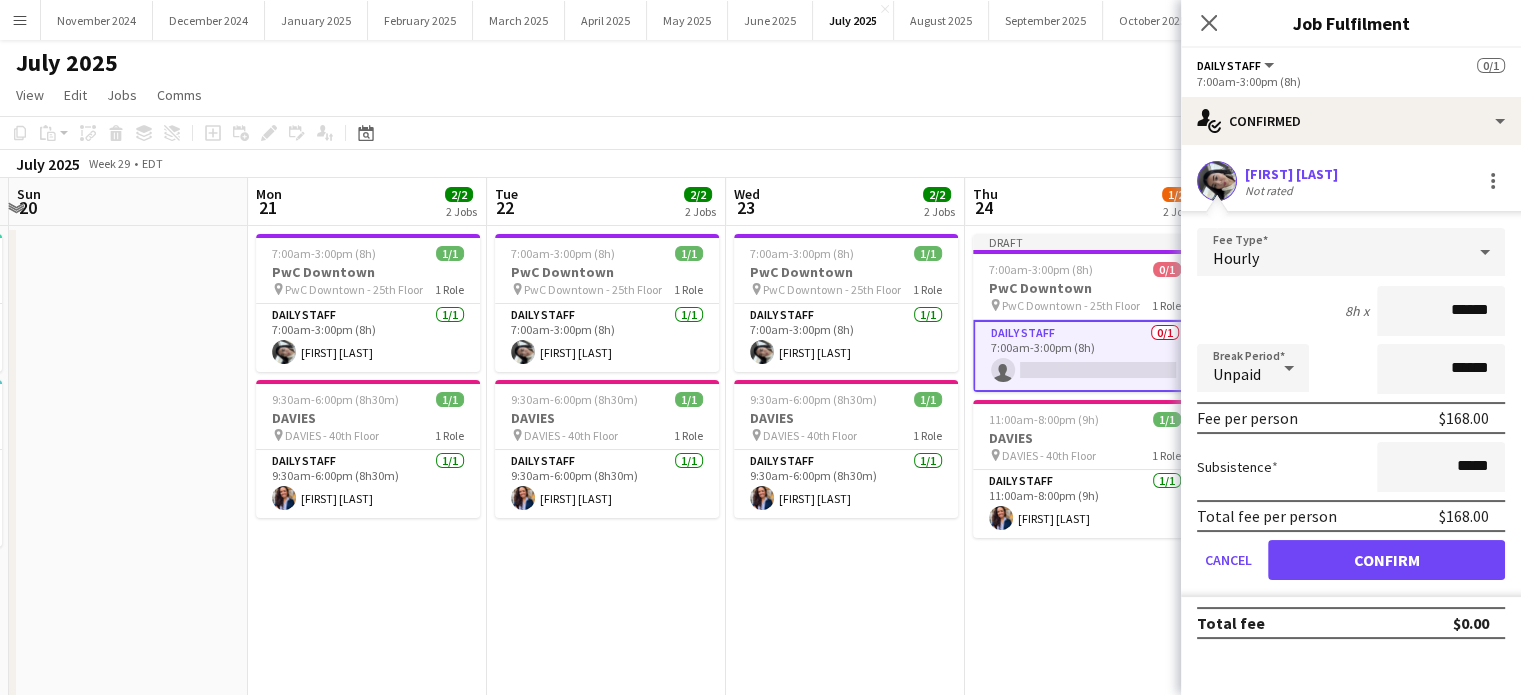 type on "******" 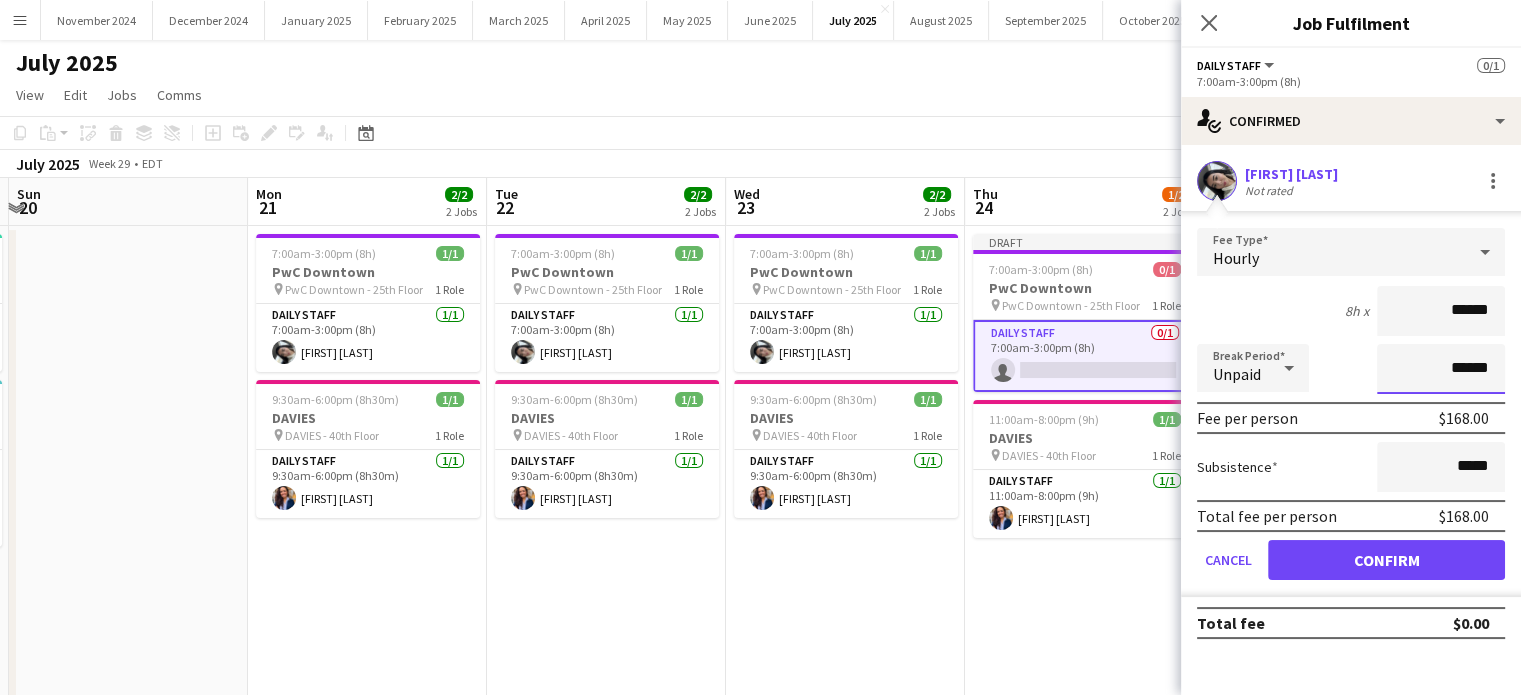 click on "******" at bounding box center (1441, 369) 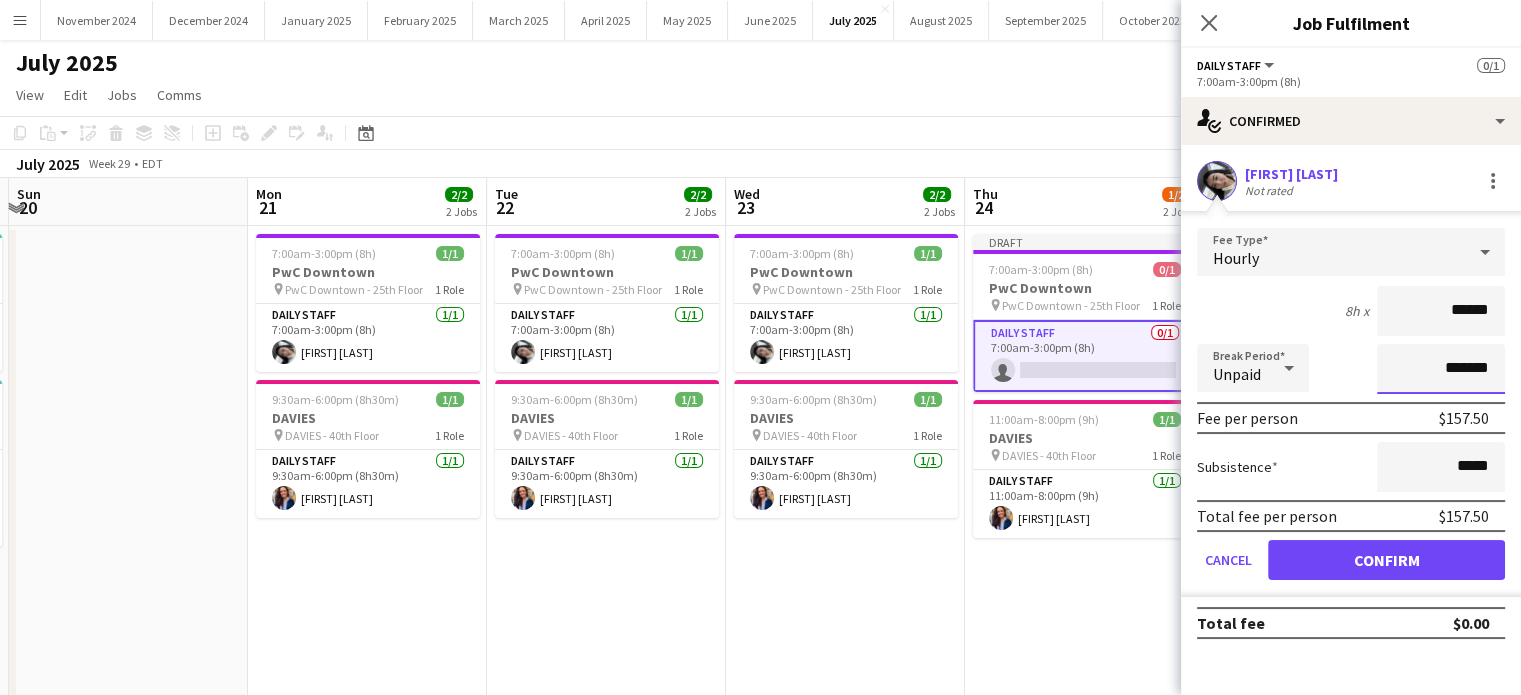 type on "*******" 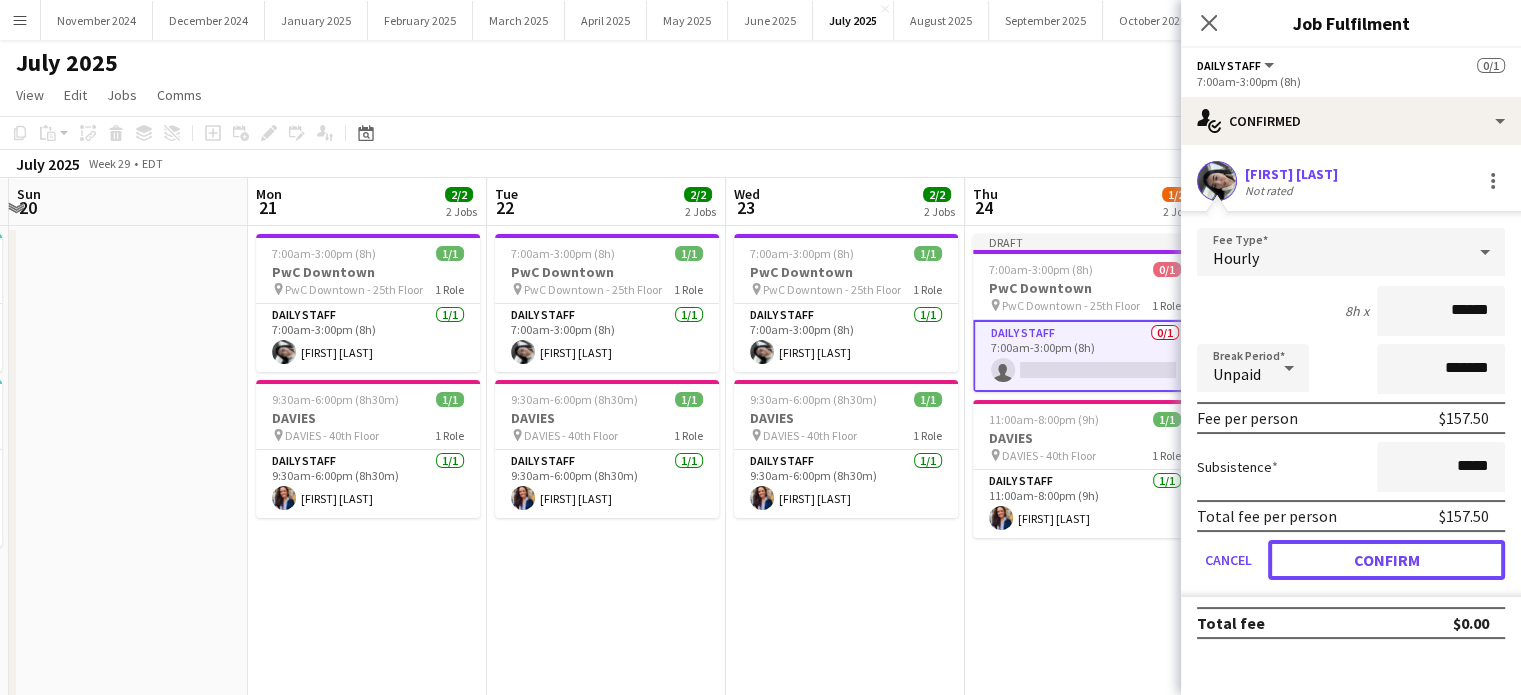 click on "Confirm" at bounding box center [1386, 560] 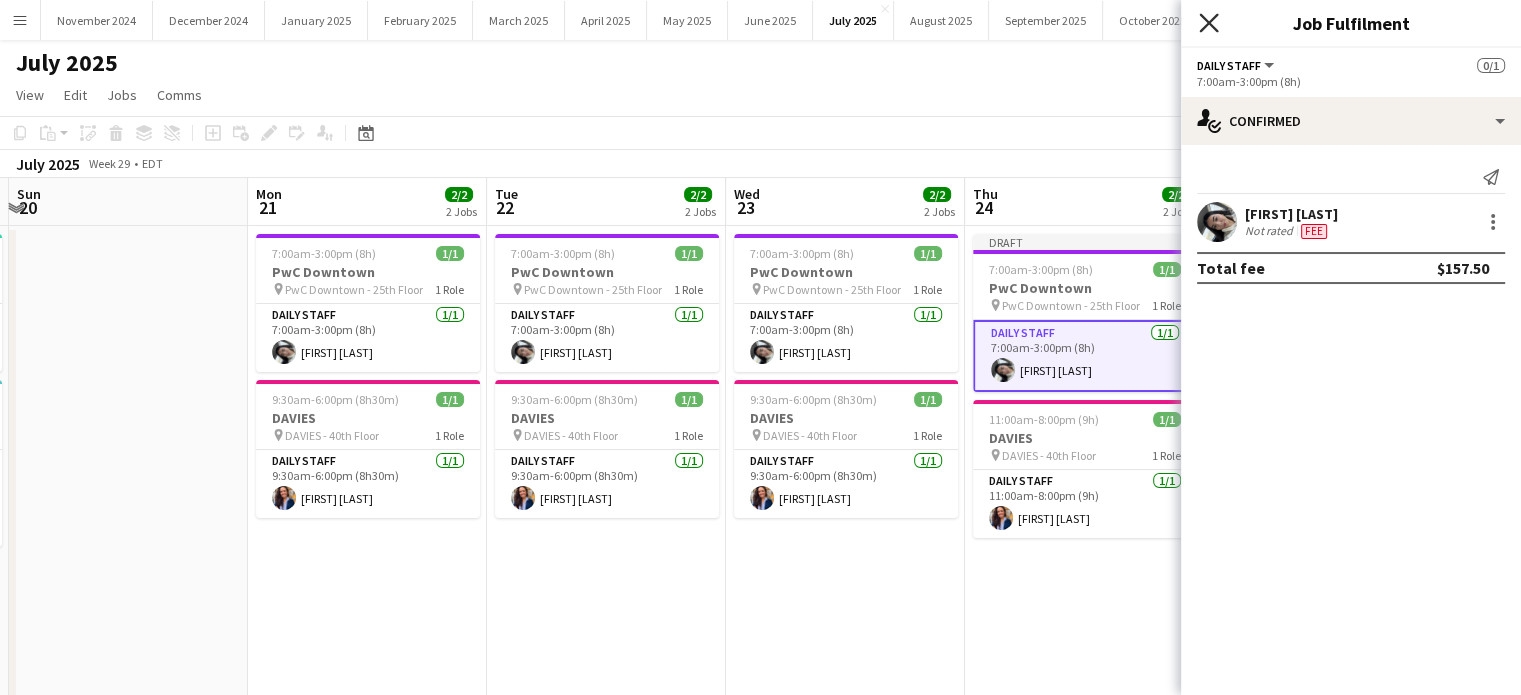 click on "Close pop-in" 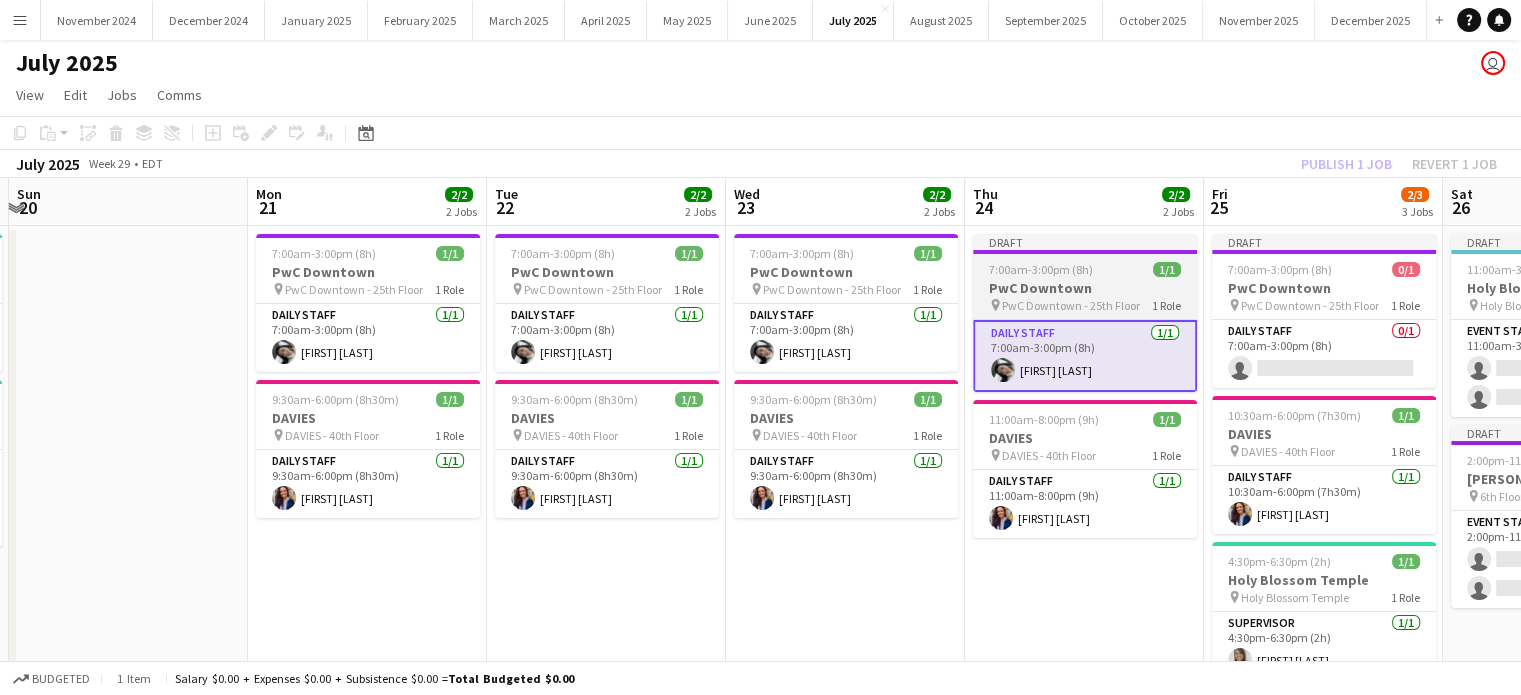 click on "7:00am-3:00pm (8h)    1/1" at bounding box center (1085, 269) 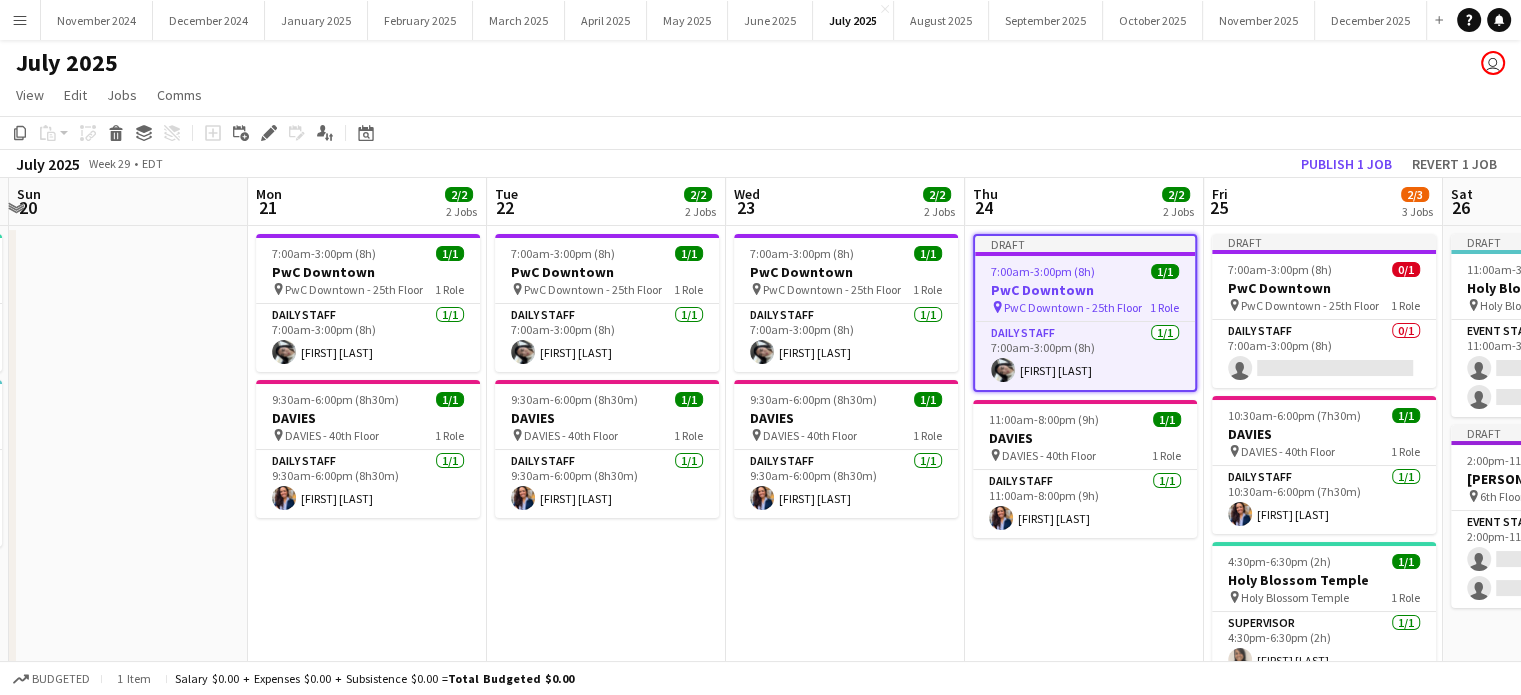 click on "Copy
Paste
Paste   Ctrl+V Paste with crew  Ctrl+Shift+V
Paste linked Job
Delete
Group
Ungroup
Add job
Add linked Job
Edit
Edit linked Job
Applicants
Date picker
JUL 2025 JUL 2025 Monday M Tuesday T Wednesday W Thursday T Friday F Saturday S Sunday S  JUL      1   2   3   4   5   6   7   8   9   10   11   12   13   14   15   16   17   18   19   20   21   22   23   24   25   26   27   28   29   30   31
Comparison range
Comparison range
Today" 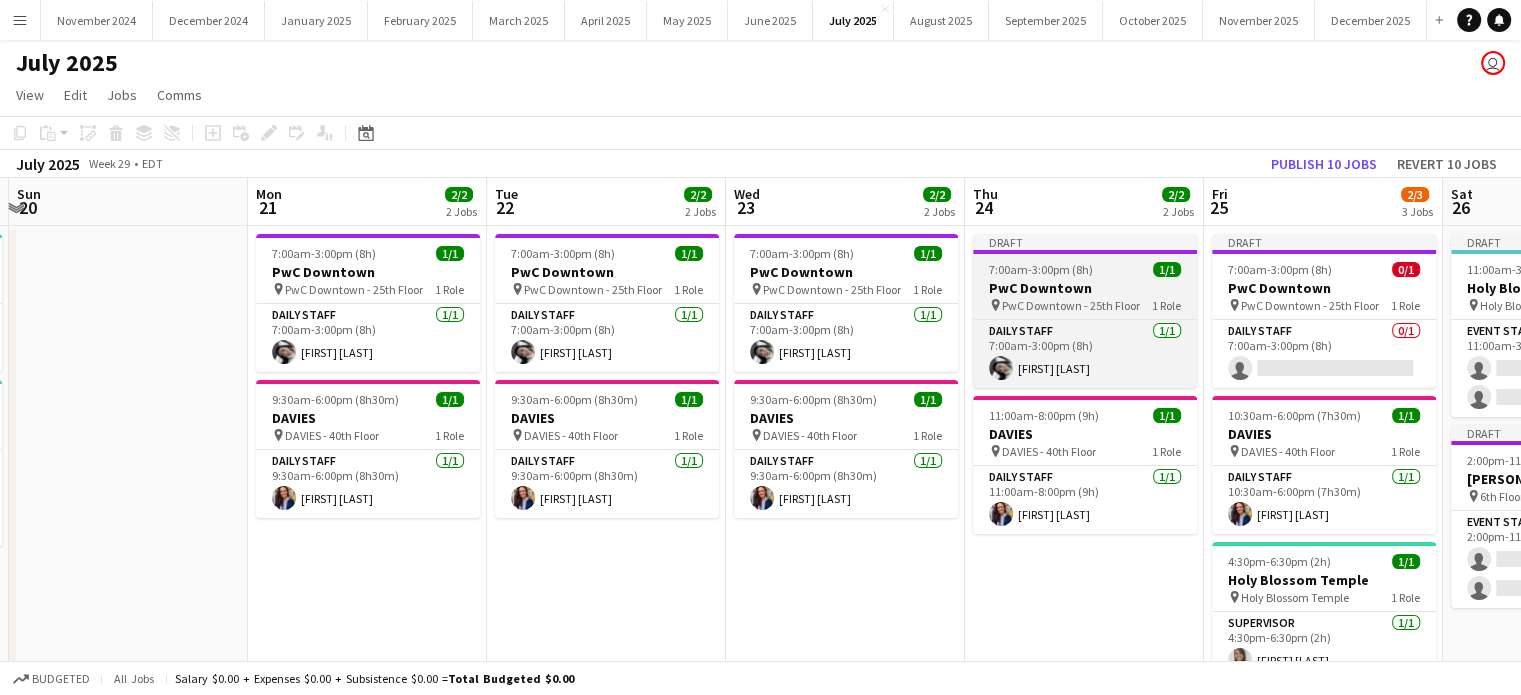 drag, startPoint x: 1128, startPoint y: 259, endPoint x: 1139, endPoint y: 247, distance: 16.27882 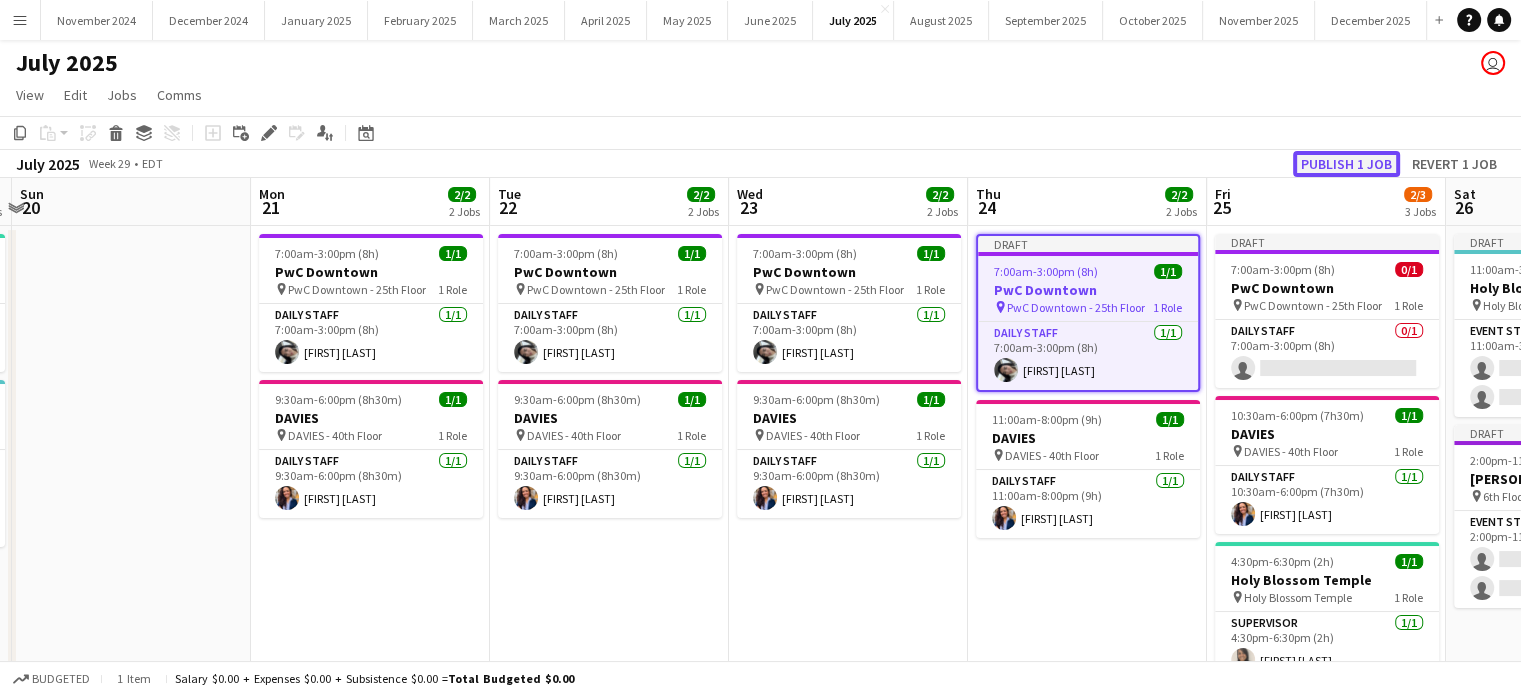 click on "Publish 1 job" 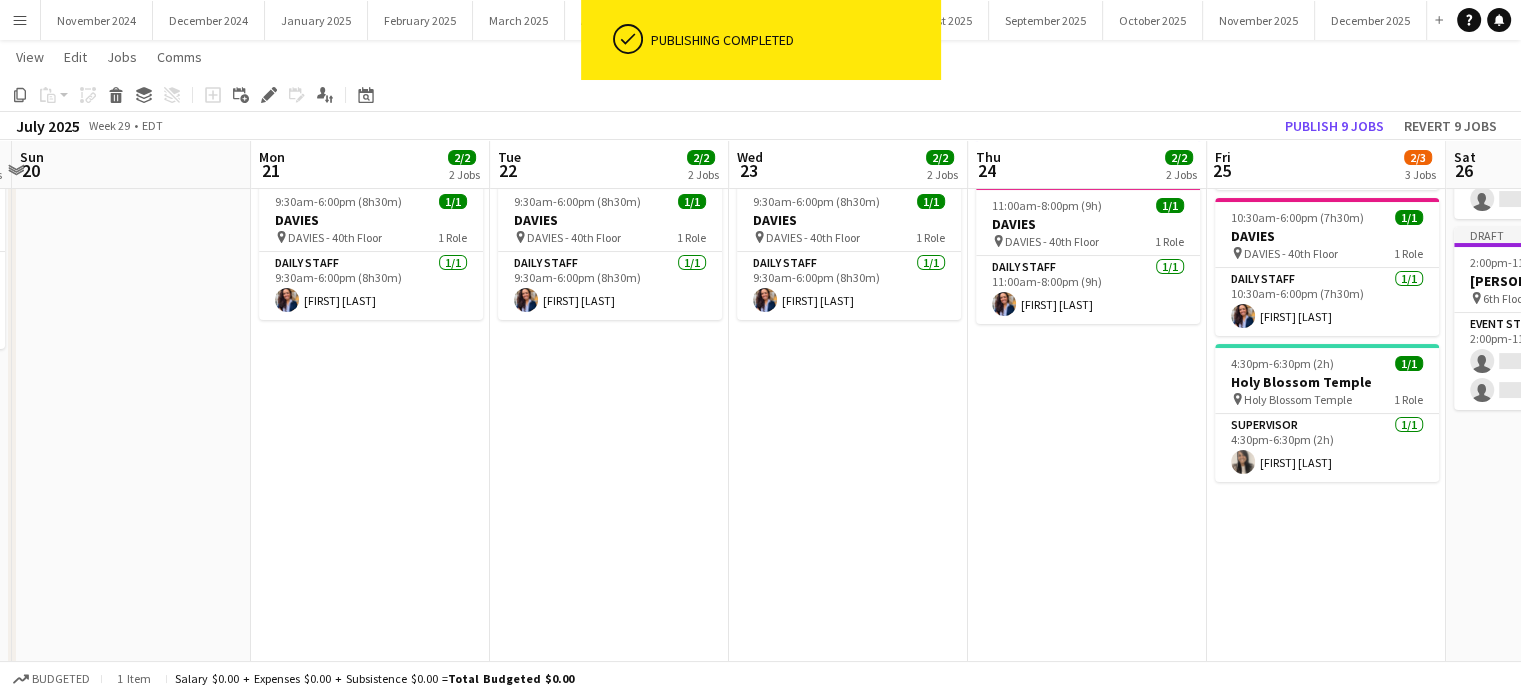 scroll, scrollTop: 200, scrollLeft: 0, axis: vertical 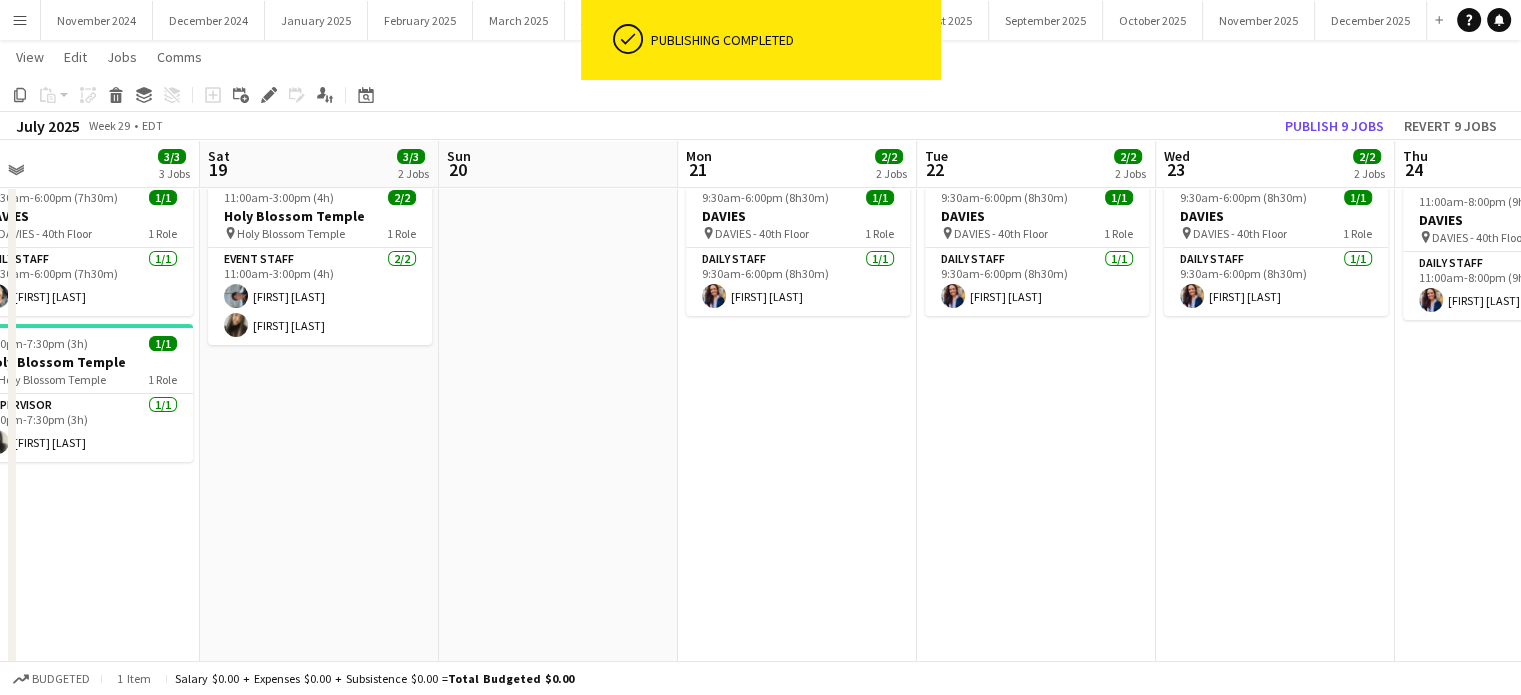 drag, startPoint x: 1089, startPoint y: 491, endPoint x: 1516, endPoint y: 539, distance: 429.68942 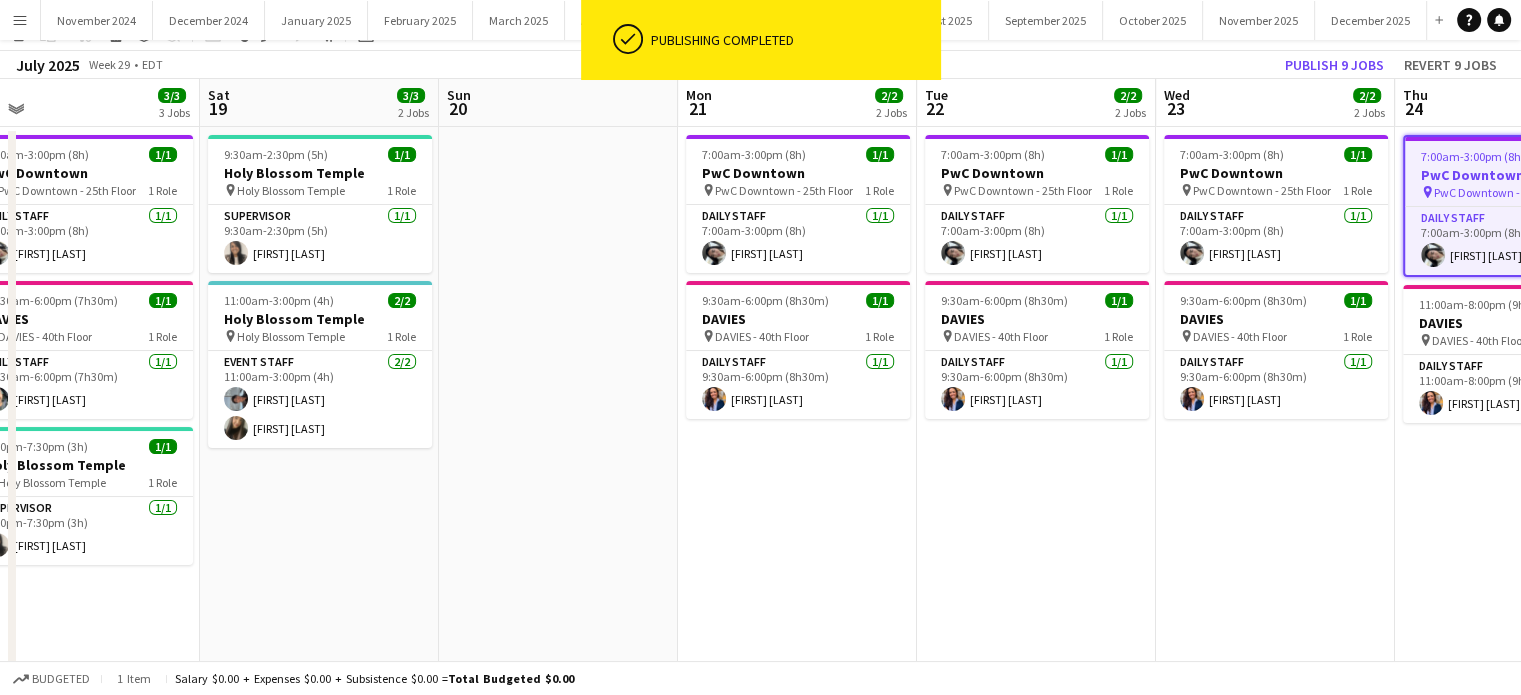 scroll, scrollTop: 0, scrollLeft: 0, axis: both 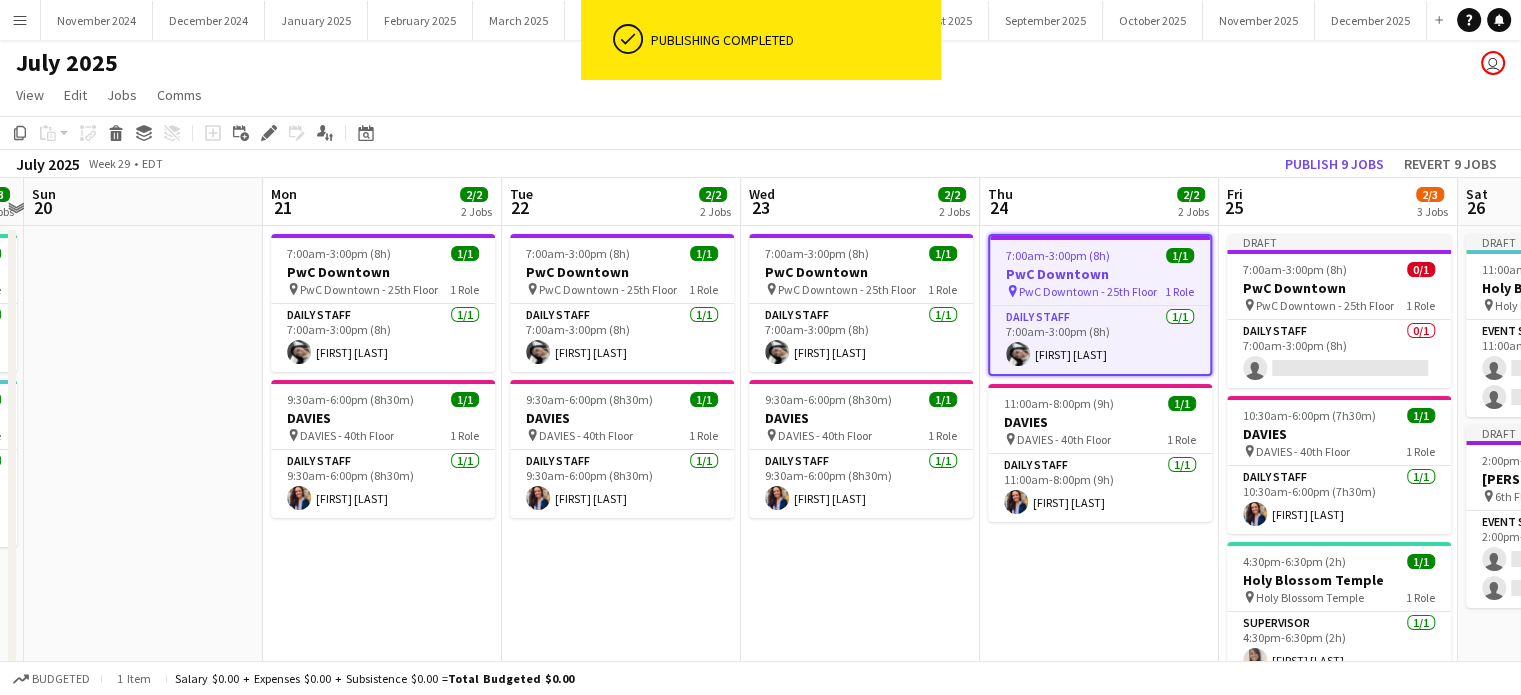 drag, startPoint x: 952, startPoint y: 576, endPoint x: 527, endPoint y: 584, distance: 425.0753 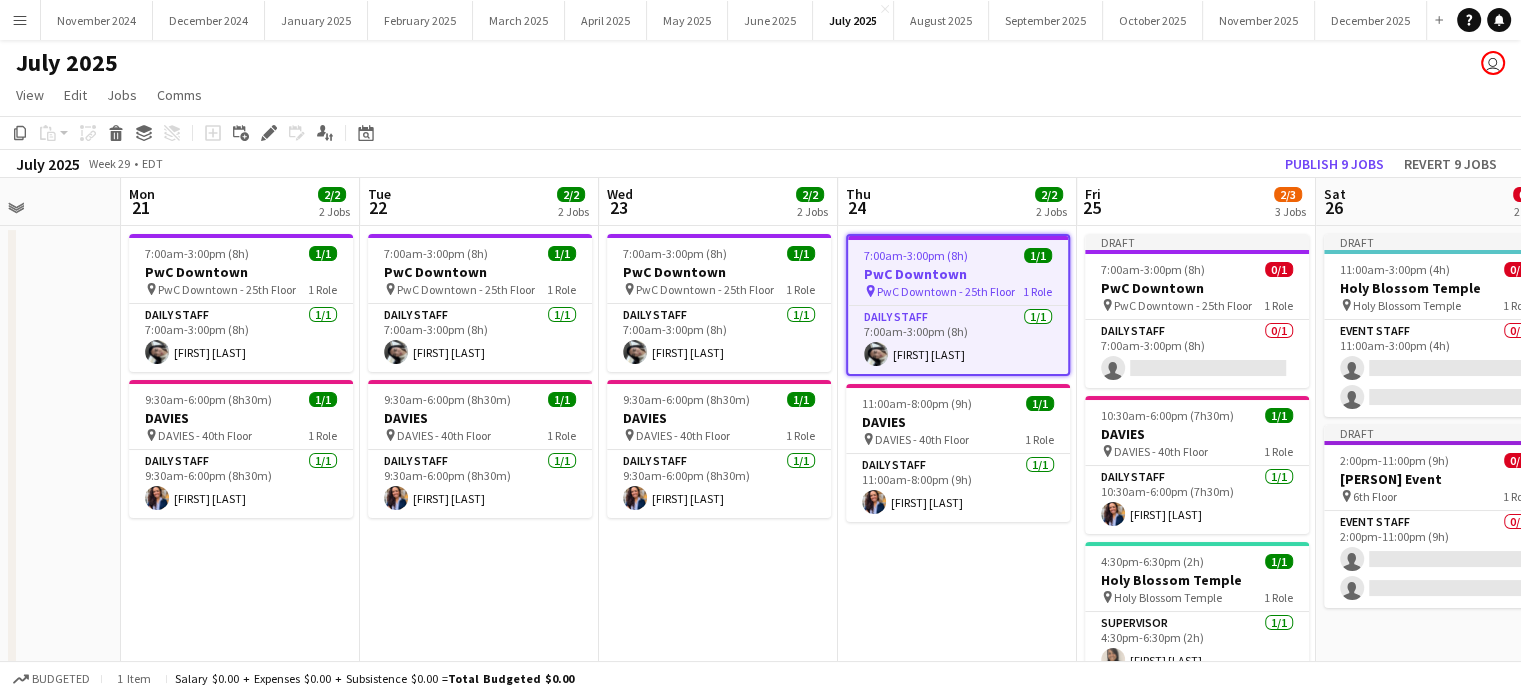 scroll, scrollTop: 0, scrollLeft: 595, axis: horizontal 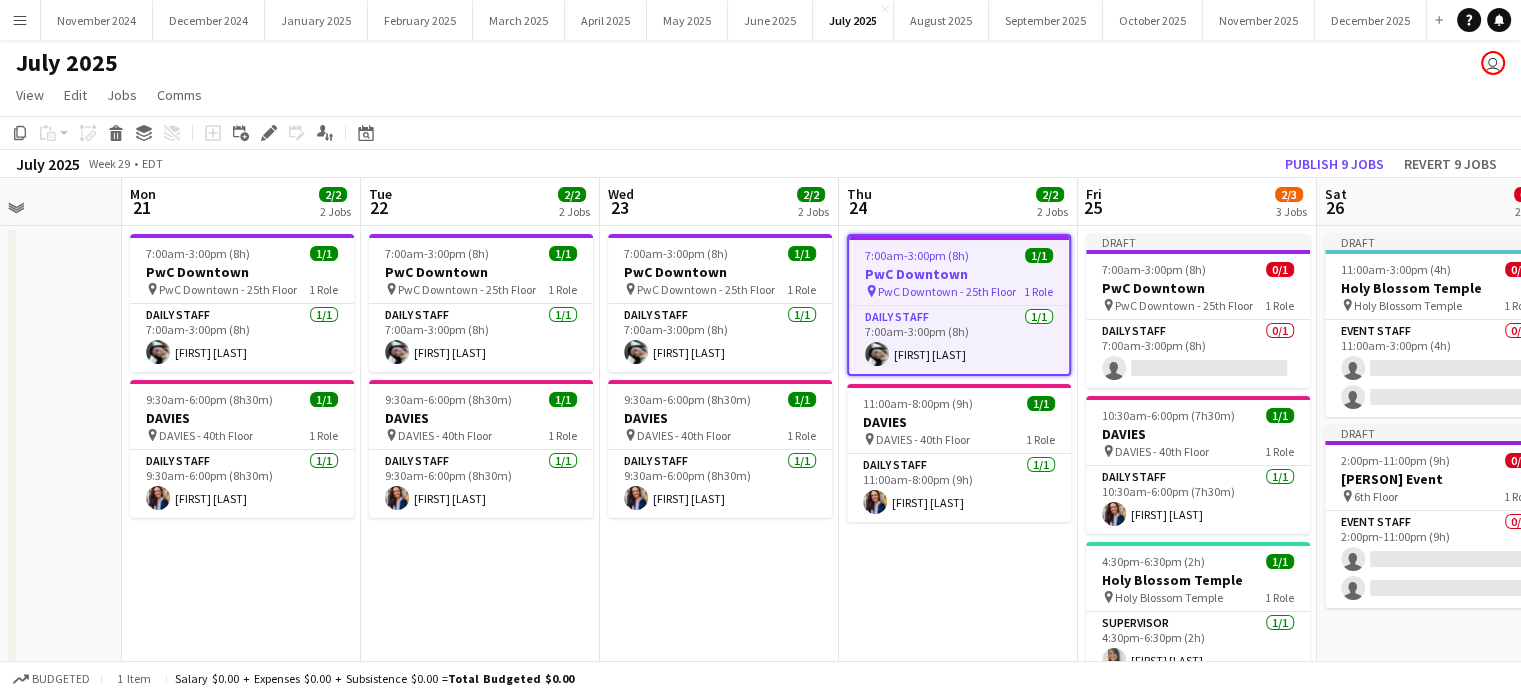 drag, startPoint x: 1067, startPoint y: 598, endPoint x: 936, endPoint y: 579, distance: 132.3707 